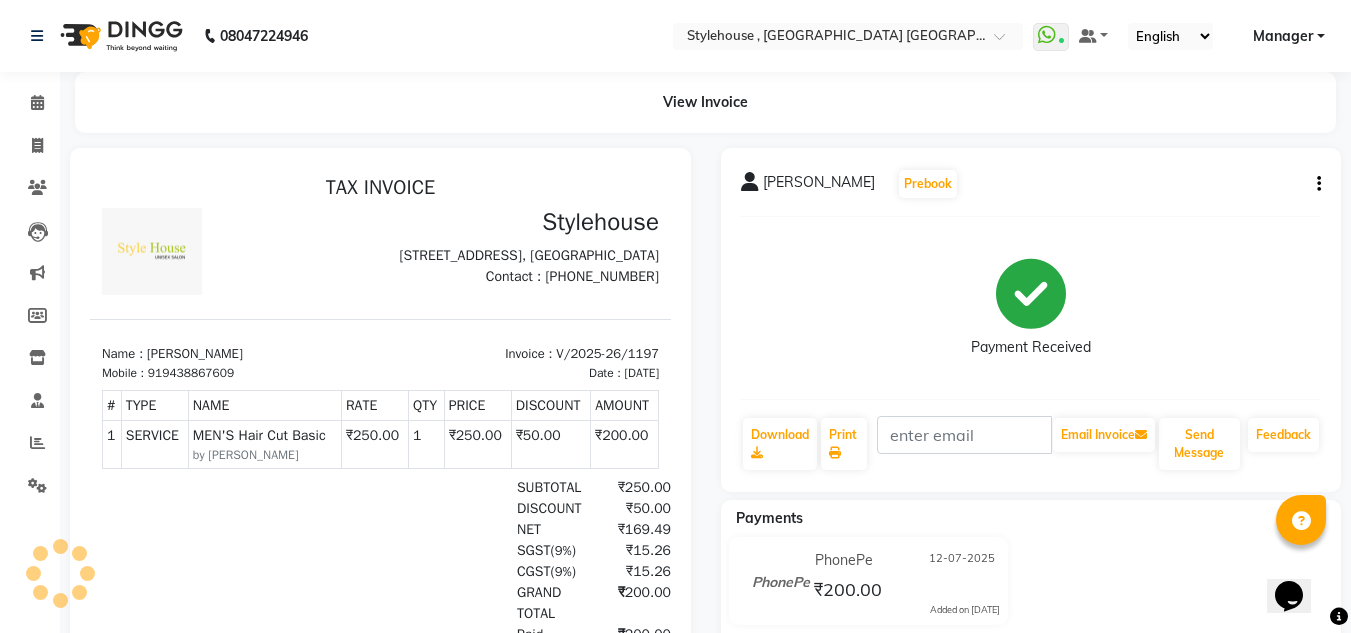 scroll, scrollTop: 0, scrollLeft: 0, axis: both 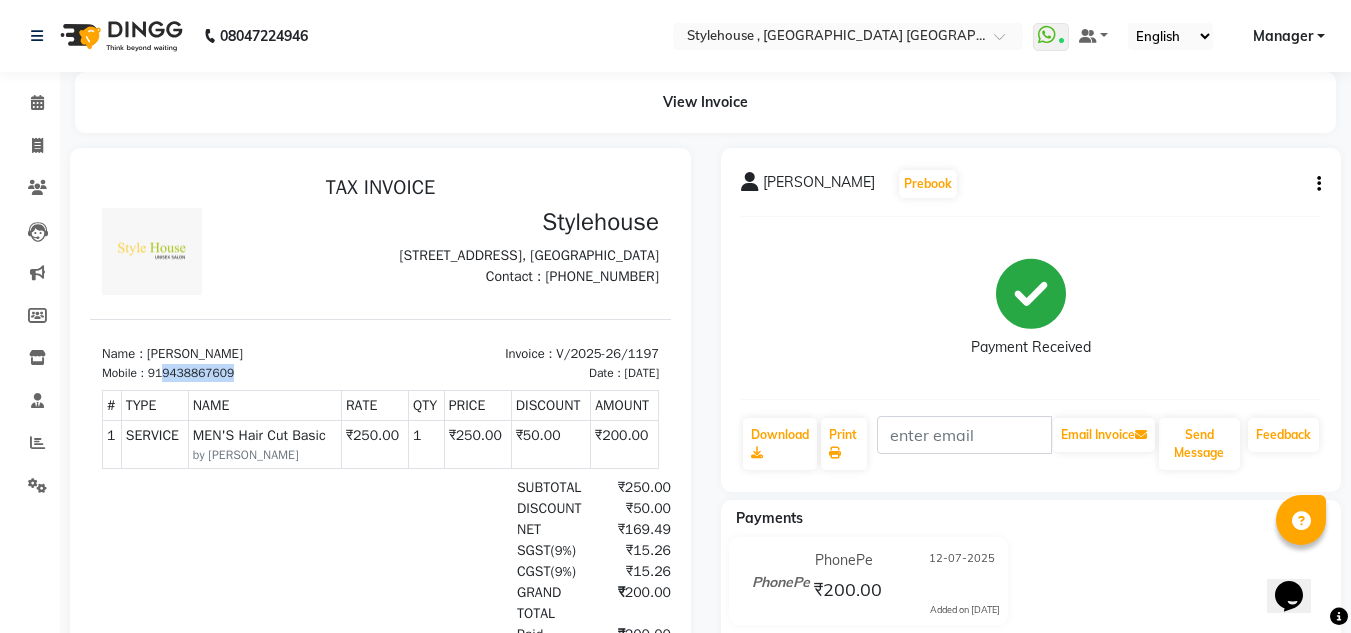 drag, startPoint x: 164, startPoint y: 406, endPoint x: 292, endPoint y: 404, distance: 128.01562 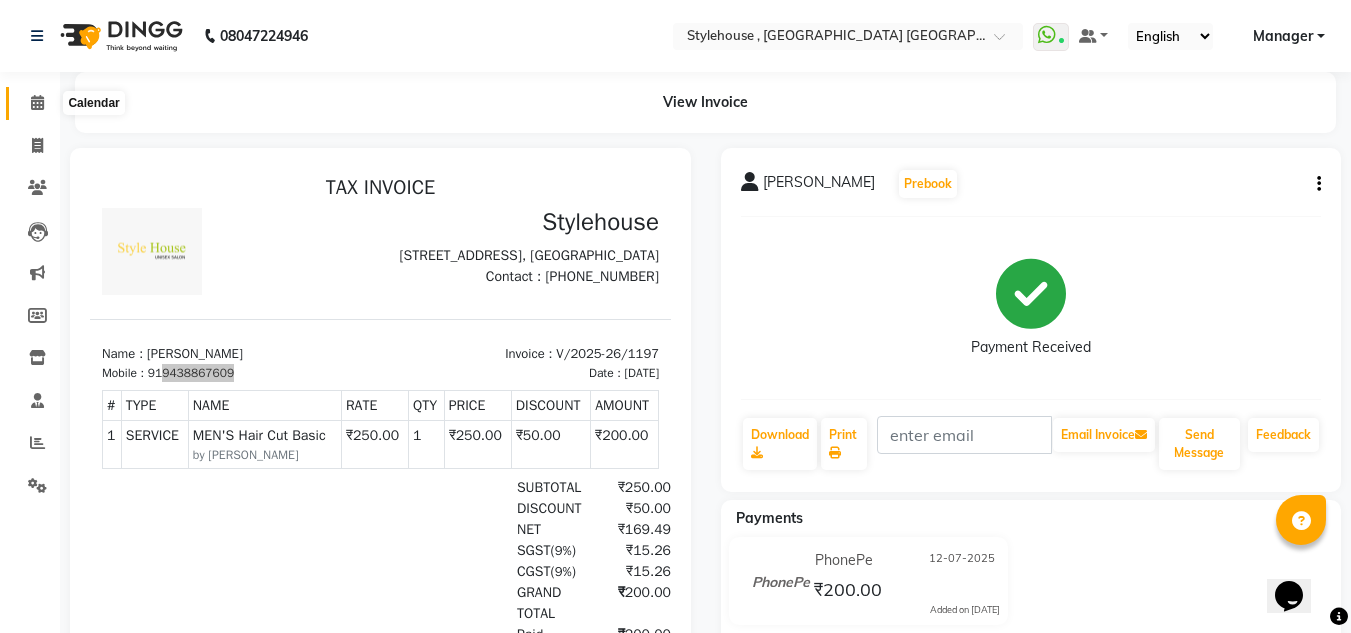 click 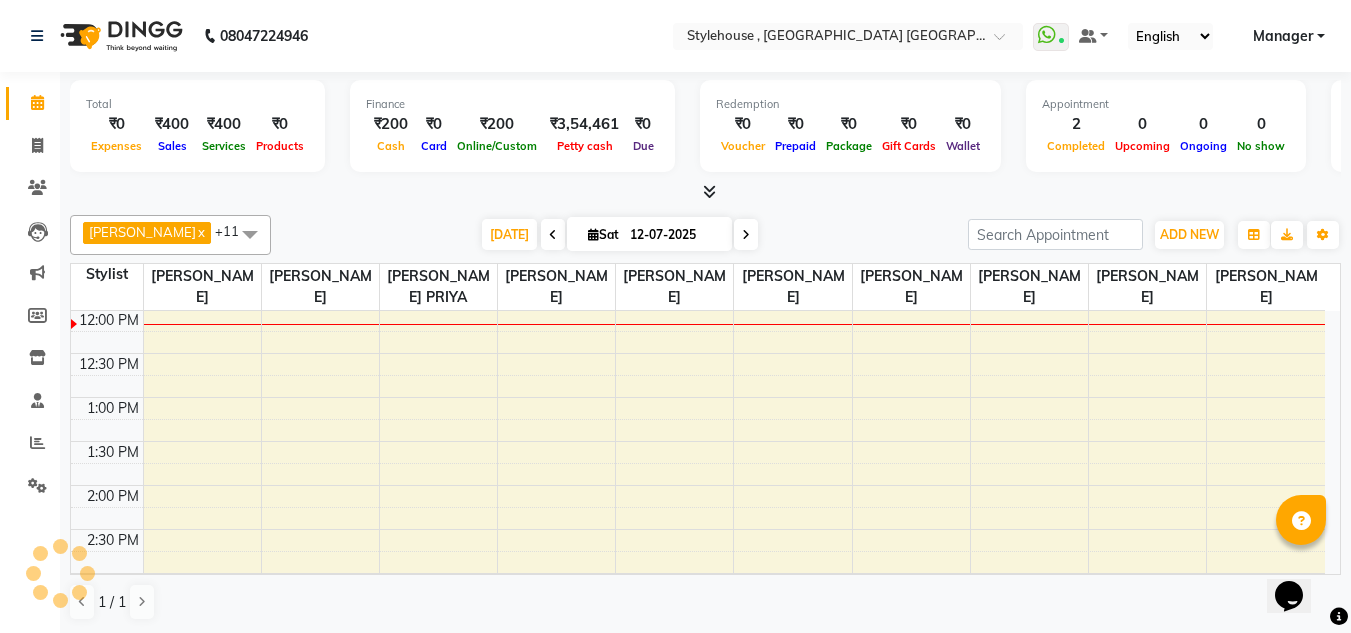 scroll, scrollTop: 0, scrollLeft: 0, axis: both 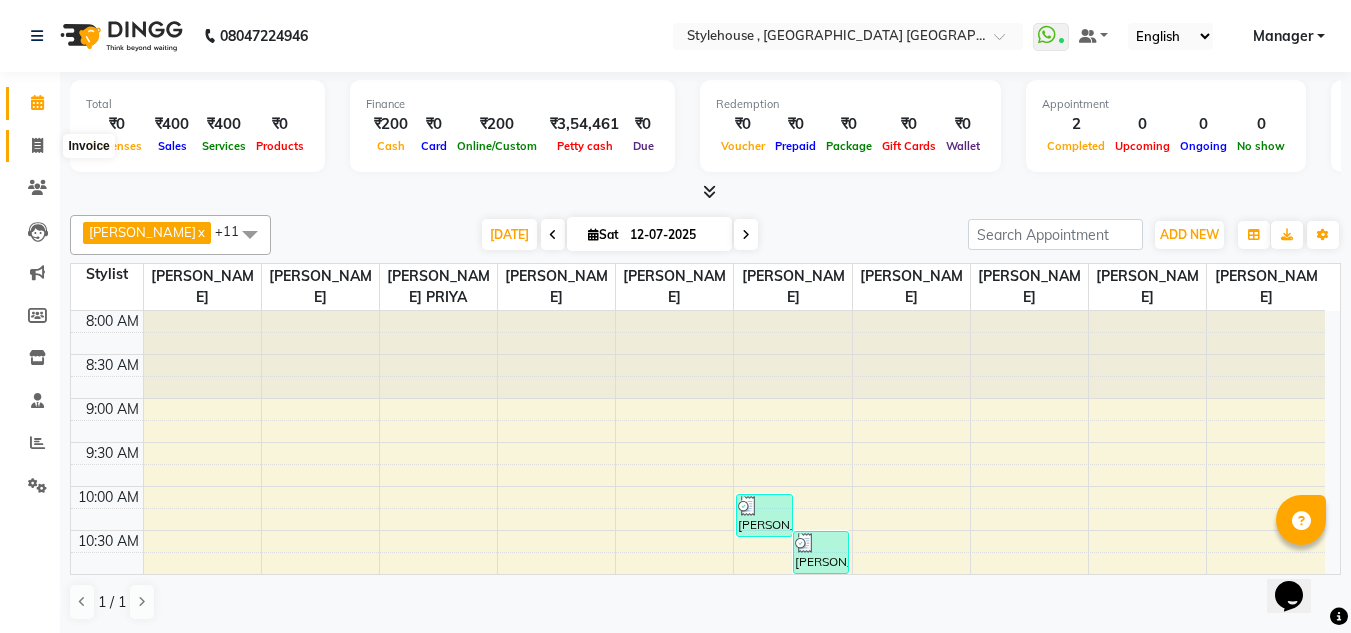 click 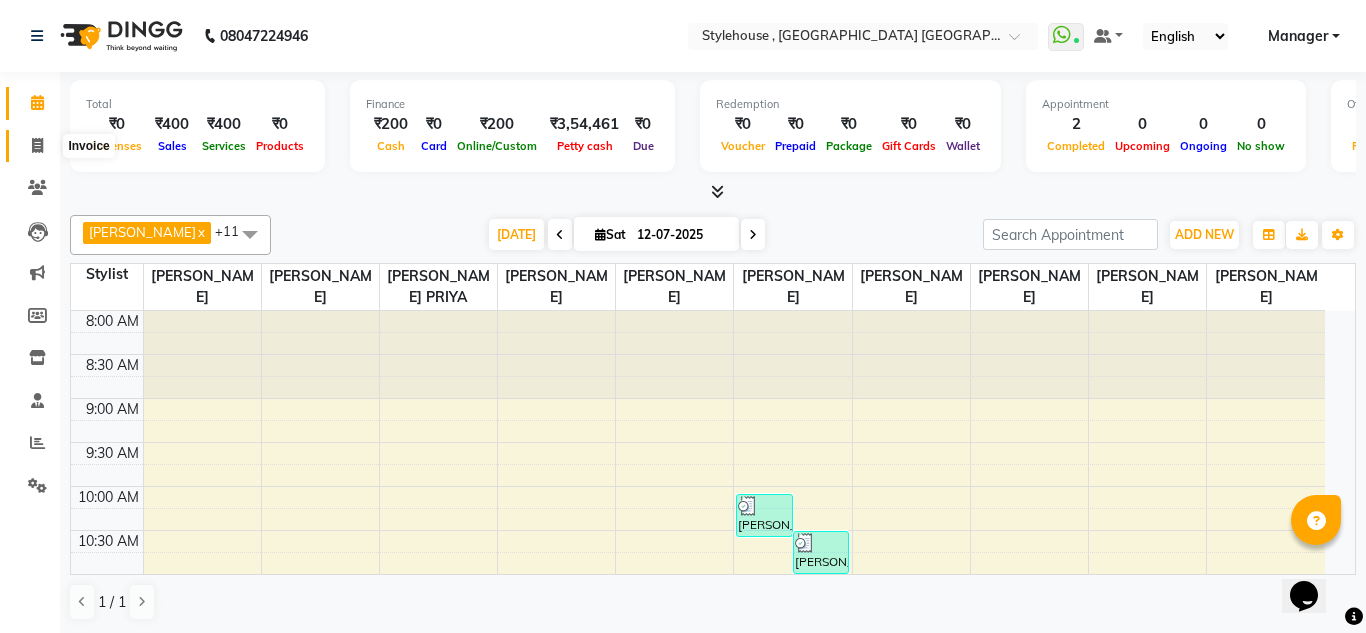 select on "7793" 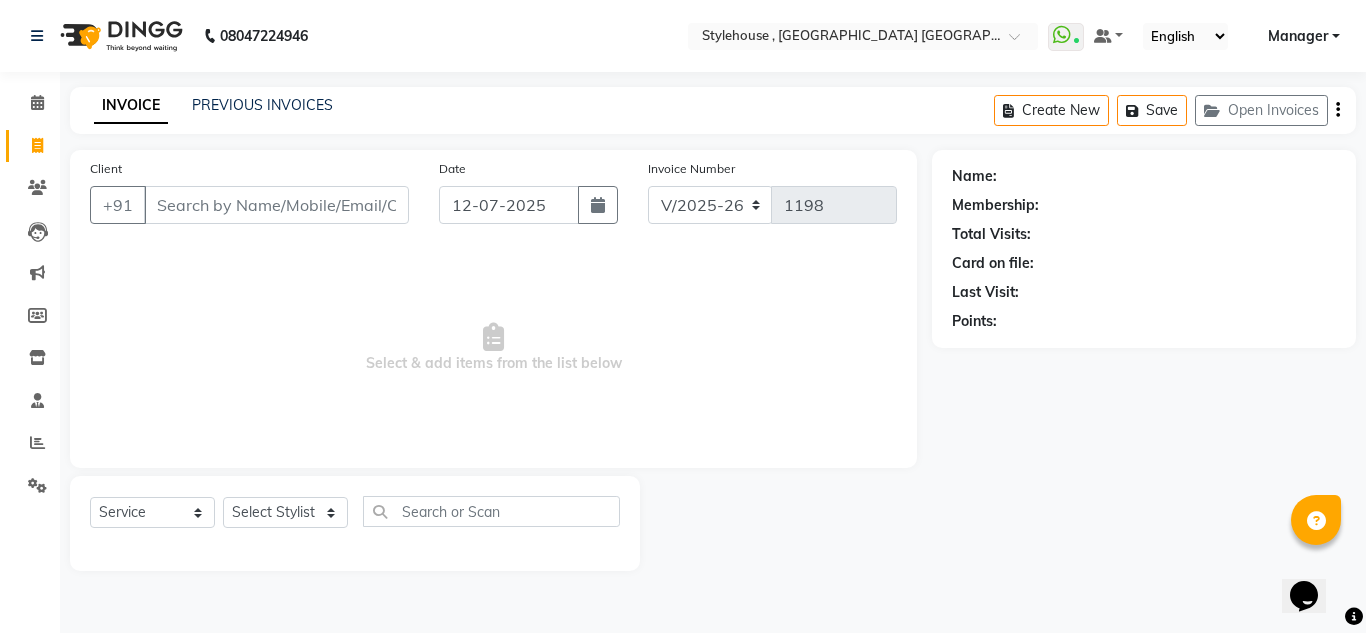 click on "Client" at bounding box center [276, 205] 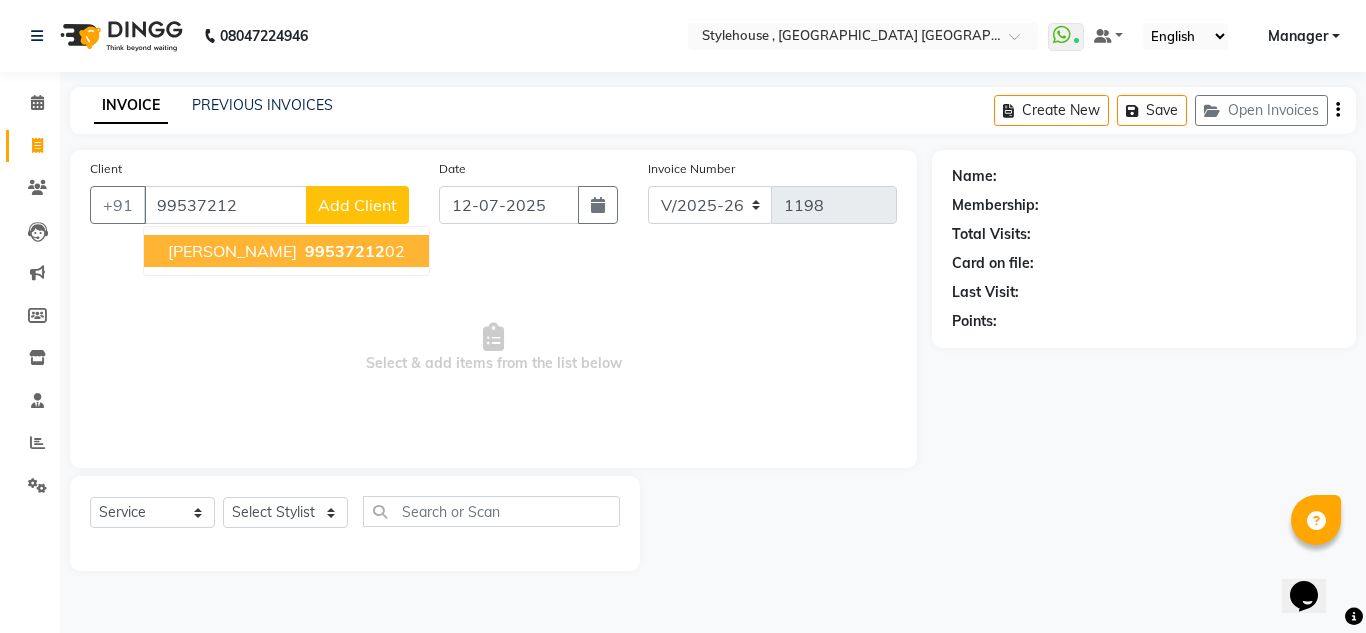click on "[PERSON_NAME]" at bounding box center [232, 251] 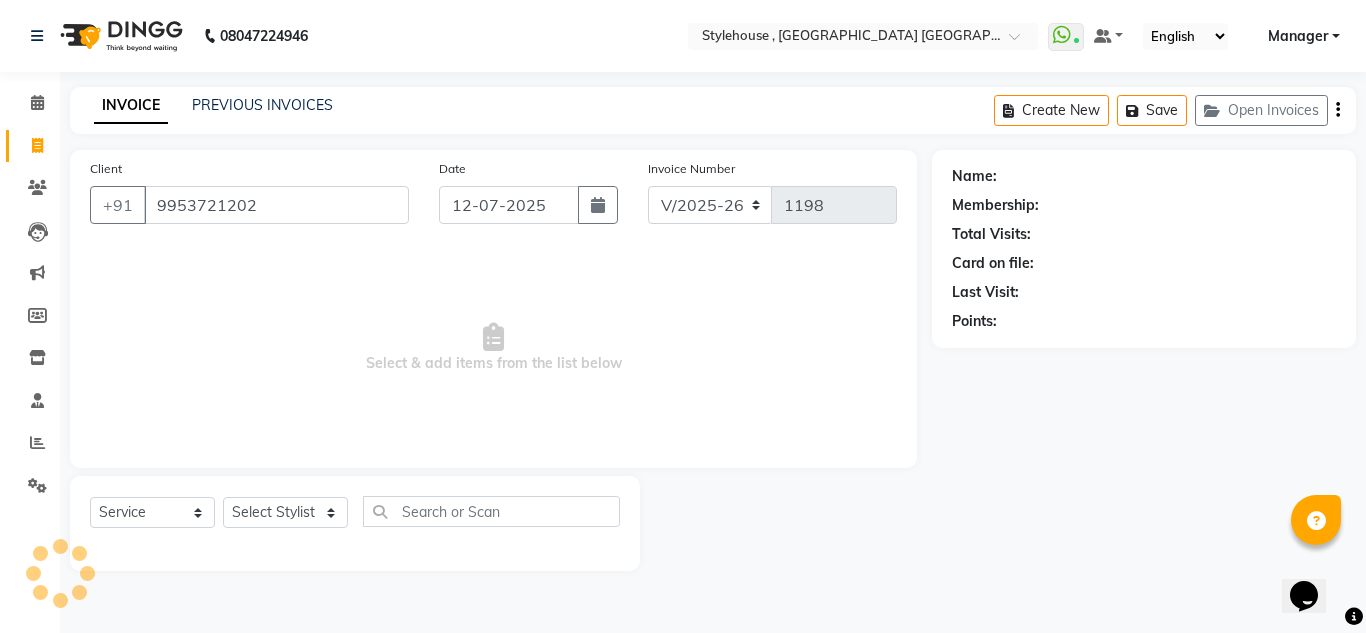 type on "9953721202" 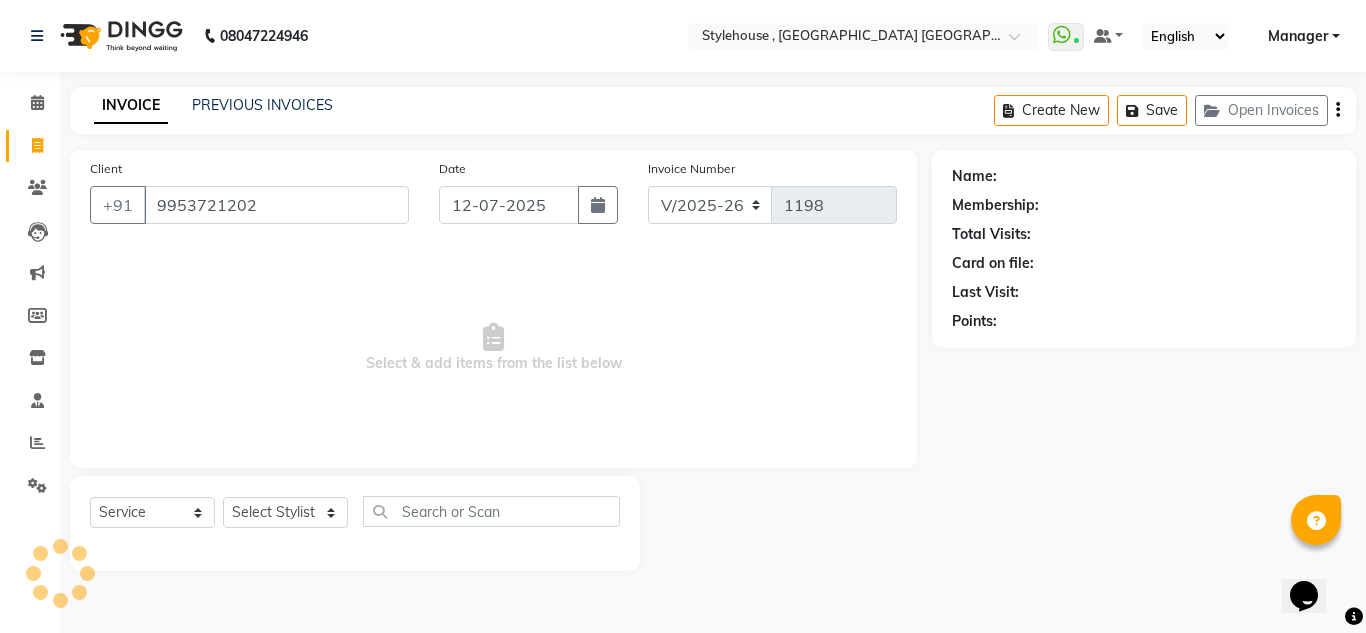 select on "1: Object" 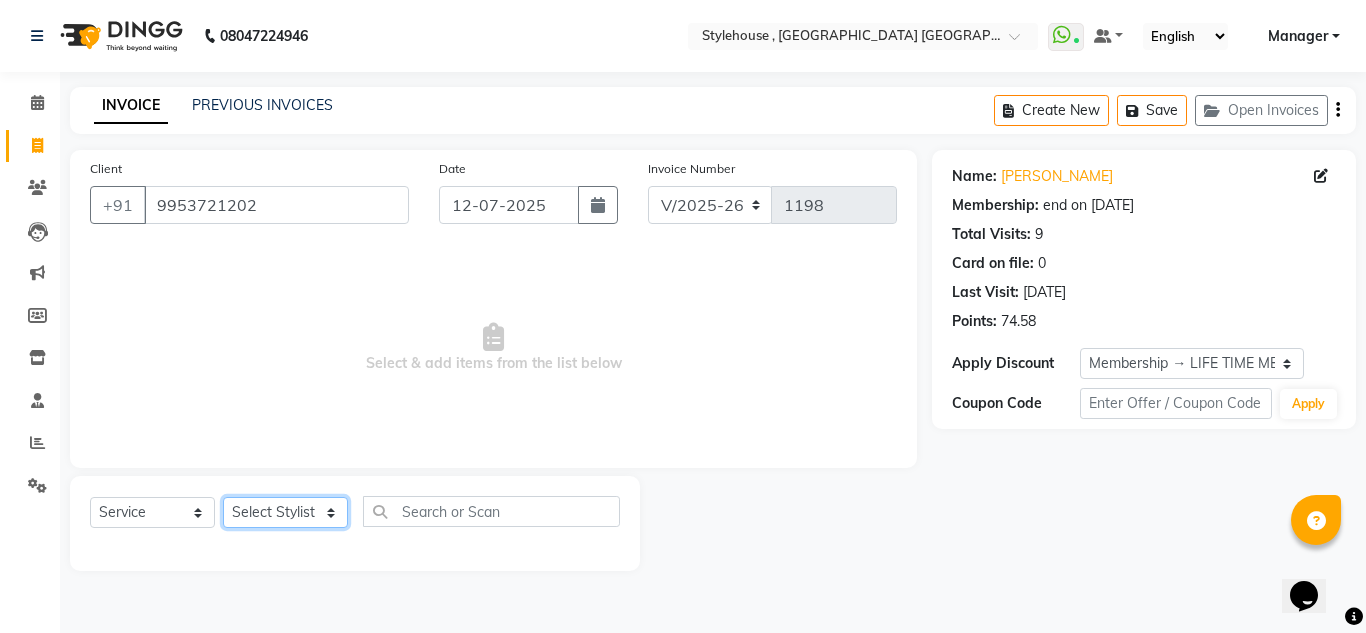 click on "Select Stylist [PERSON_NAME] [PERSON_NAME] [PERSON_NAME] [PERSON_NAME] PRIYA Manager [PERSON_NAME] [PERSON_NAME] [PERSON_NAME] PRIYANKA NANDA PUJA [PERSON_NAME] [PERSON_NAME] [PERSON_NAME] SAMEER [PERSON_NAME] [PERSON_NAME]" 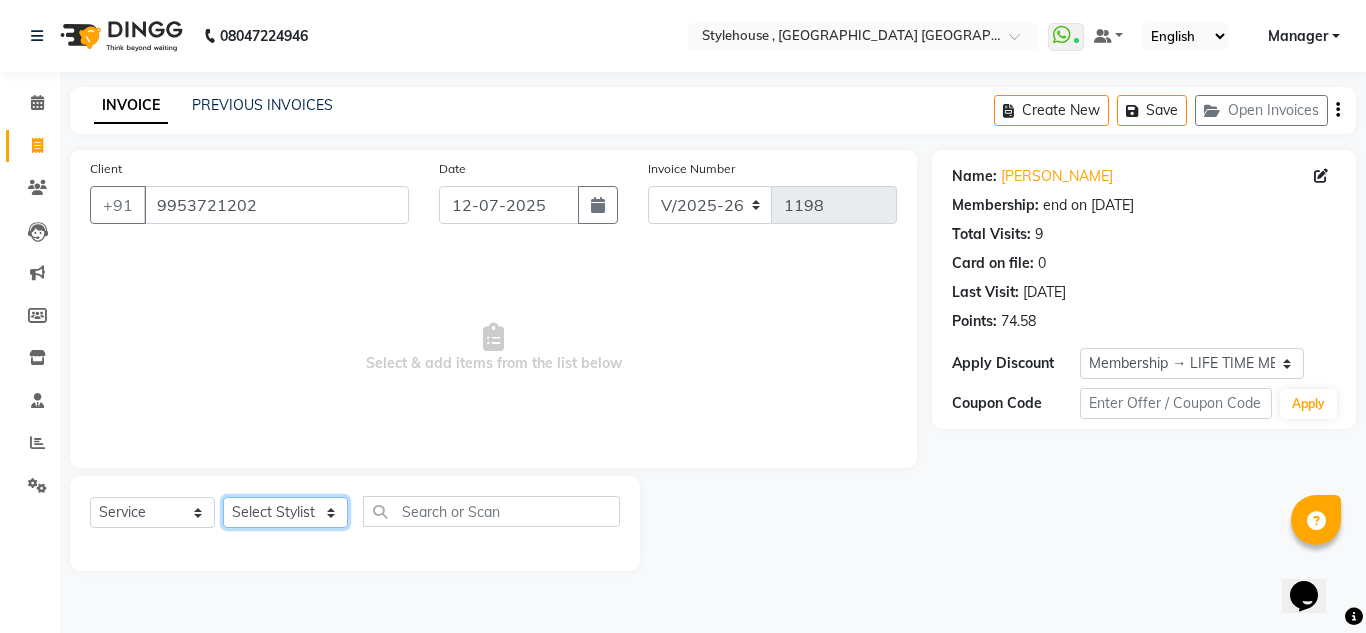 select on "69900" 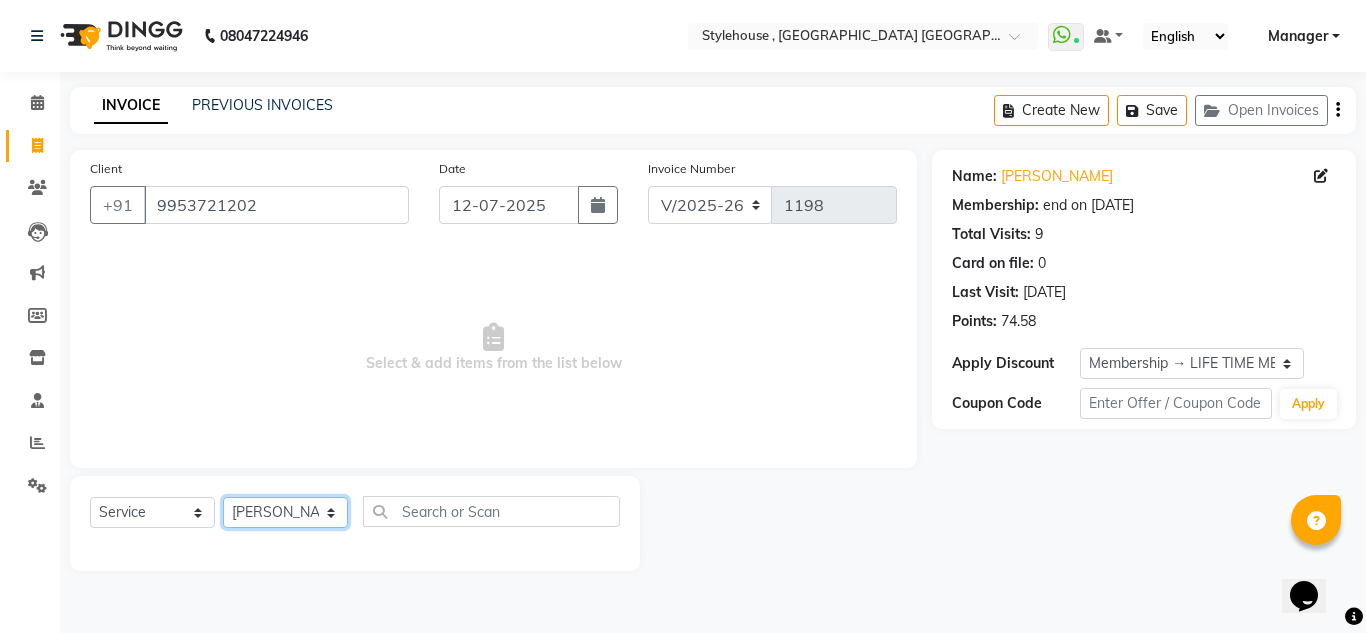 click on "Select Stylist [PERSON_NAME] [PERSON_NAME] [PERSON_NAME] [PERSON_NAME] PRIYA Manager [PERSON_NAME] [PERSON_NAME] [PERSON_NAME] PRIYANKA NANDA PUJA [PERSON_NAME] [PERSON_NAME] [PERSON_NAME] SAMEER [PERSON_NAME] [PERSON_NAME]" 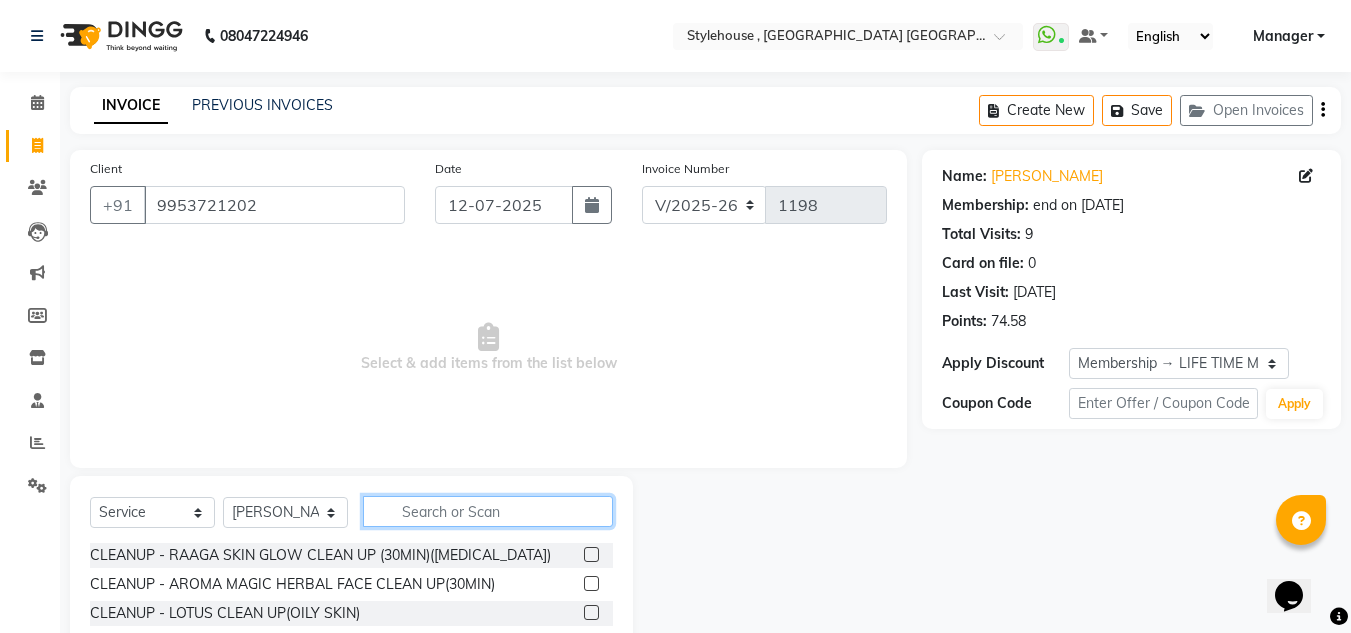 click 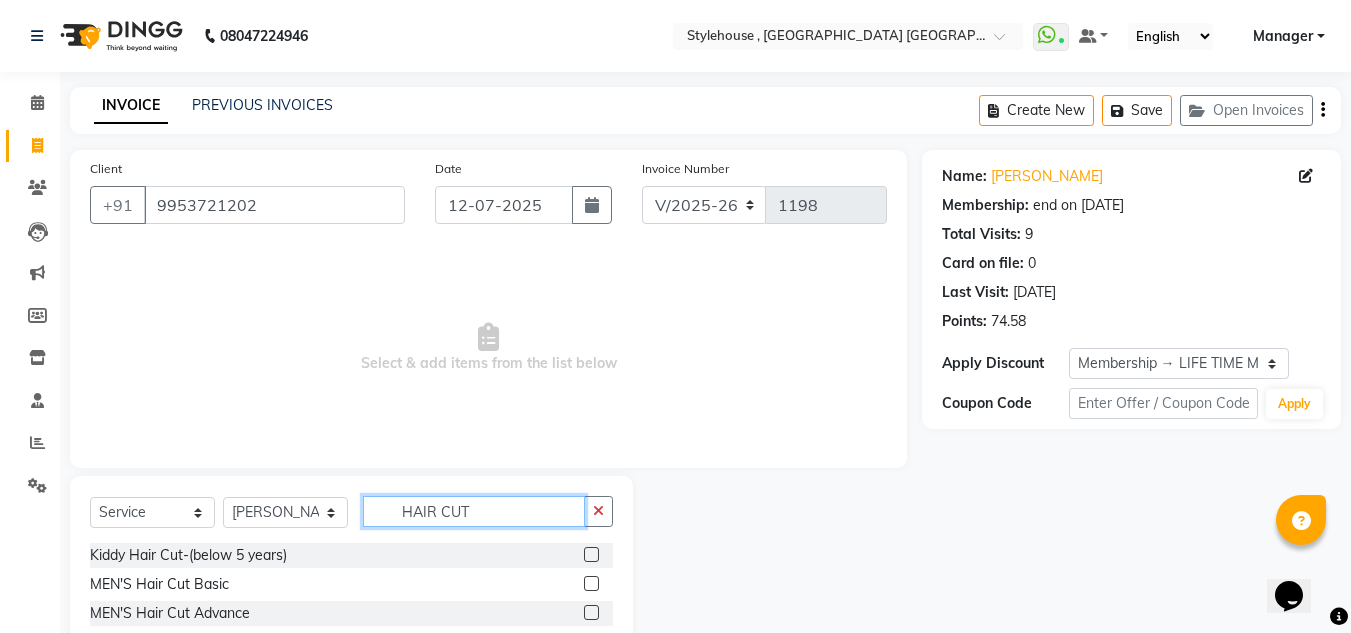 type on "HAIR CUT" 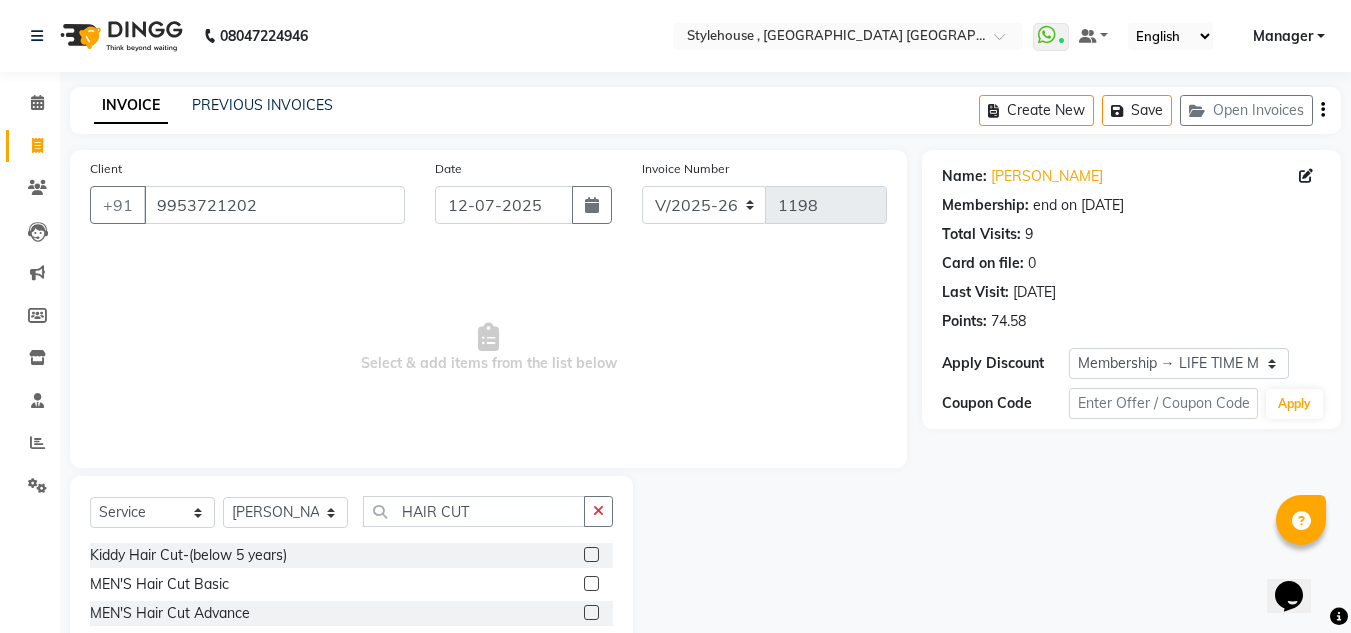 click 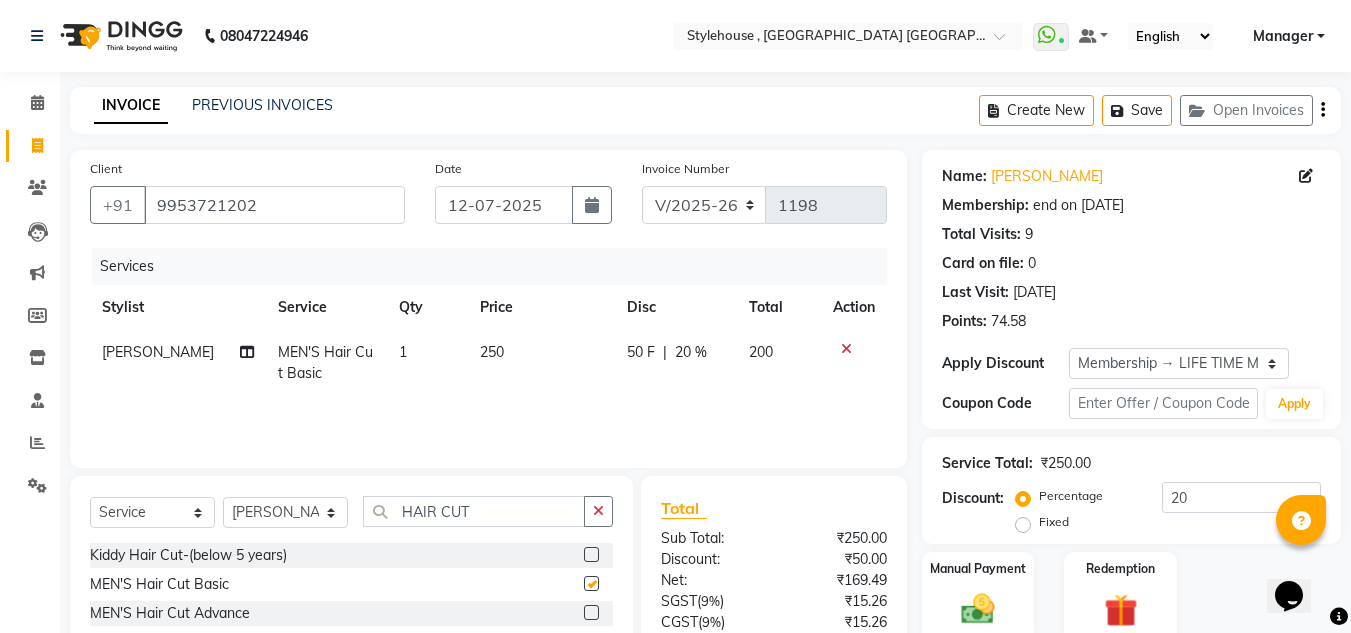 checkbox on "false" 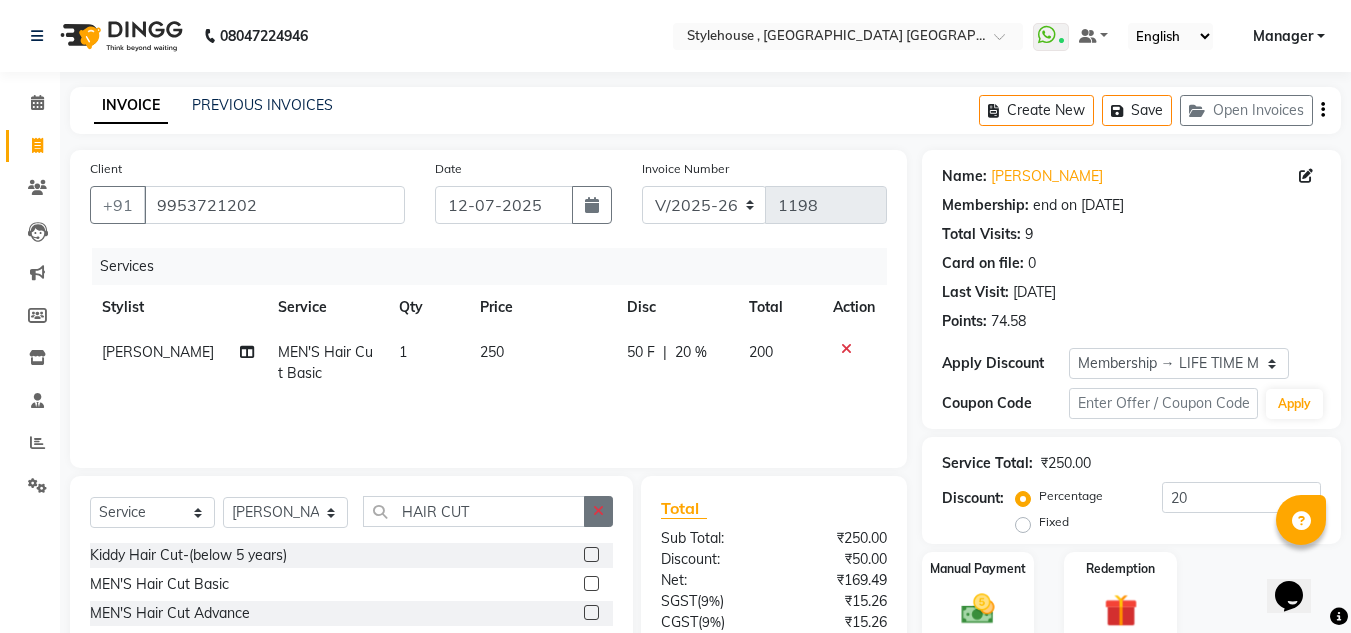 click 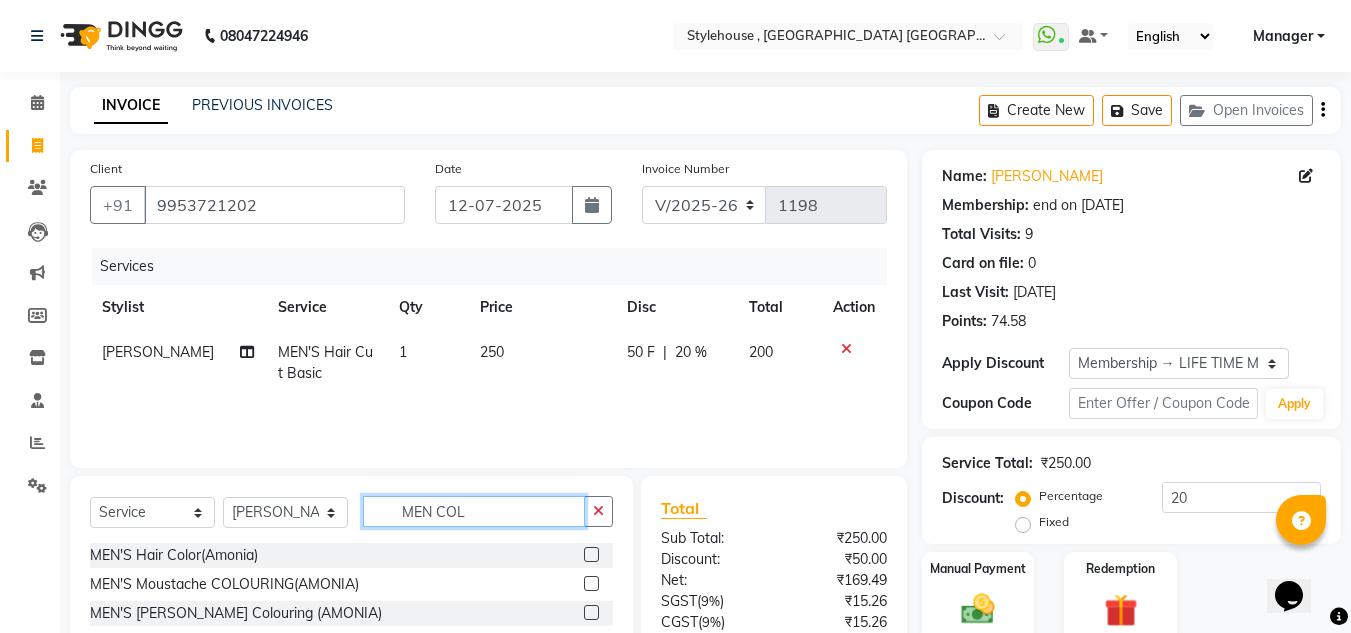 scroll, scrollTop: 3, scrollLeft: 0, axis: vertical 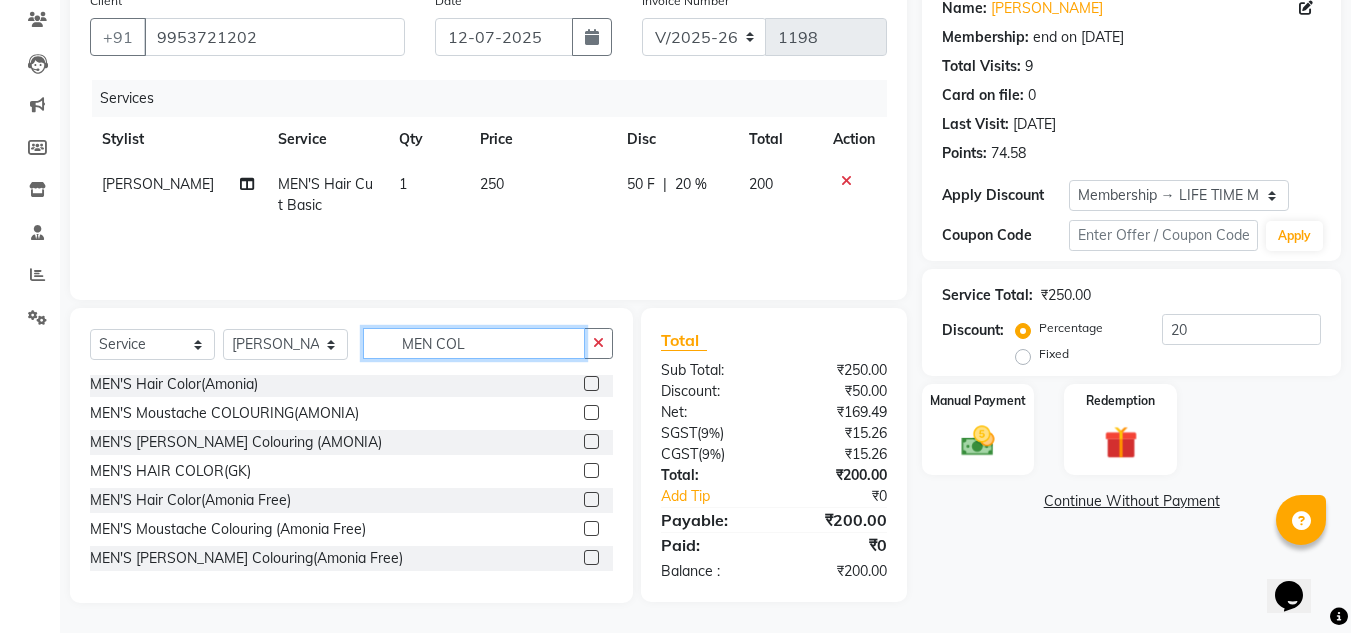 type on "MEN COL" 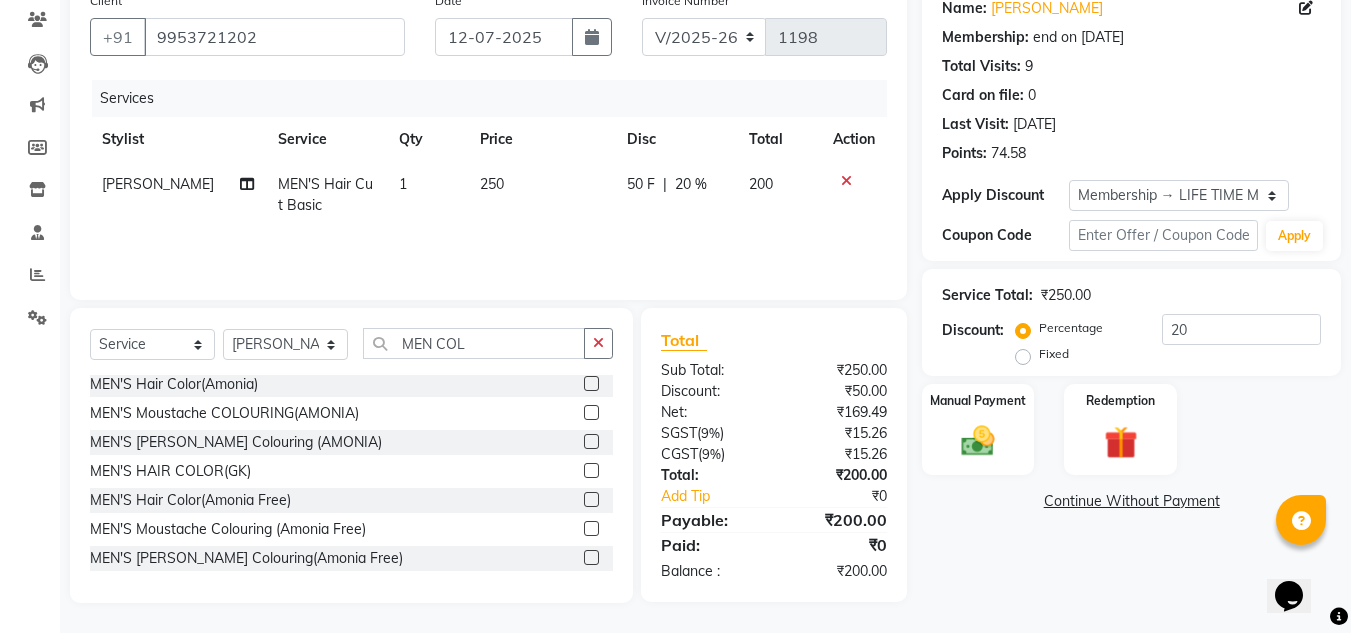 click 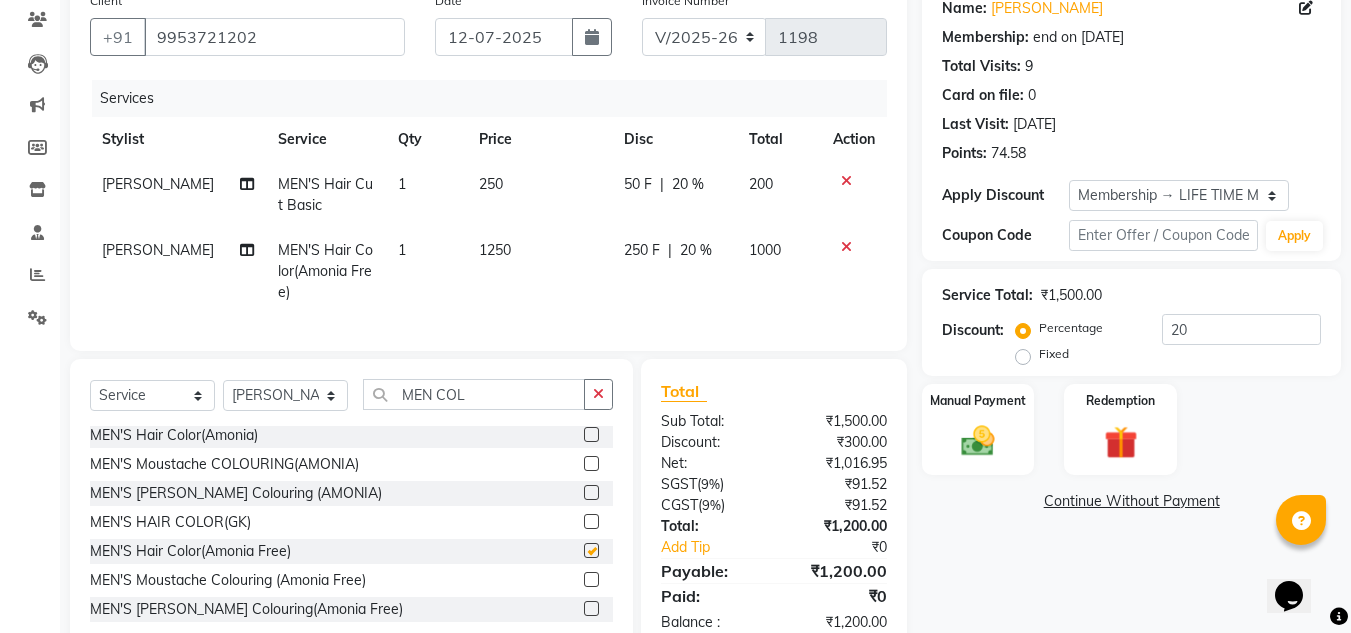 checkbox on "false" 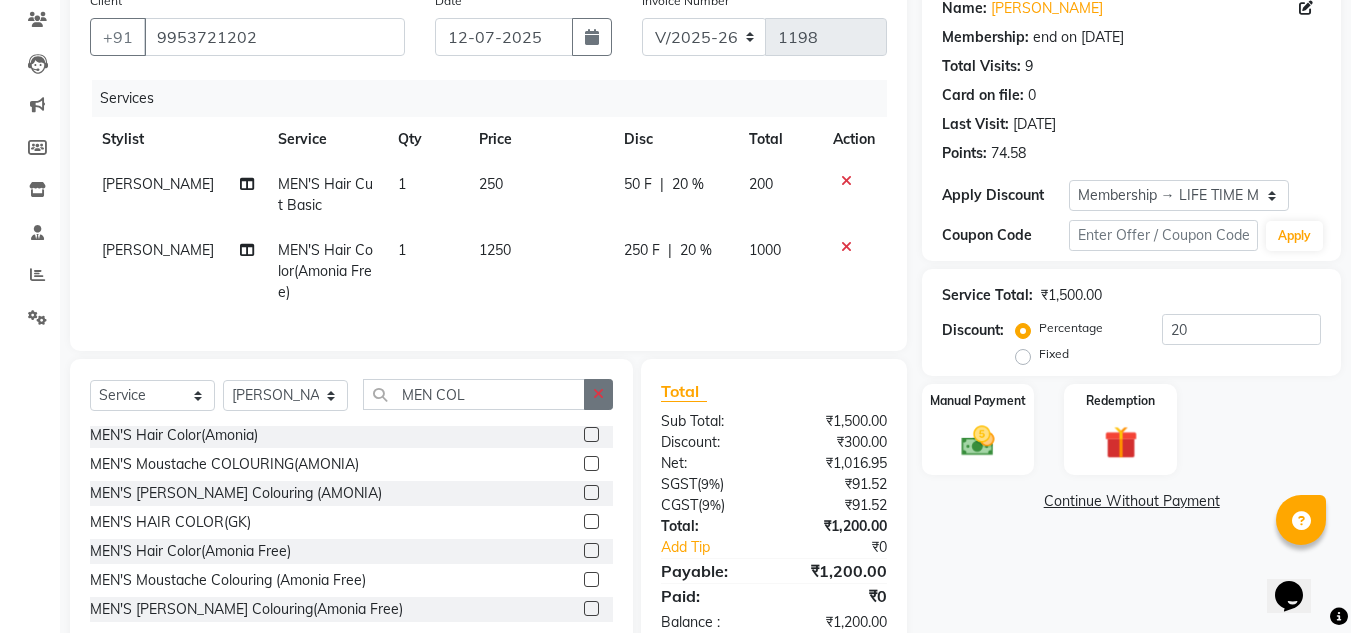 click 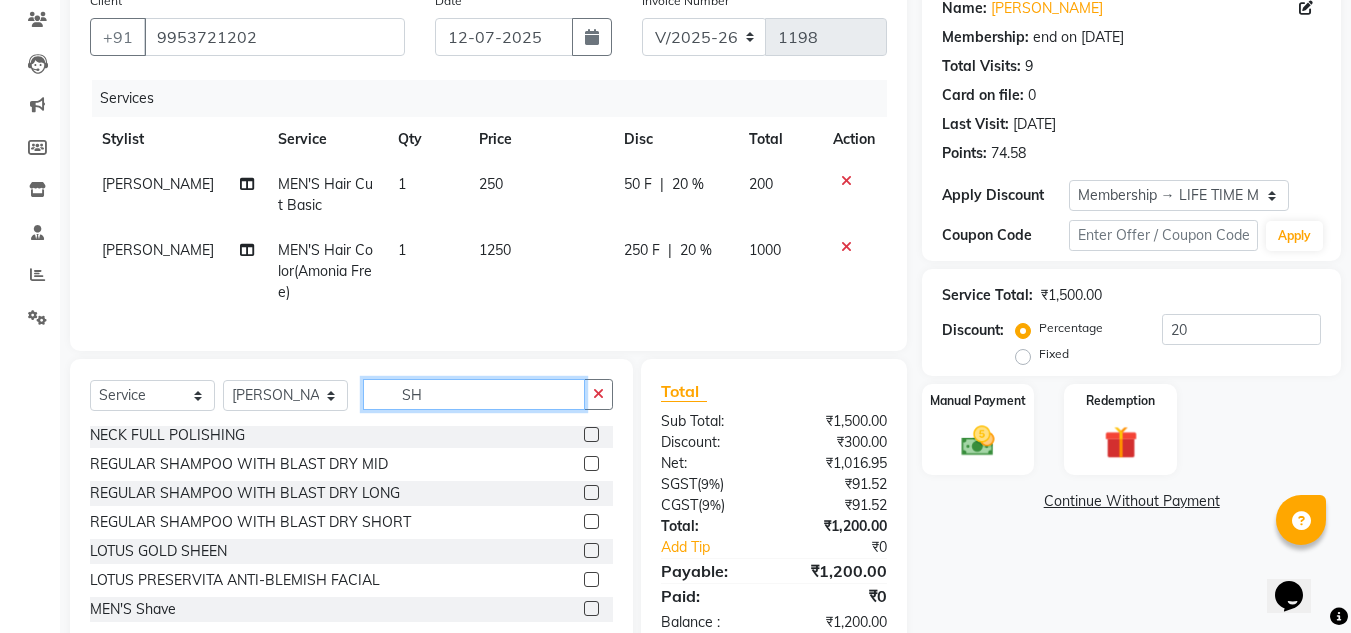scroll, scrollTop: 0, scrollLeft: 0, axis: both 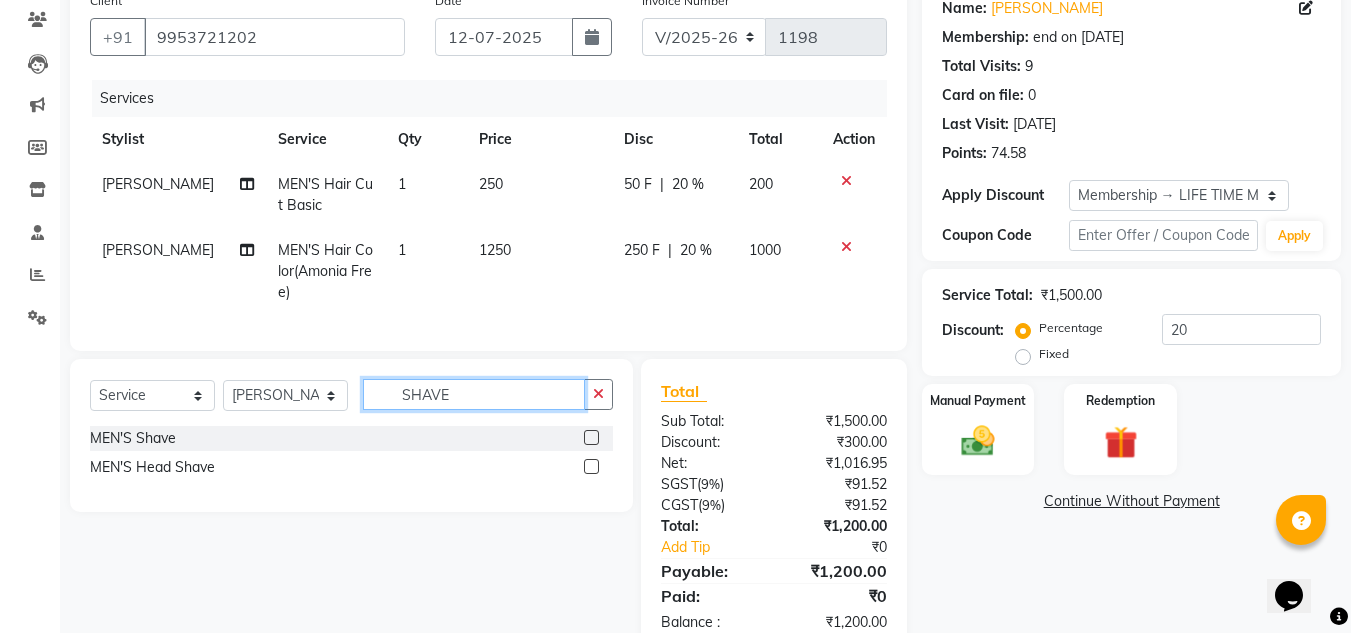 type on "SHAVE" 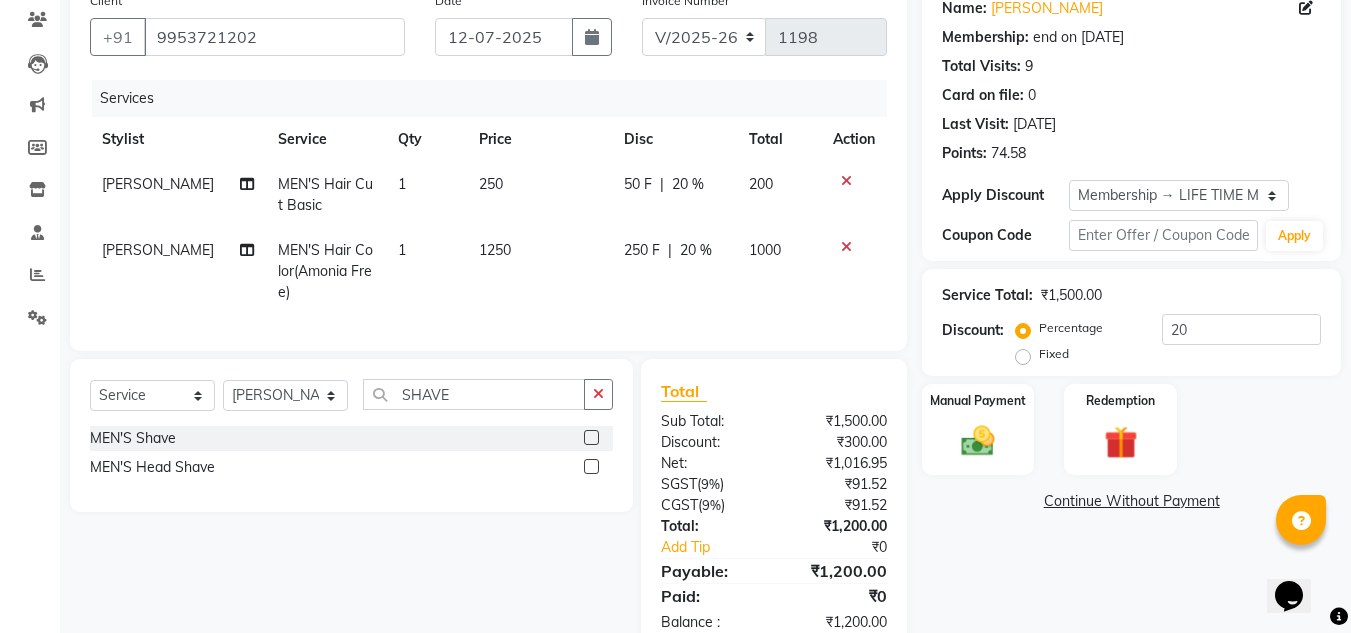 click 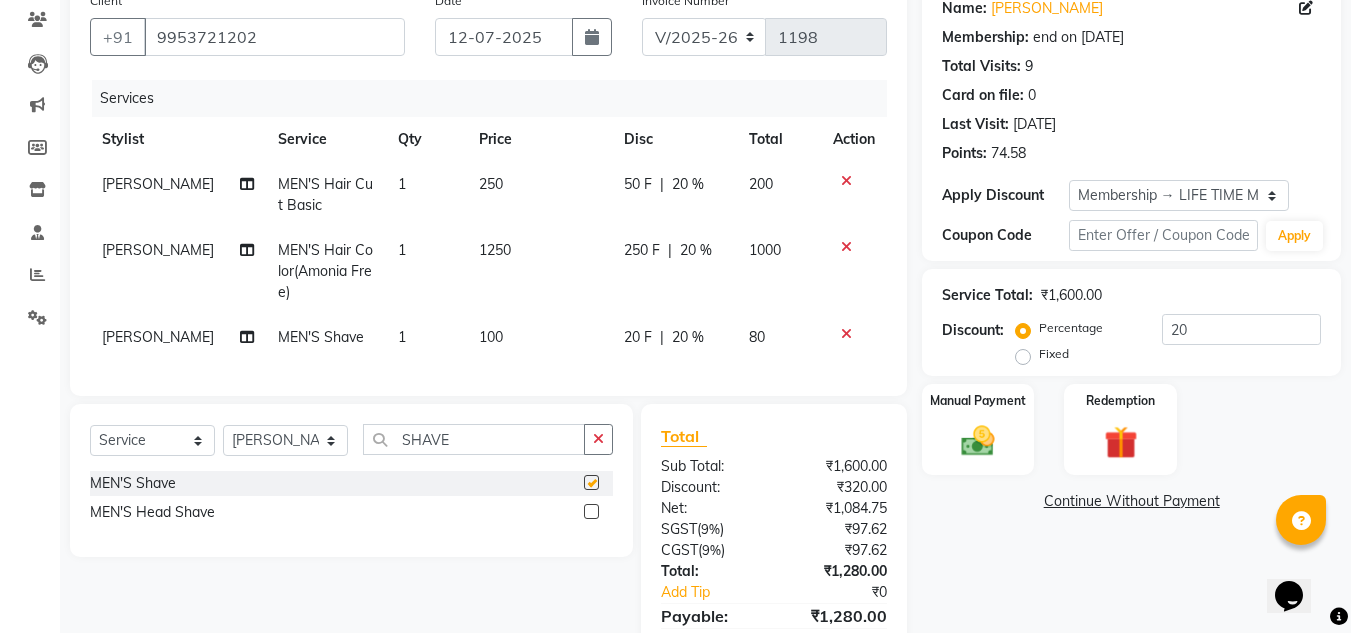 checkbox on "false" 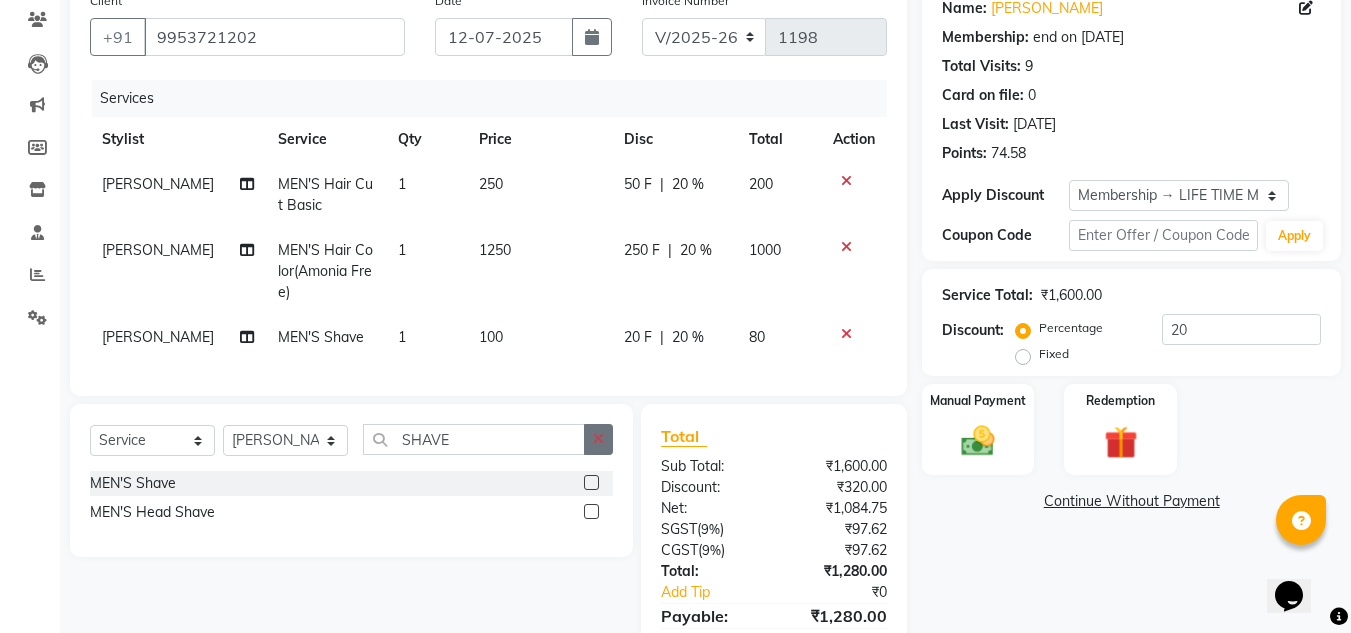 click 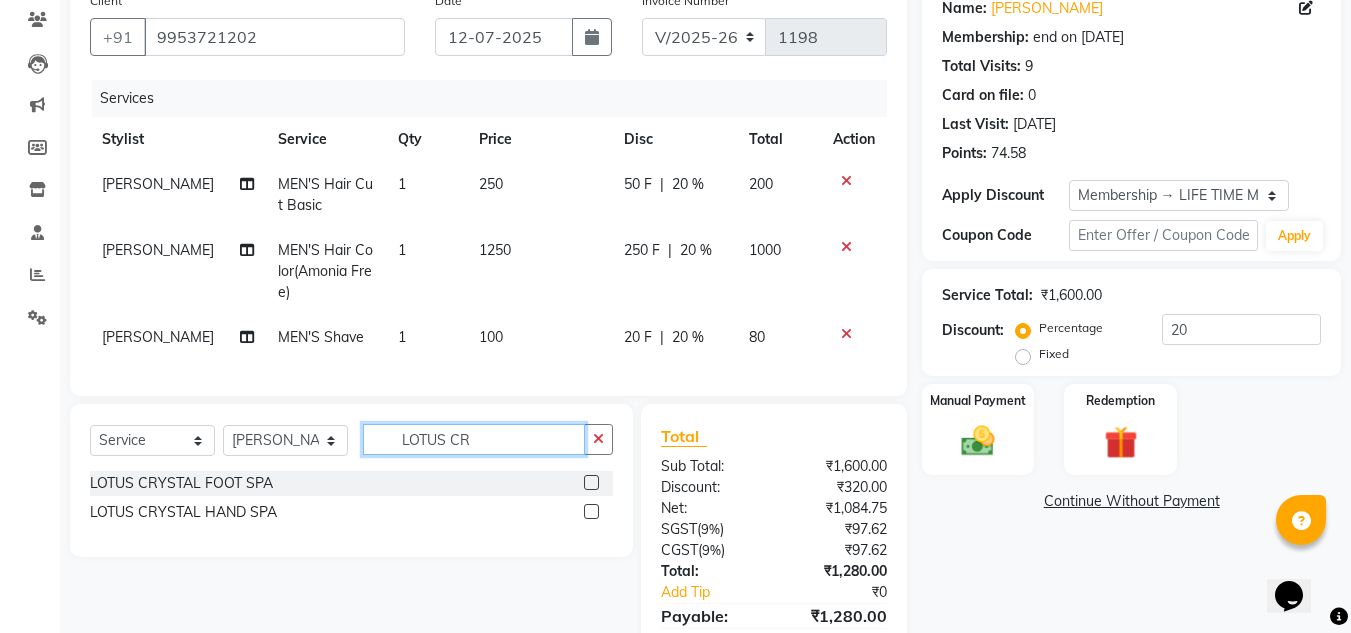 type on "LOTUS CR" 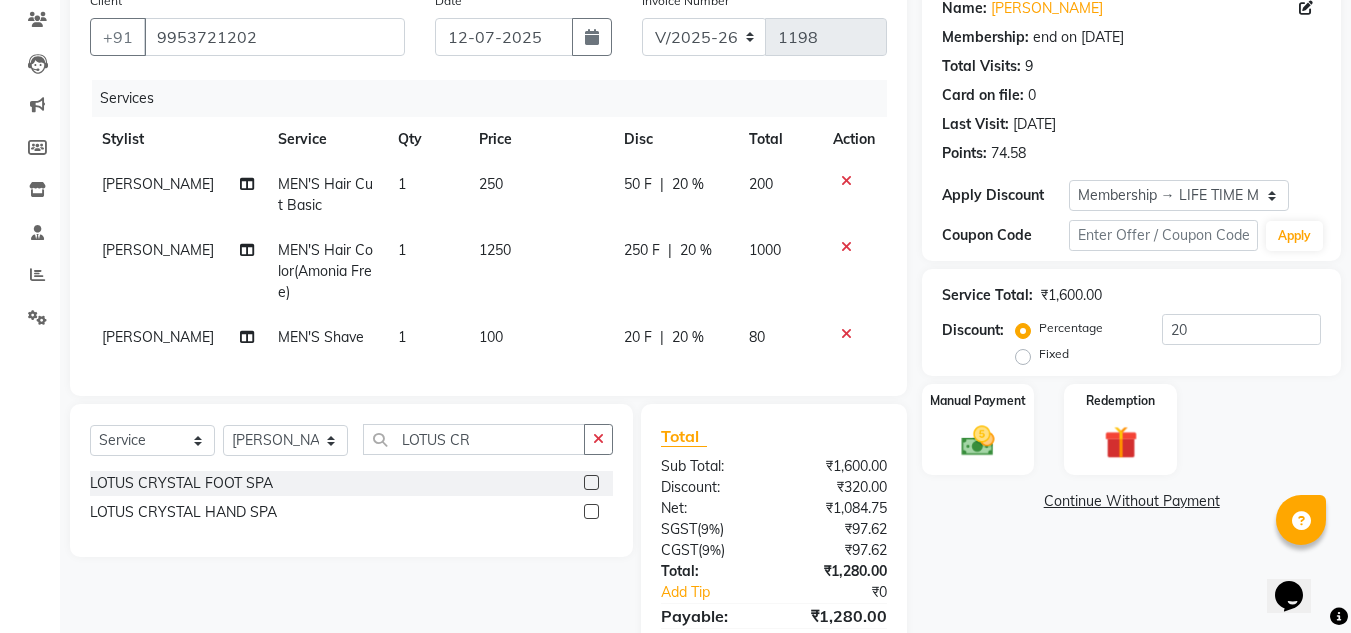 click 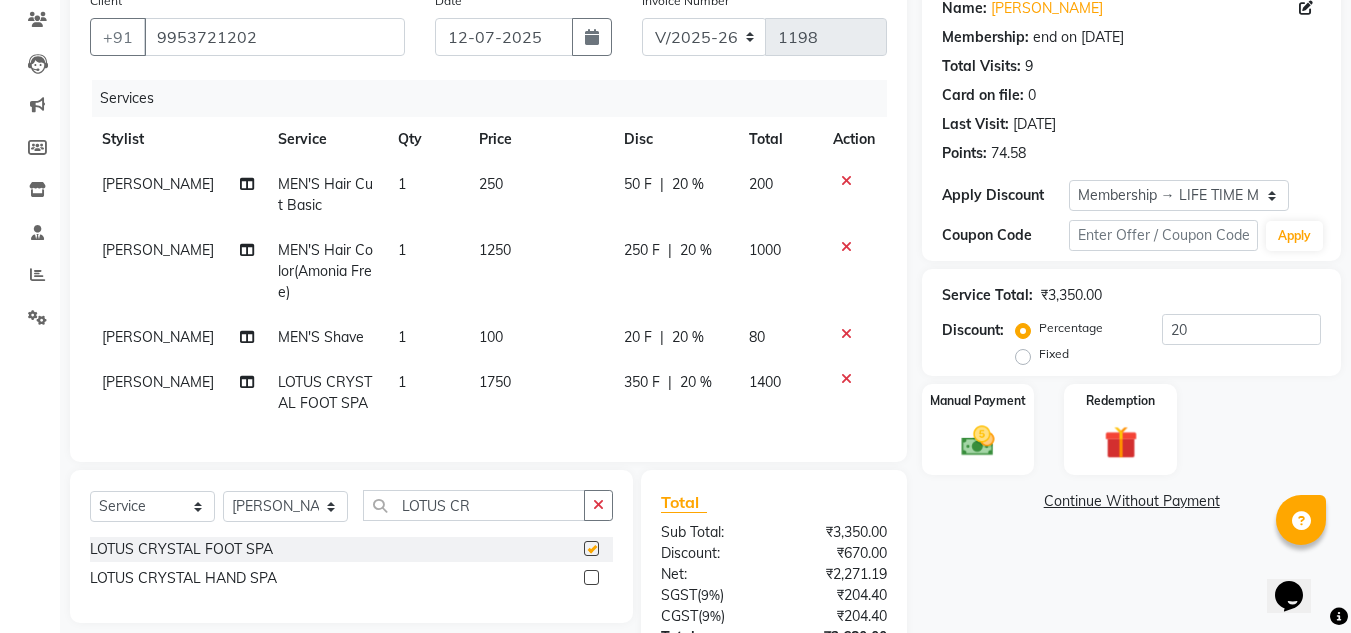 checkbox on "false" 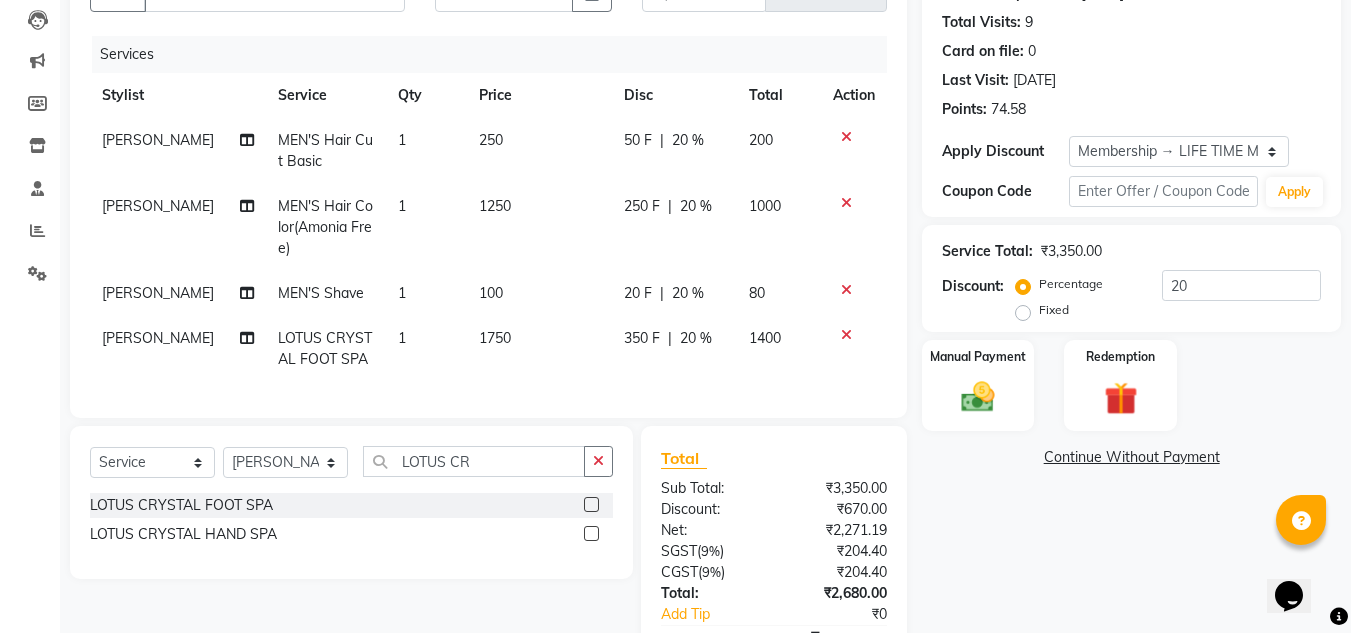 scroll, scrollTop: 165, scrollLeft: 0, axis: vertical 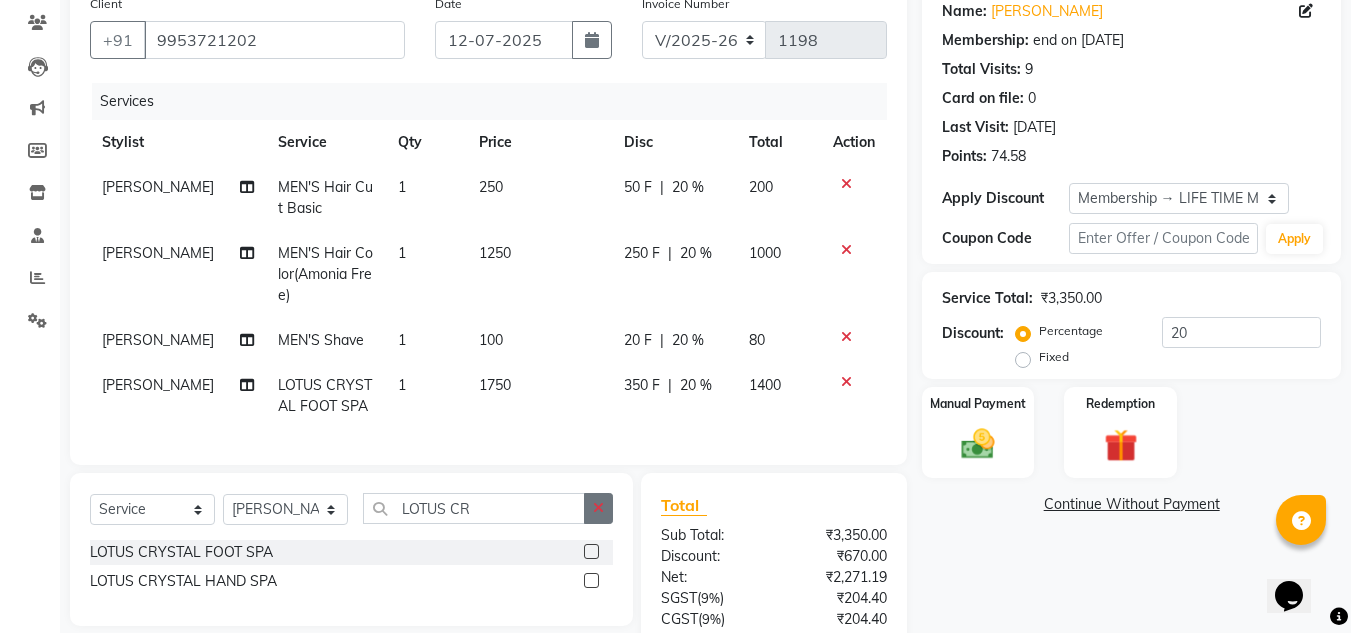 click 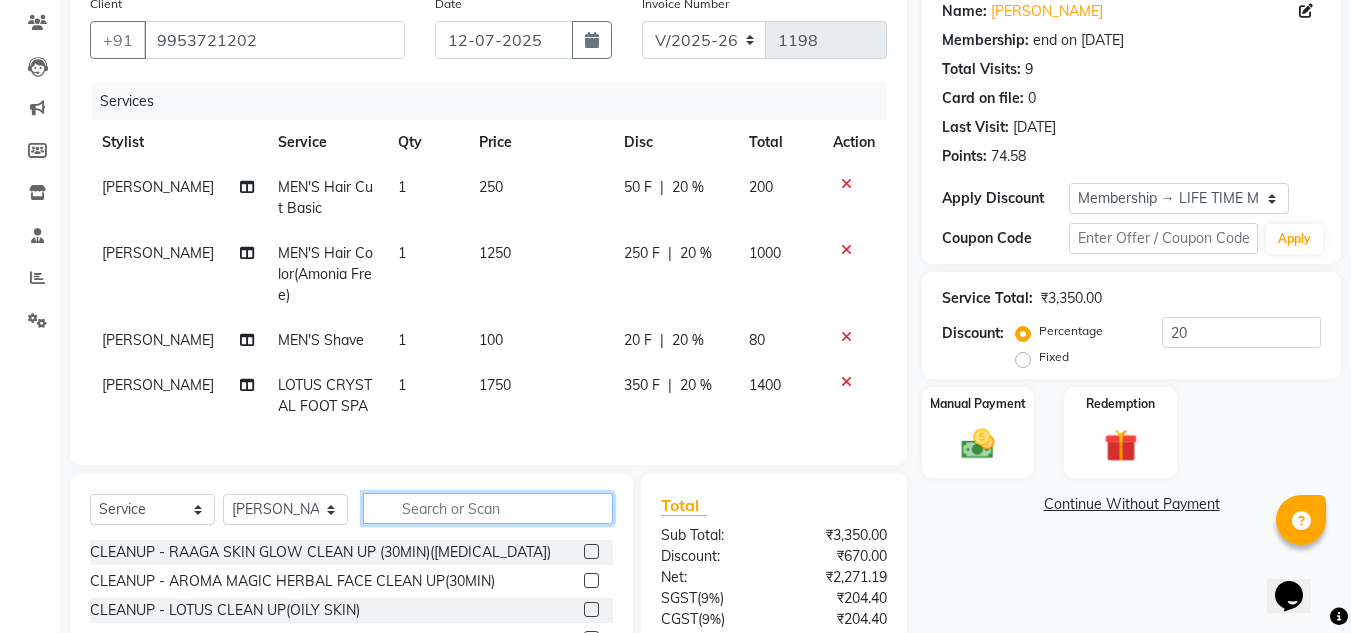 click 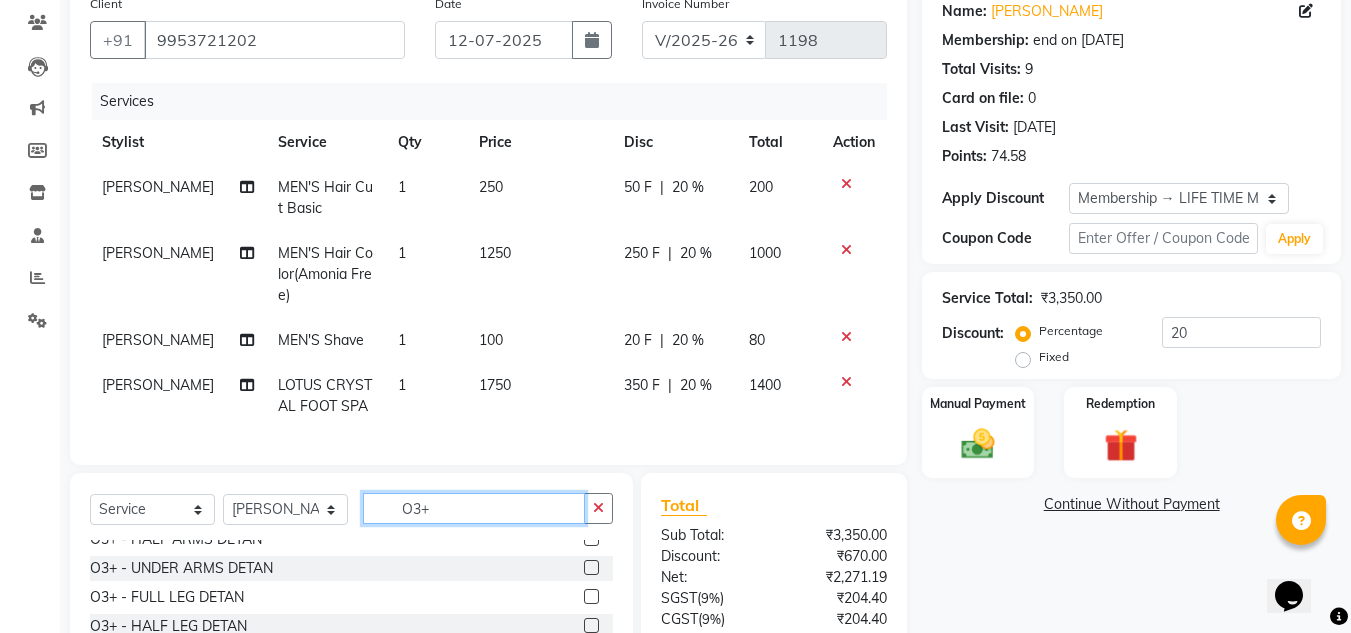 scroll, scrollTop: 0, scrollLeft: 0, axis: both 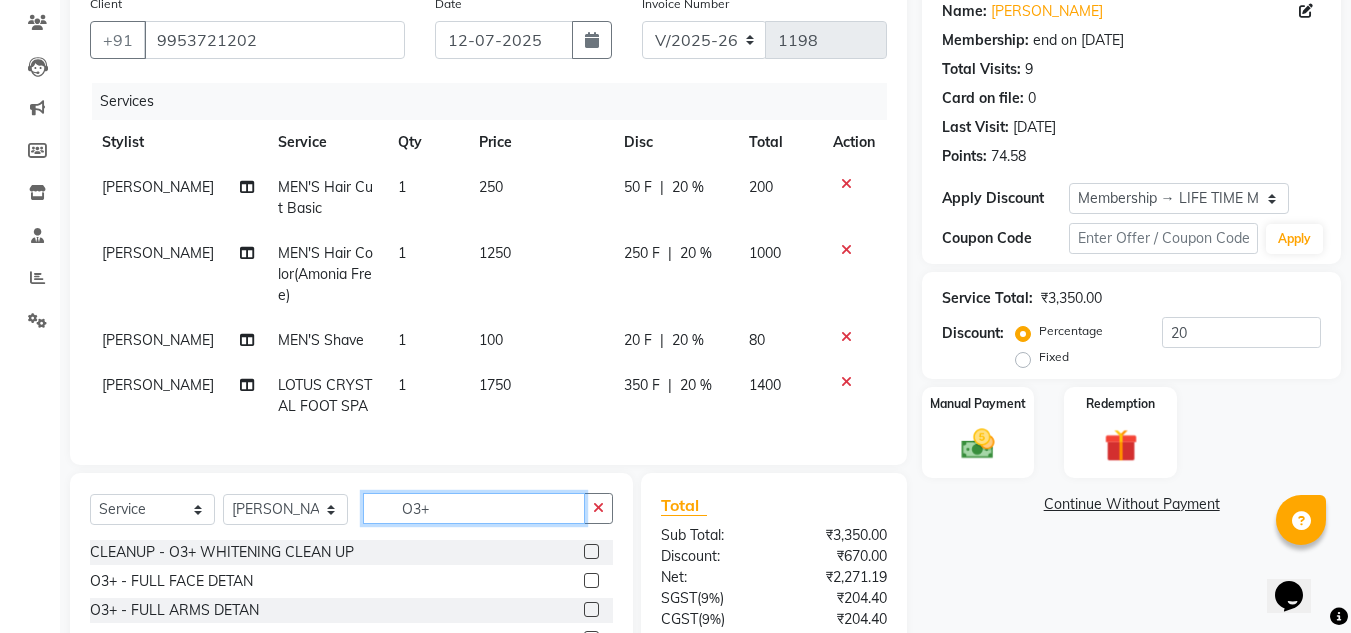 type on "O3+" 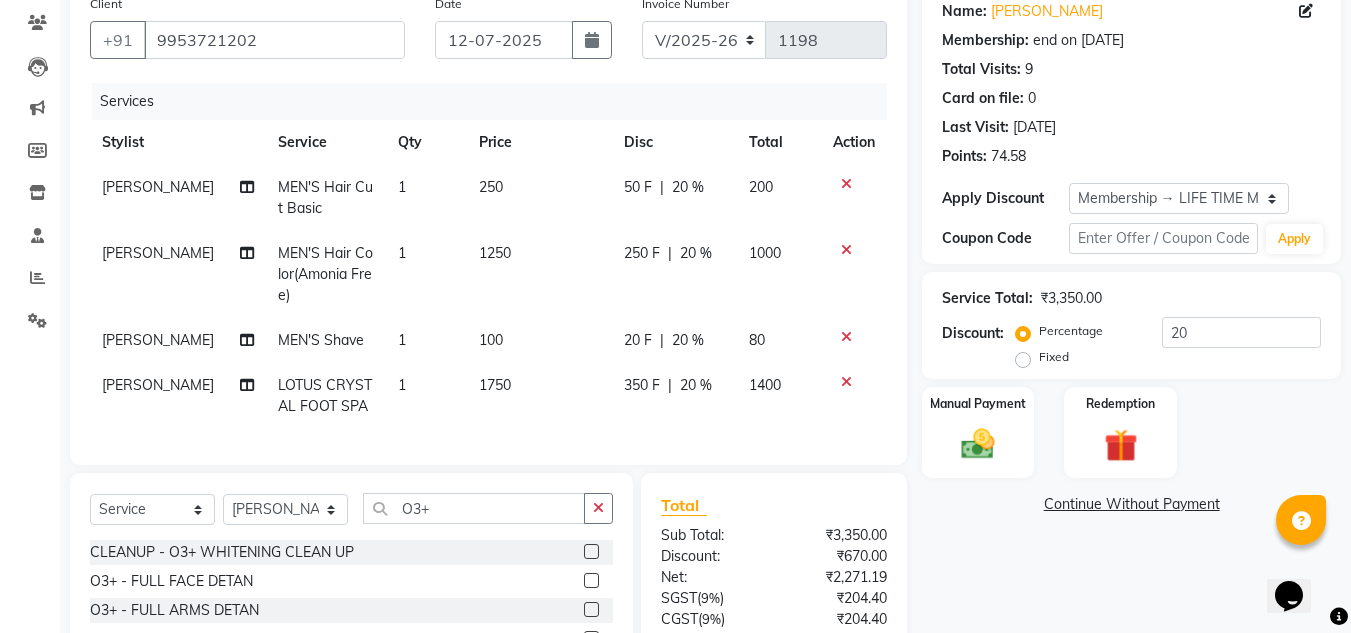 click 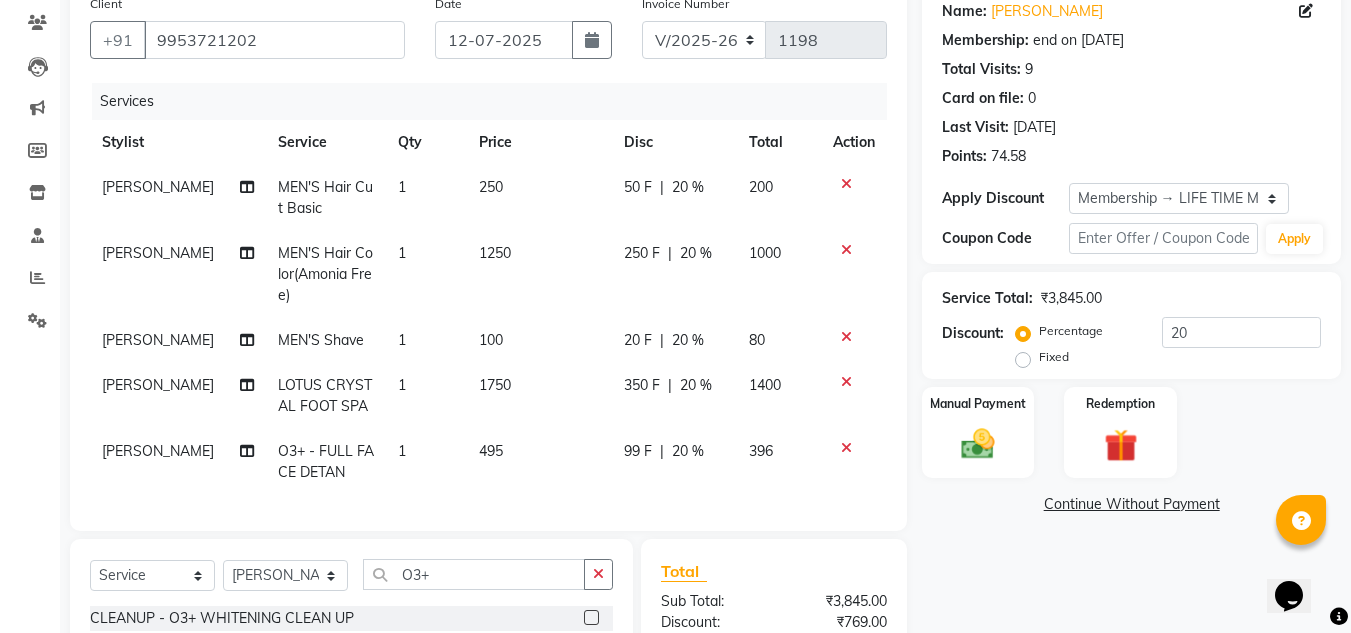 checkbox on "false" 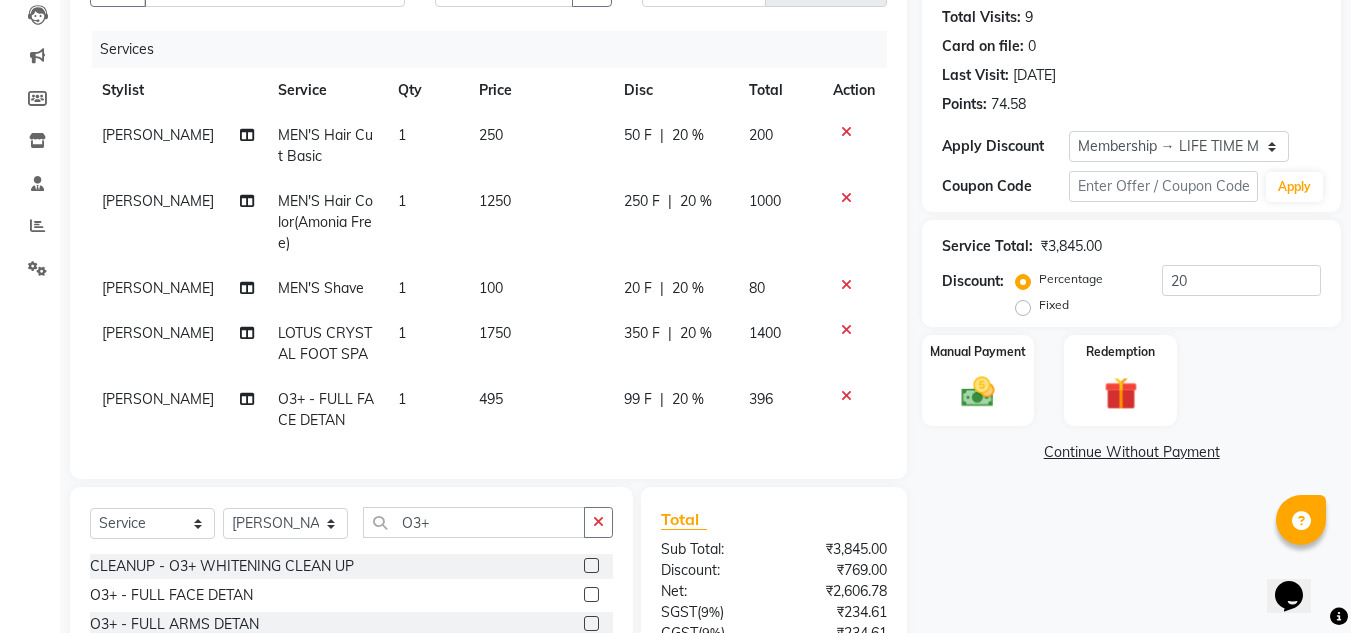 scroll, scrollTop: 265, scrollLeft: 0, axis: vertical 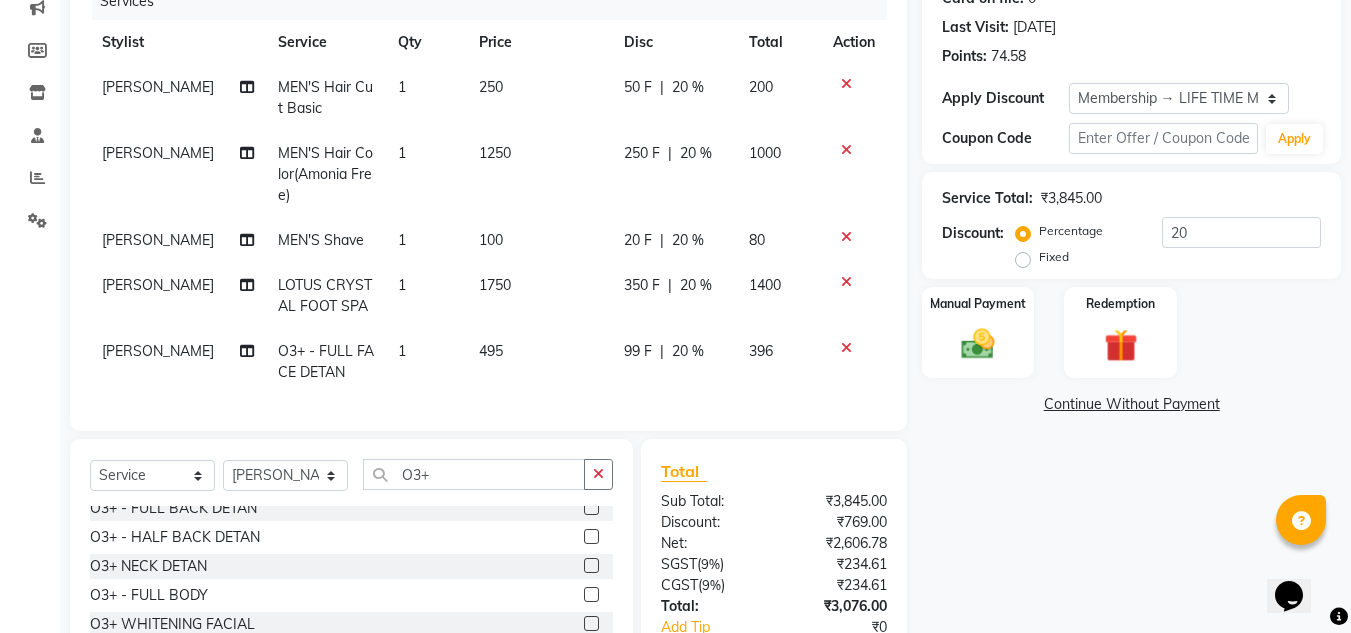 click 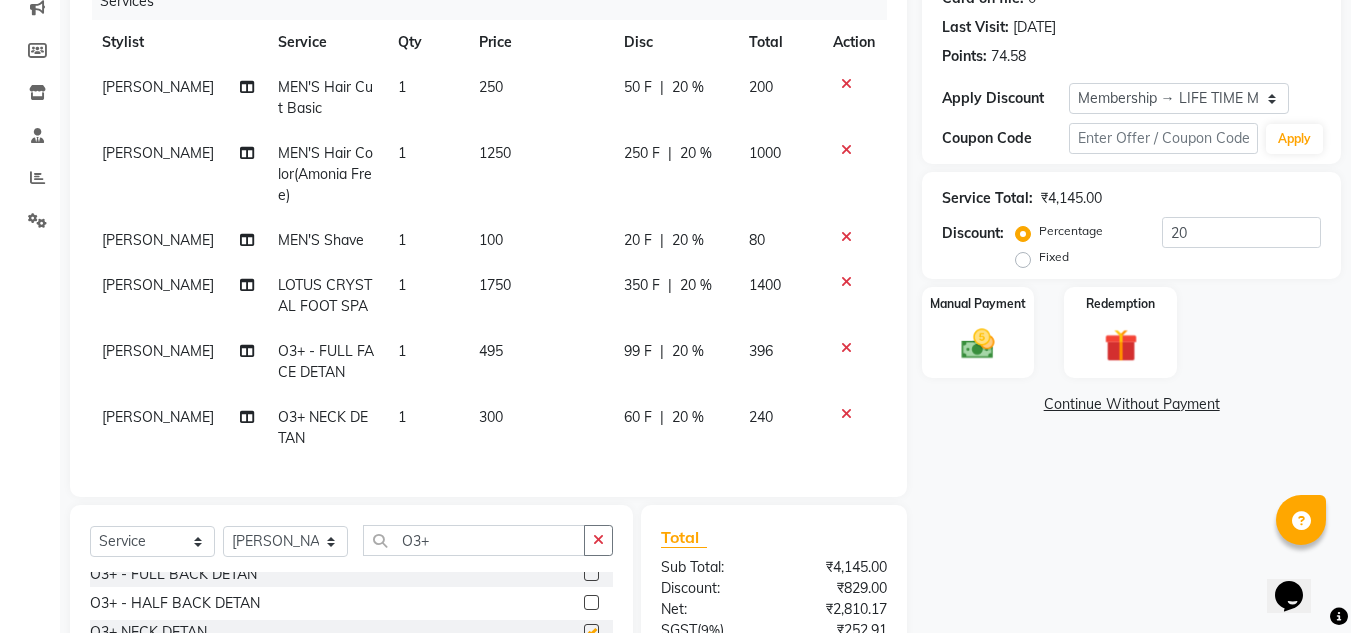 checkbox on "false" 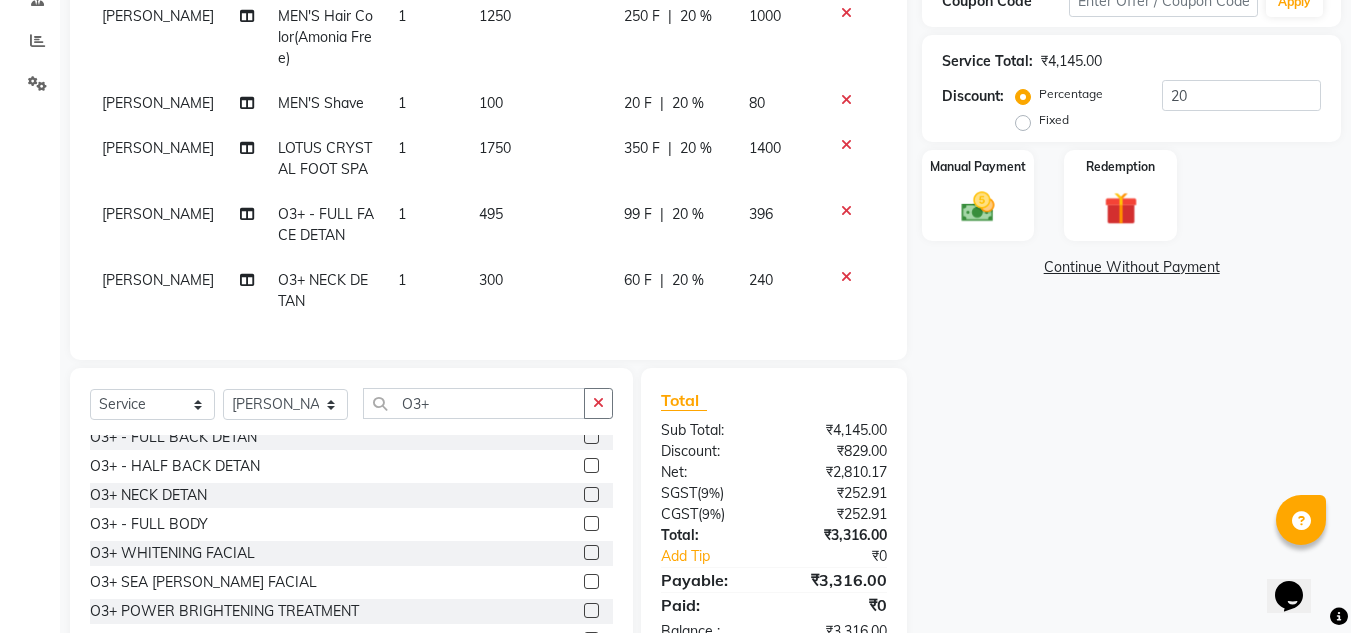 scroll, scrollTop: 368, scrollLeft: 0, axis: vertical 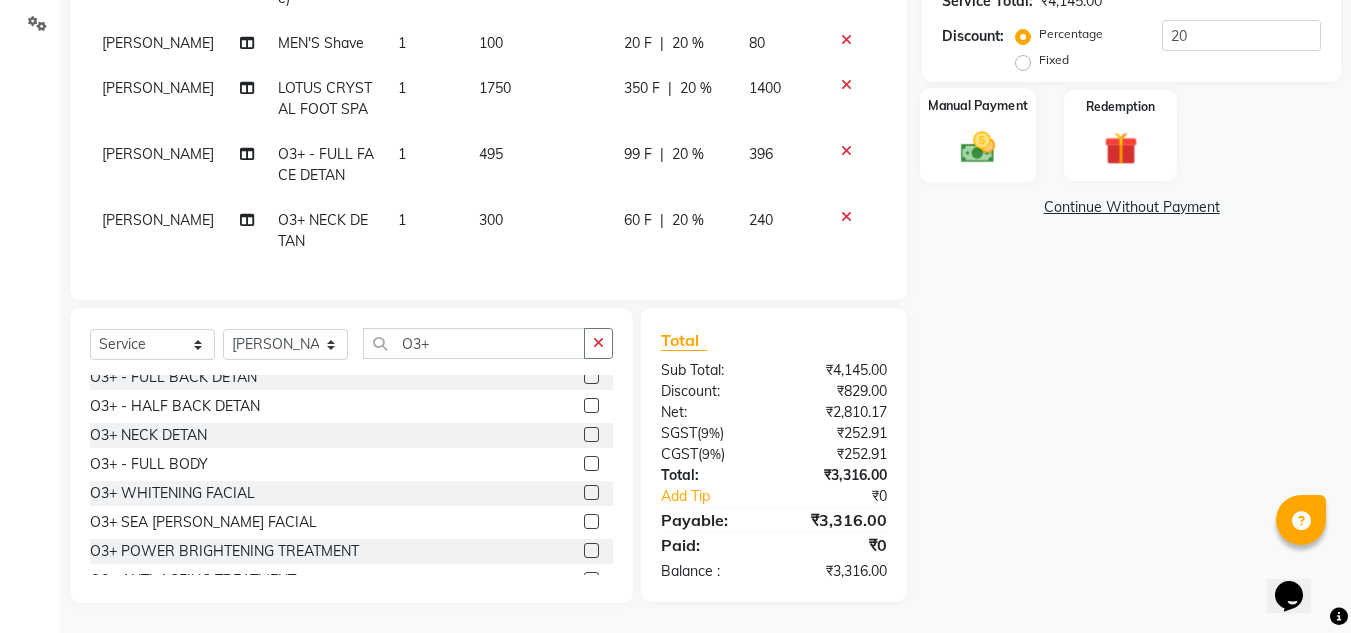 click 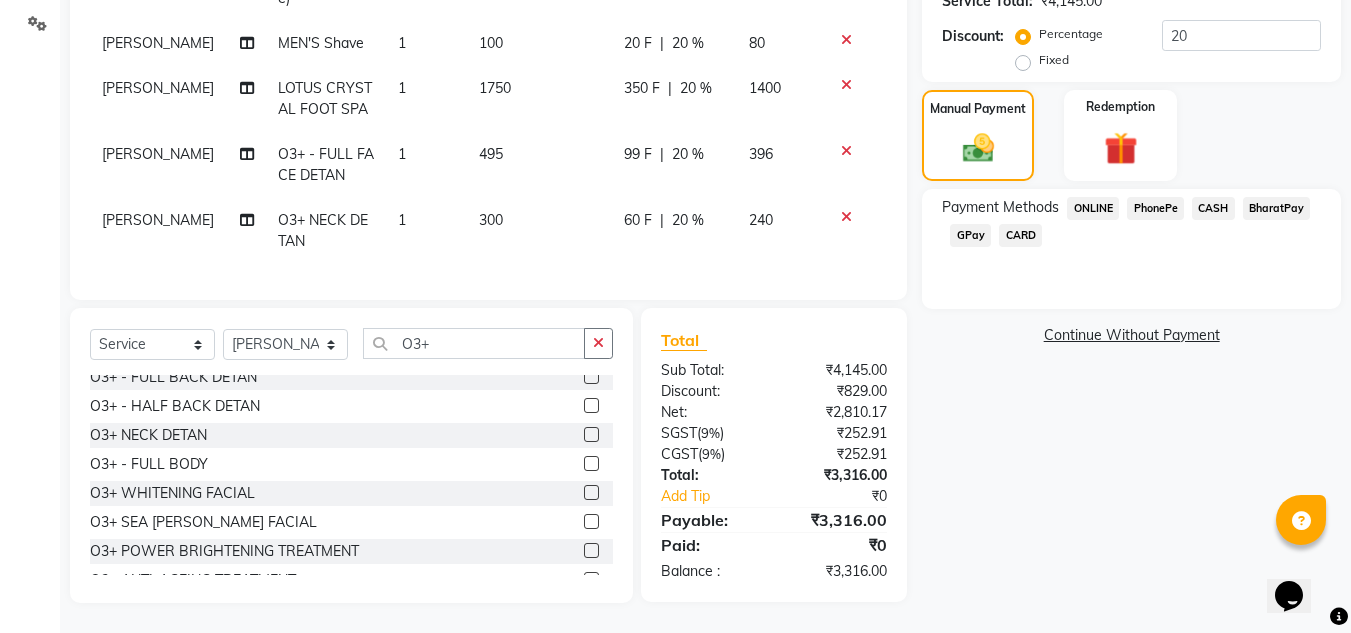 click on "PhonePe" 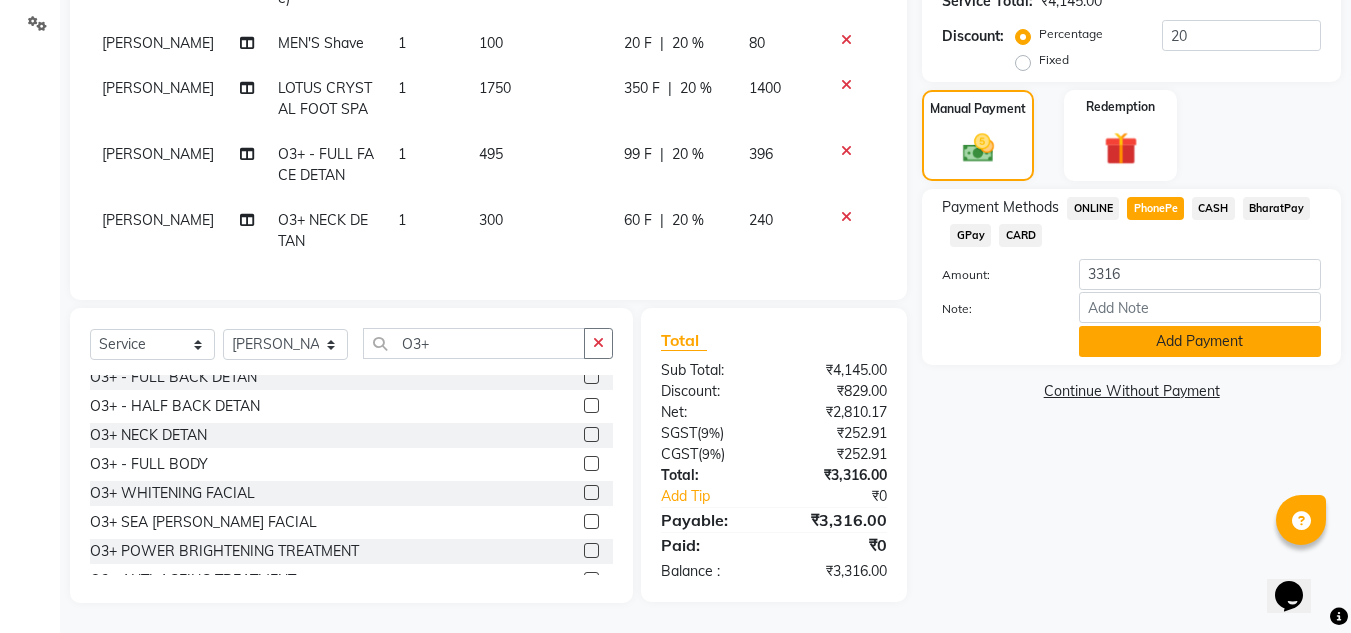 click on "Add Payment" 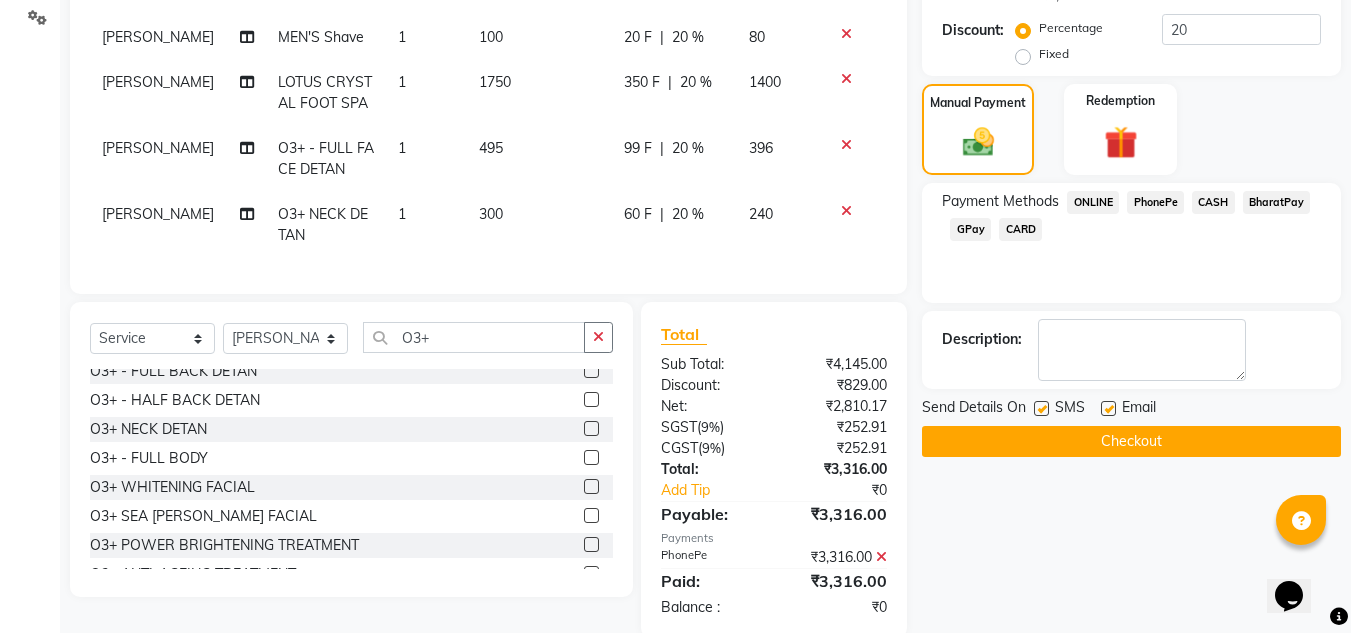 click on "Checkout" 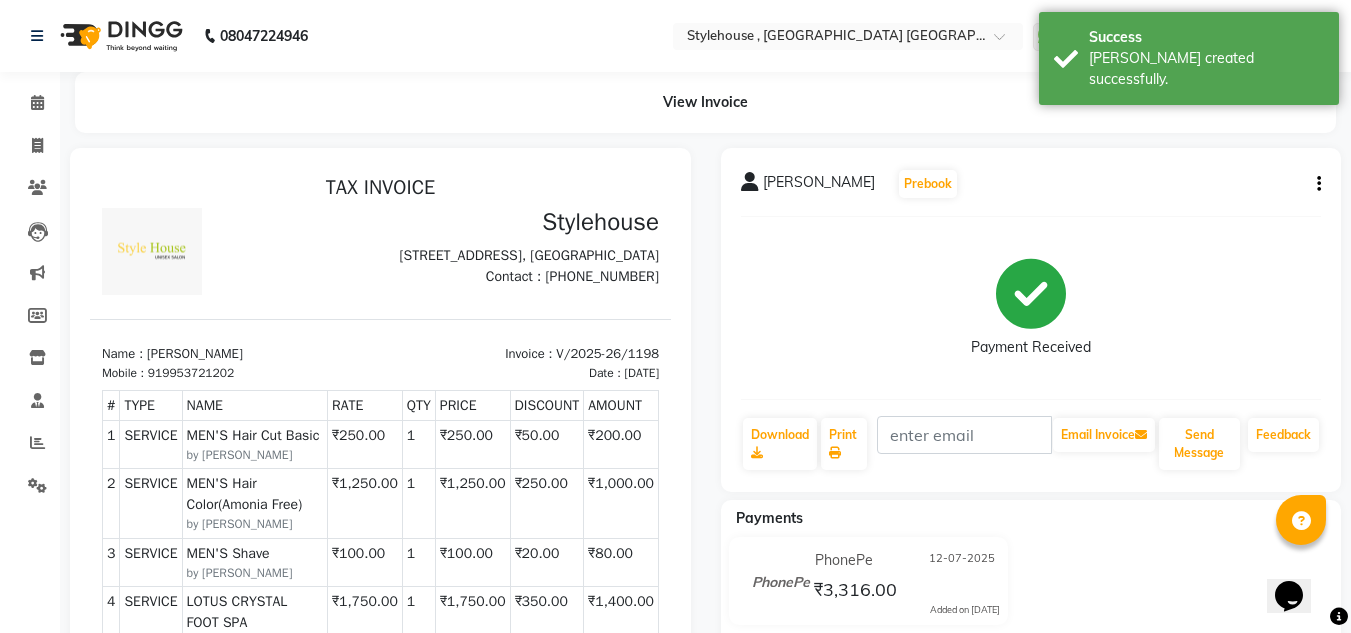 scroll, scrollTop: 0, scrollLeft: 0, axis: both 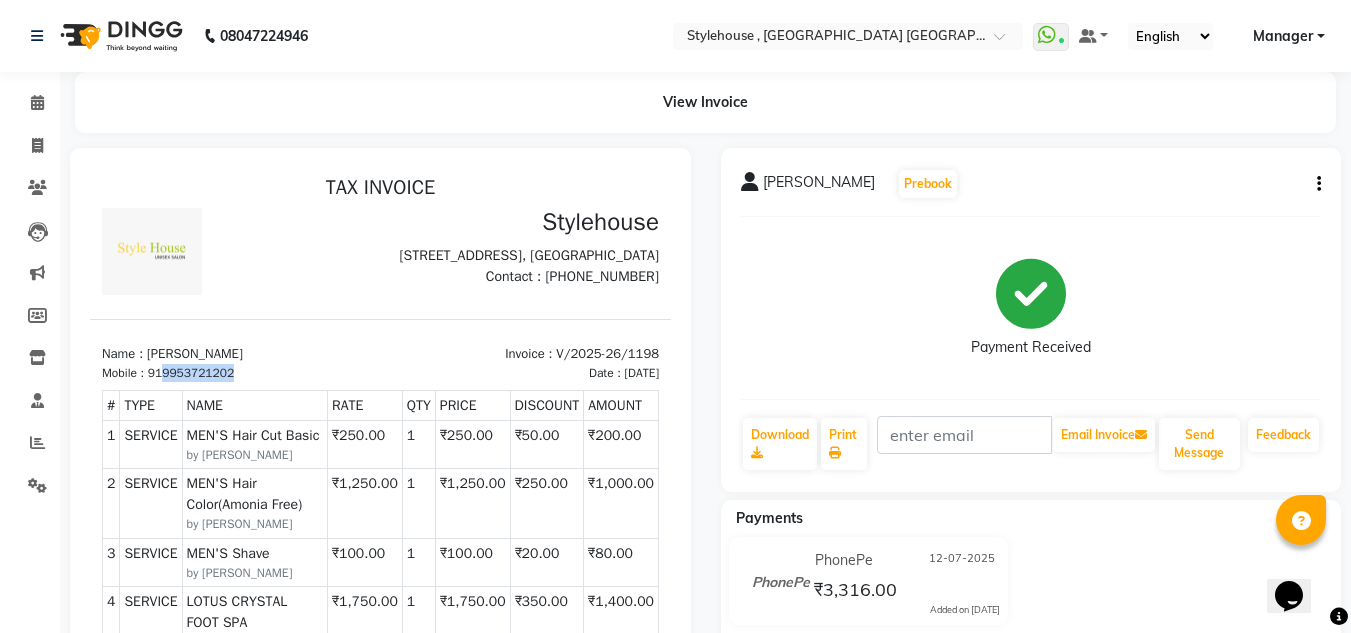 drag, startPoint x: 162, startPoint y: 405, endPoint x: 272, endPoint y: 411, distance: 110.16351 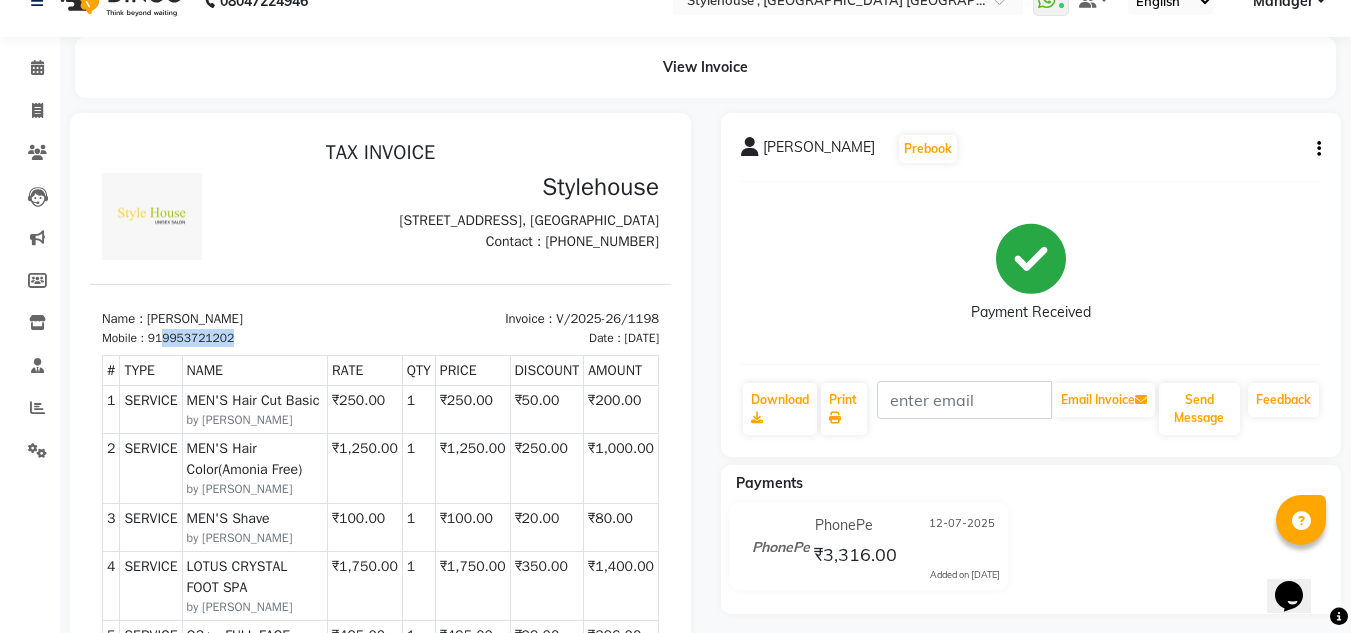 scroll, scrollTop: 0, scrollLeft: 0, axis: both 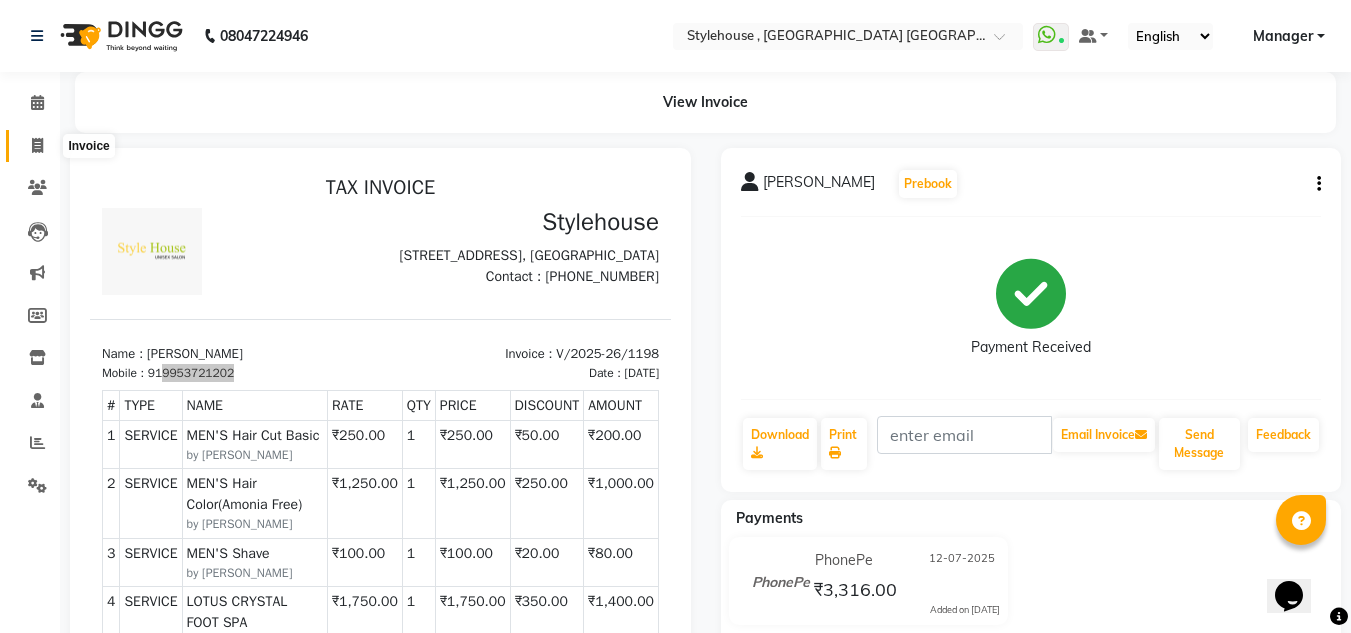 click 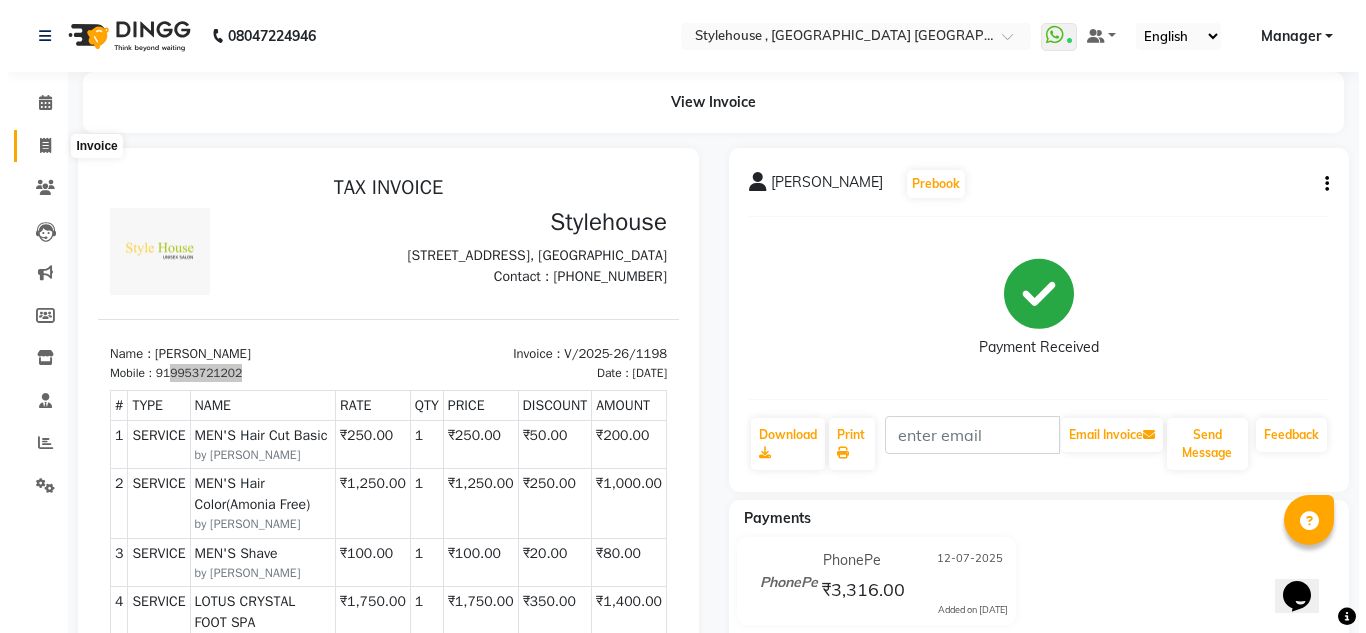 select on "service" 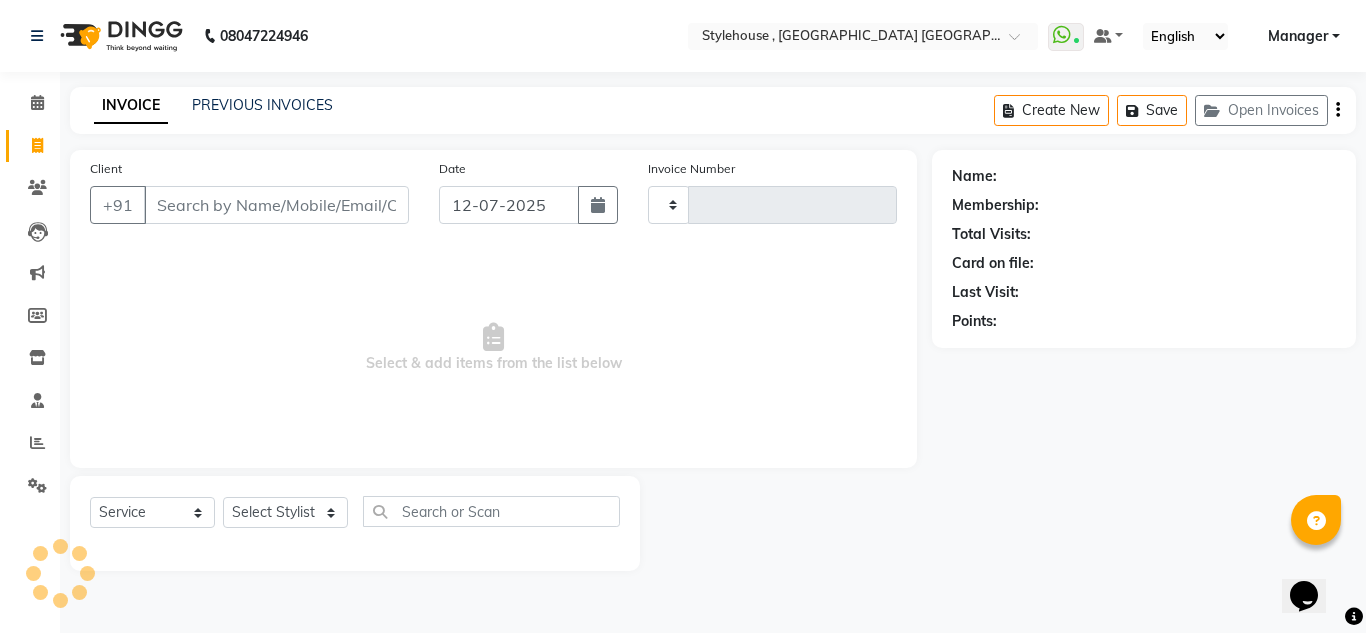 type on "1199" 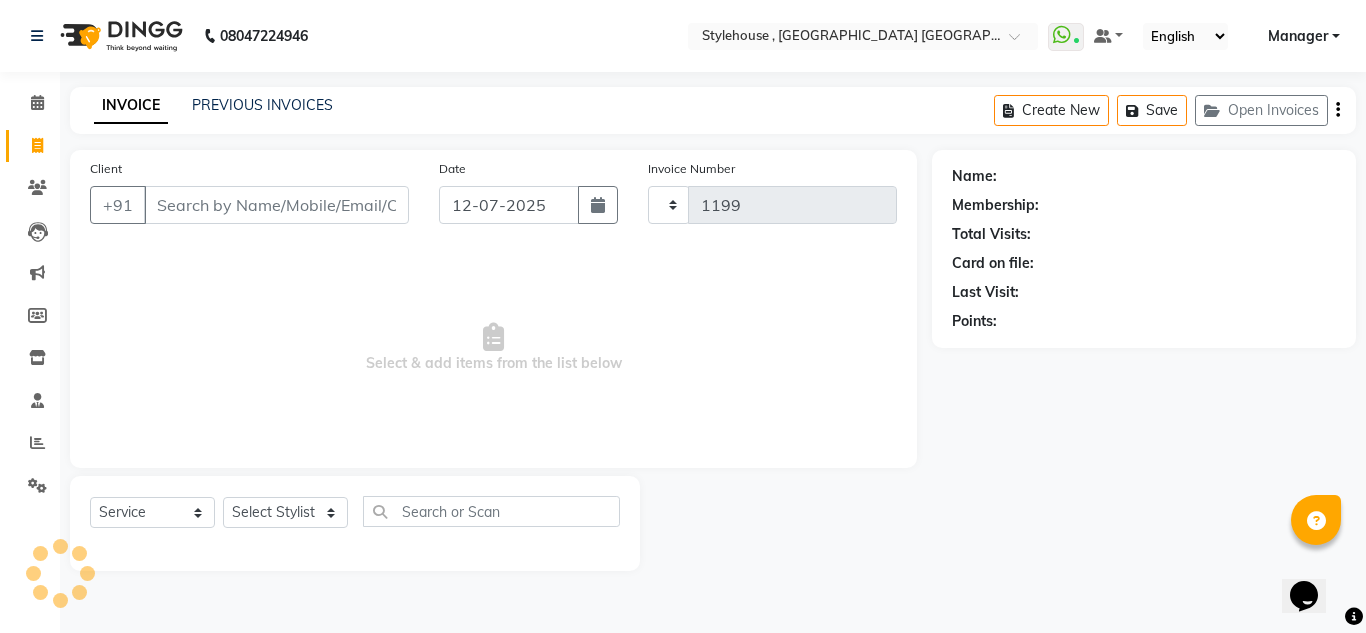 select on "7793" 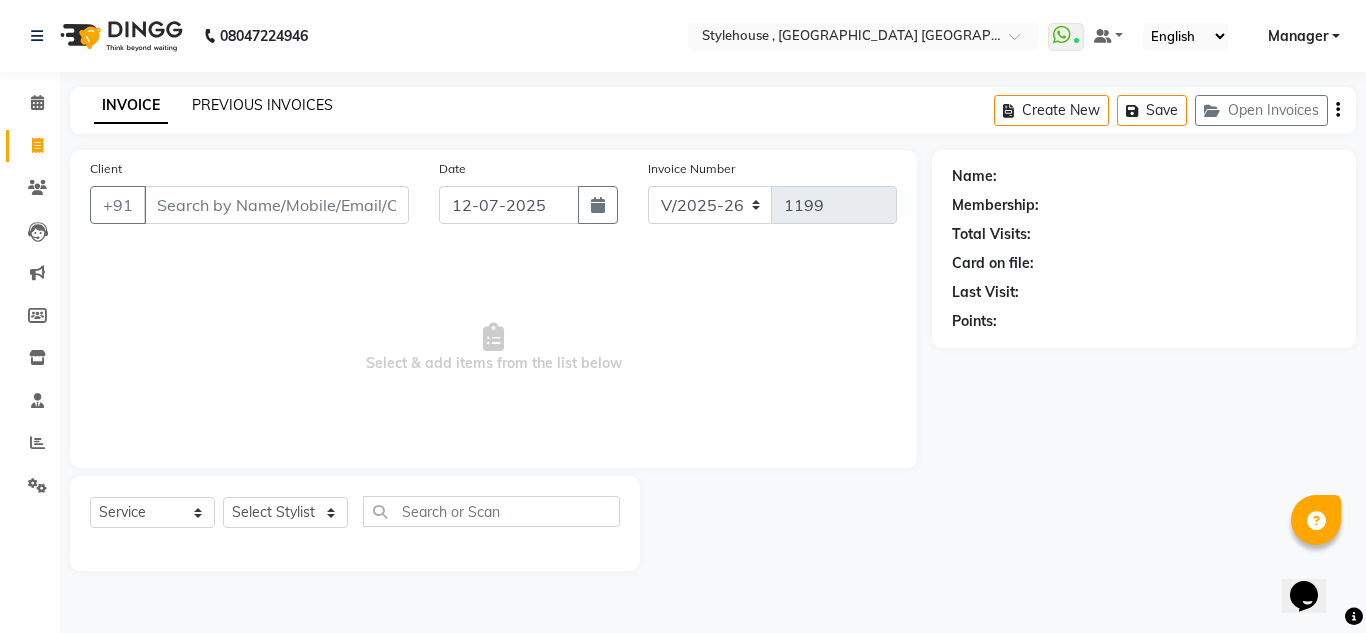 click on "PREVIOUS INVOICES" 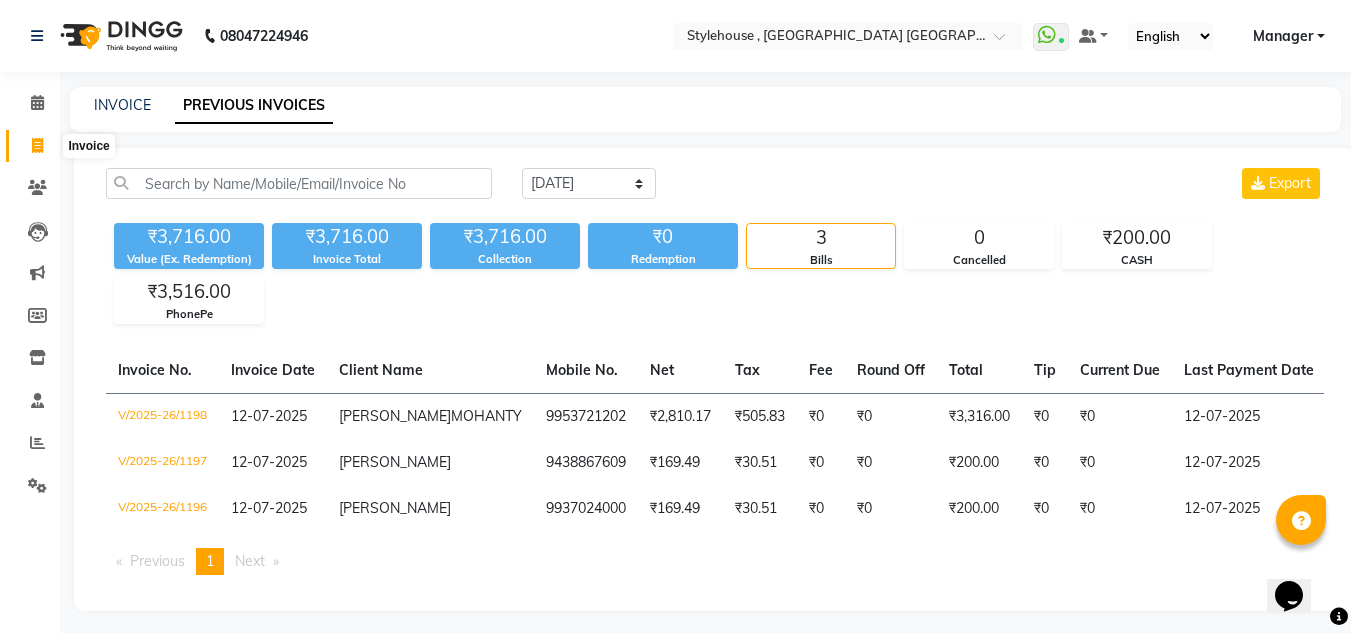 click 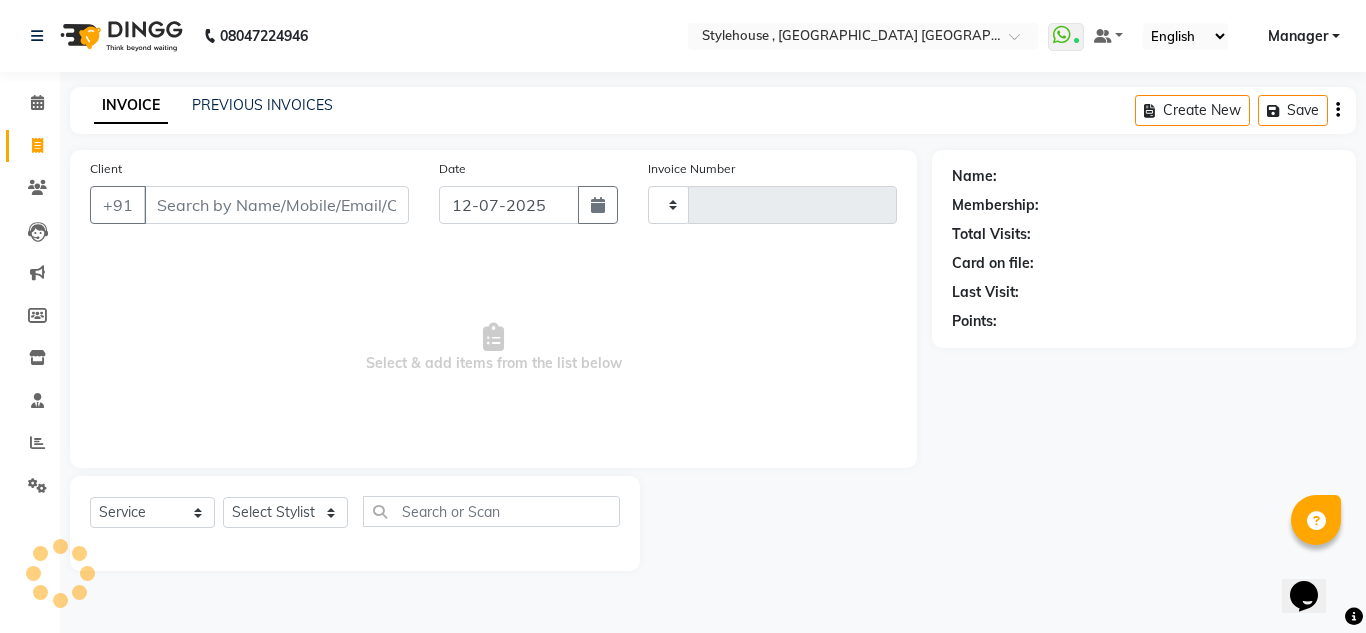 type on "1199" 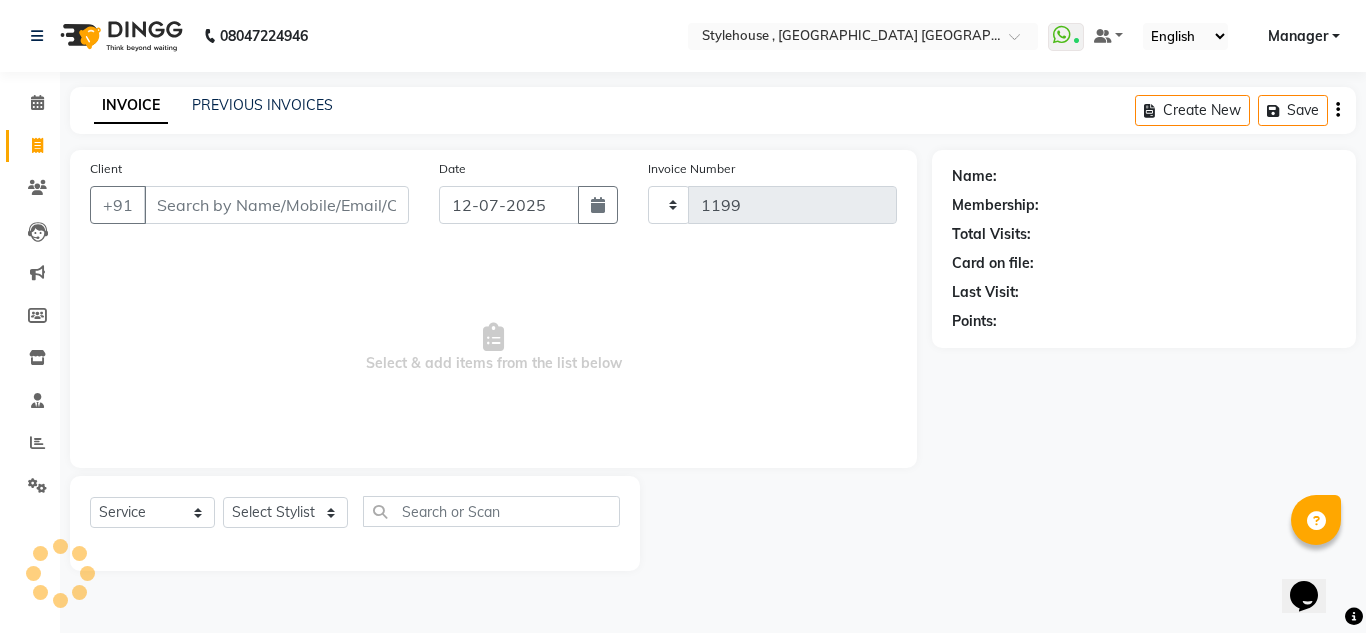 select on "7793" 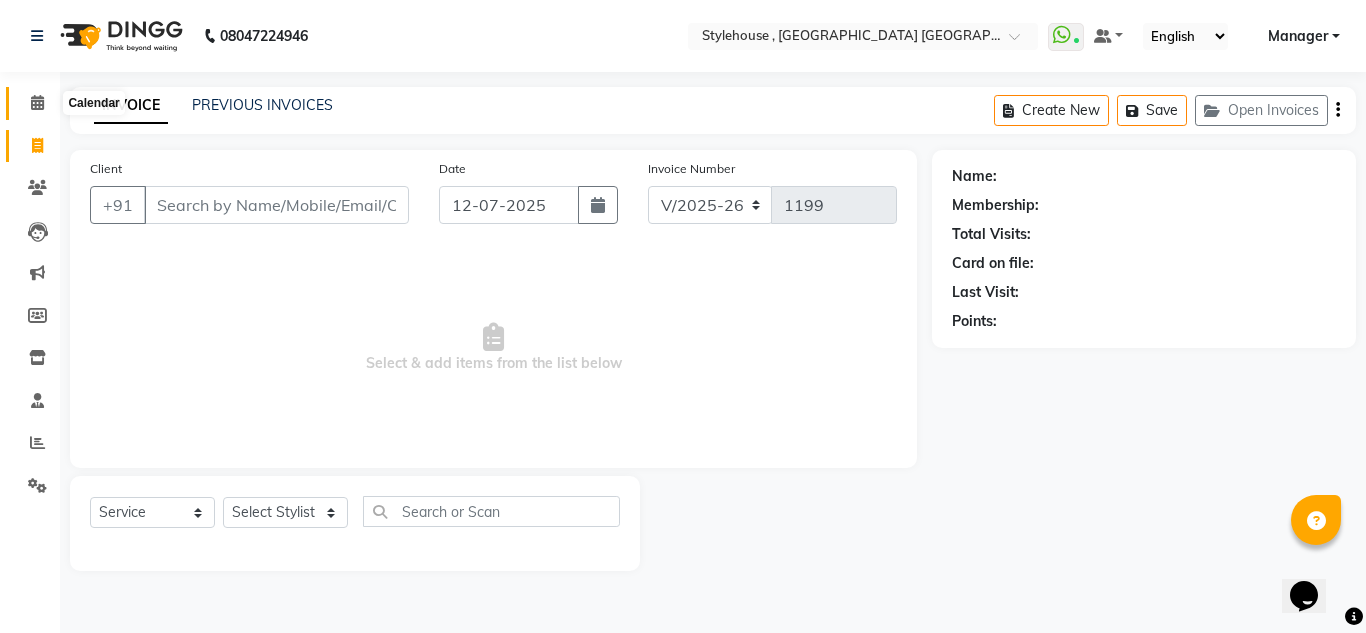 click 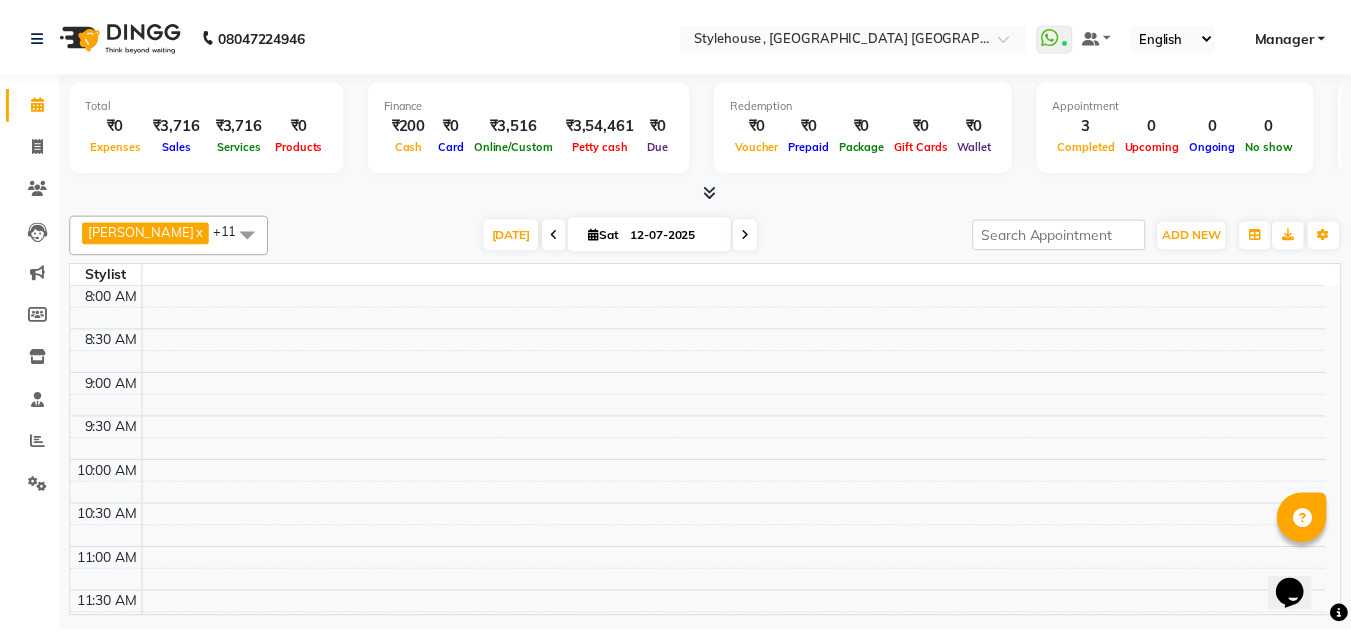 scroll, scrollTop: 353, scrollLeft: 0, axis: vertical 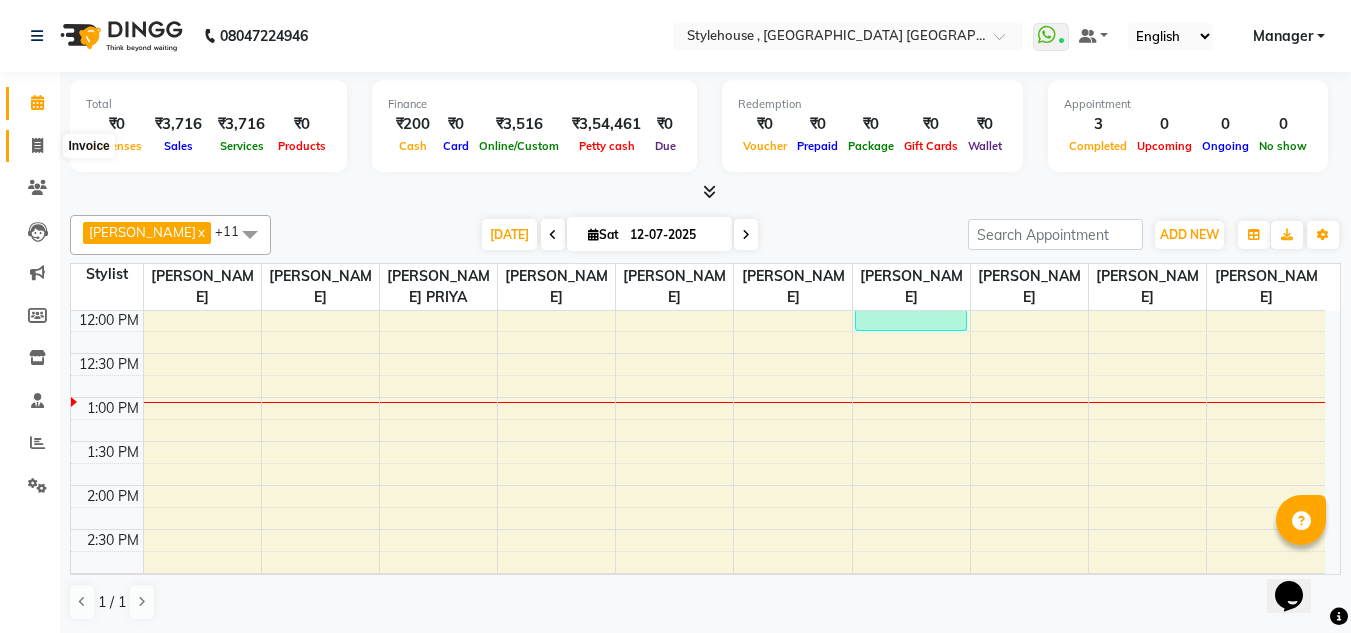 click 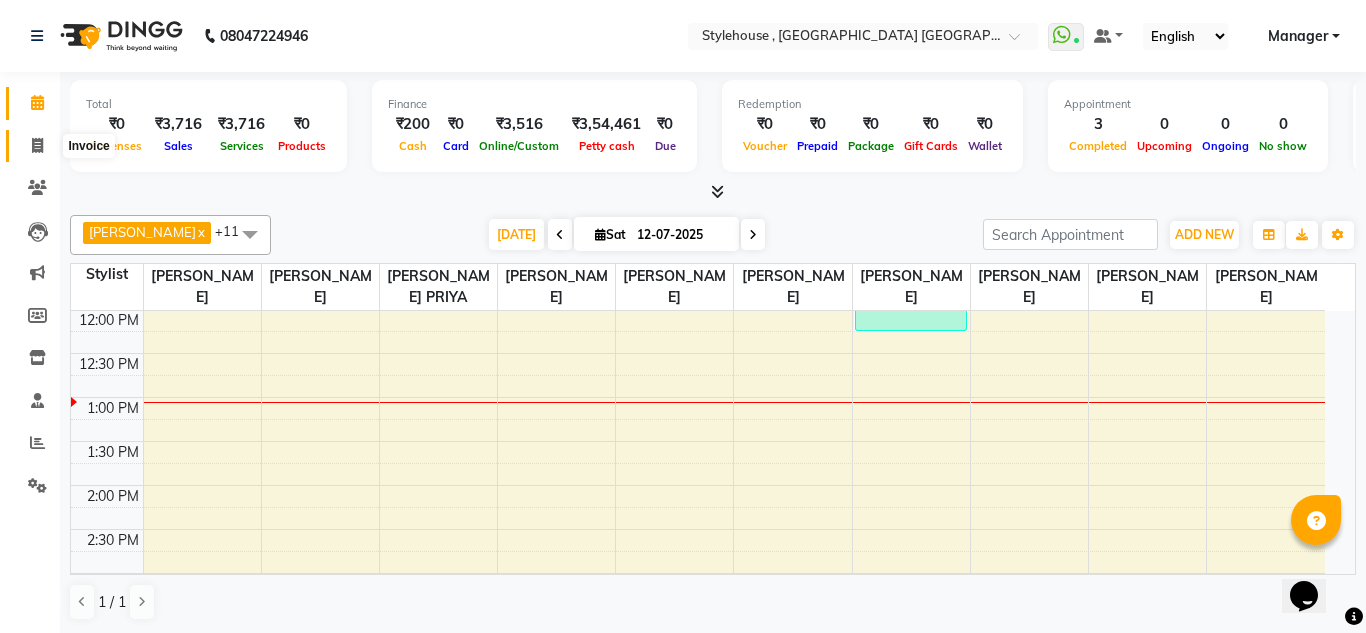 select on "service" 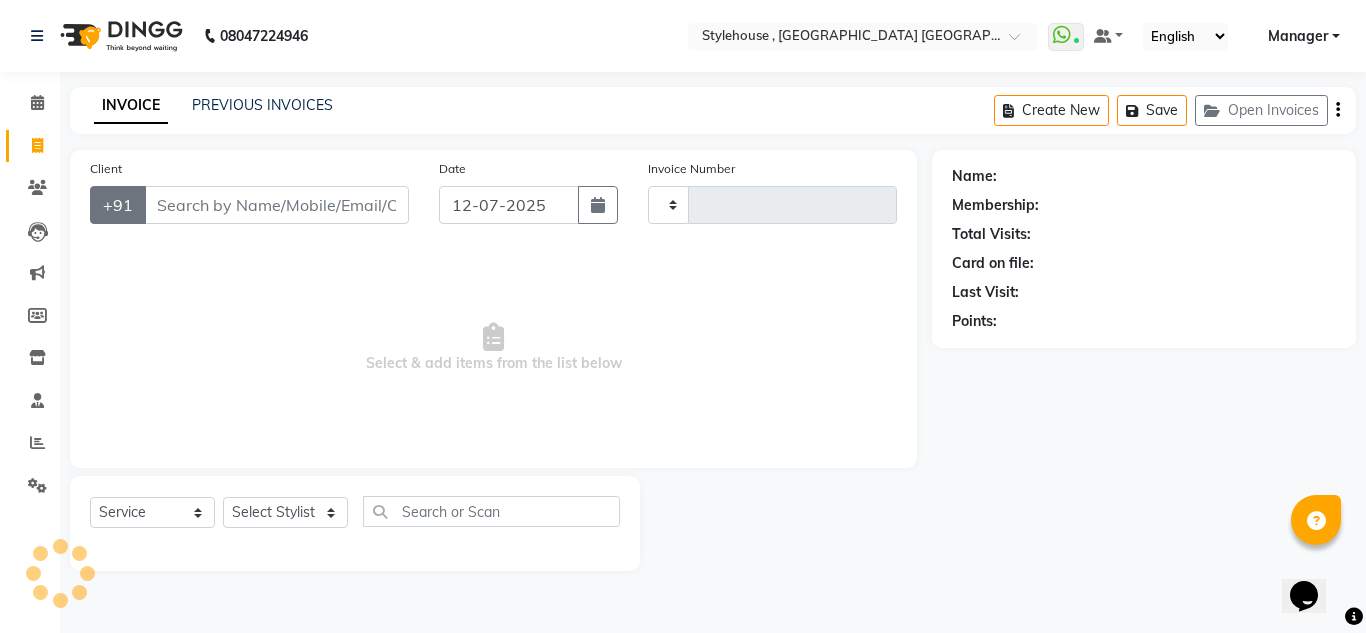 type on "1199" 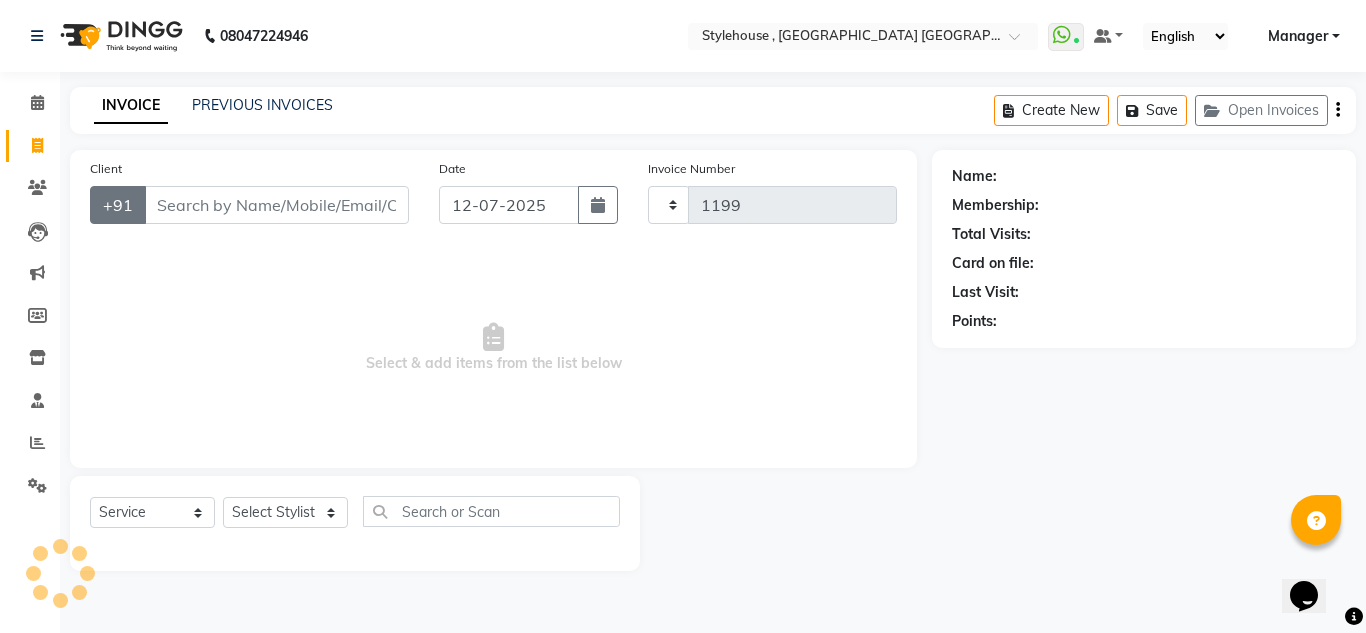 select on "7793" 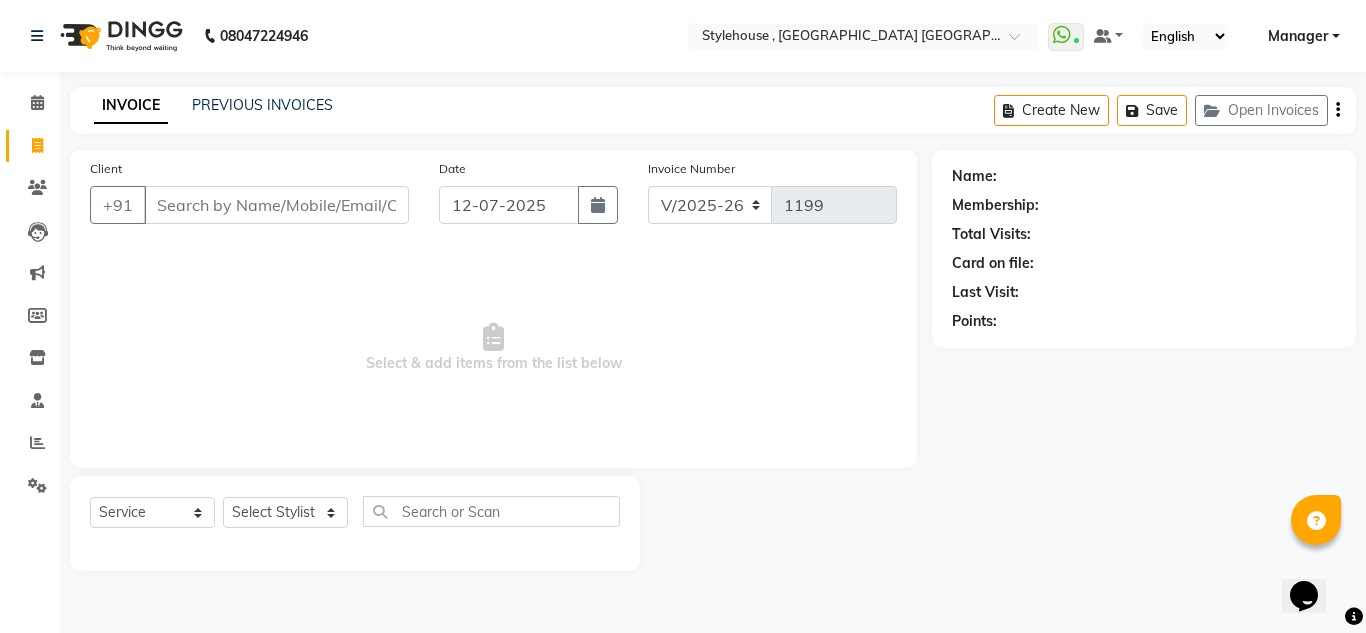 click on "Client" at bounding box center [276, 205] 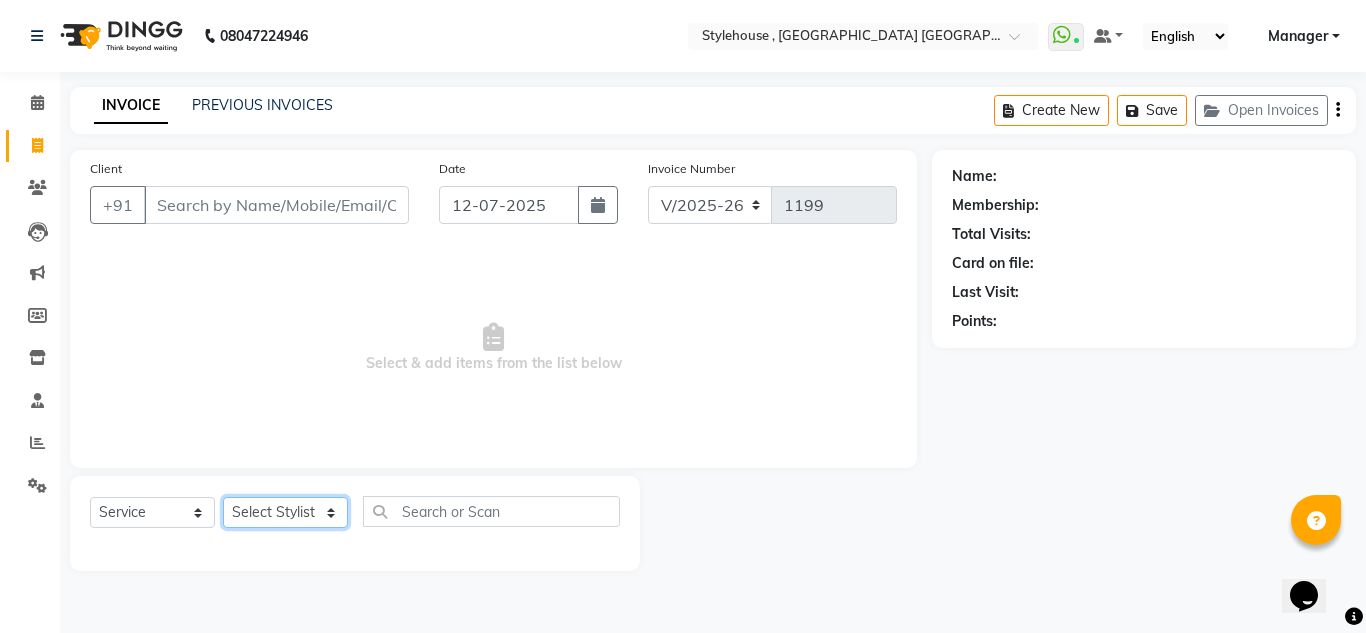 click on "Select Stylist [PERSON_NAME] [PERSON_NAME] [PERSON_NAME] [PERSON_NAME] PRIYA Manager [PERSON_NAME] [PERSON_NAME] [PERSON_NAME] PRIYANKA NANDA PUJA [PERSON_NAME] [PERSON_NAME] [PERSON_NAME] SAMEER [PERSON_NAME] [PERSON_NAME]" 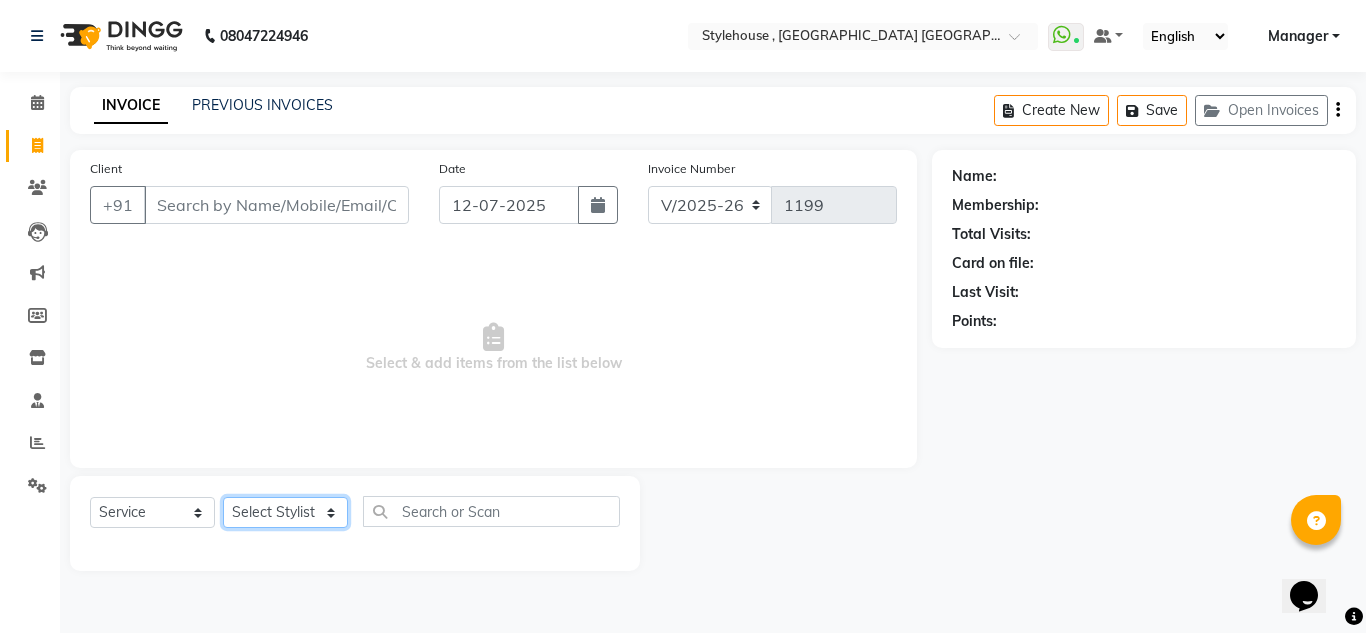 select on "78233" 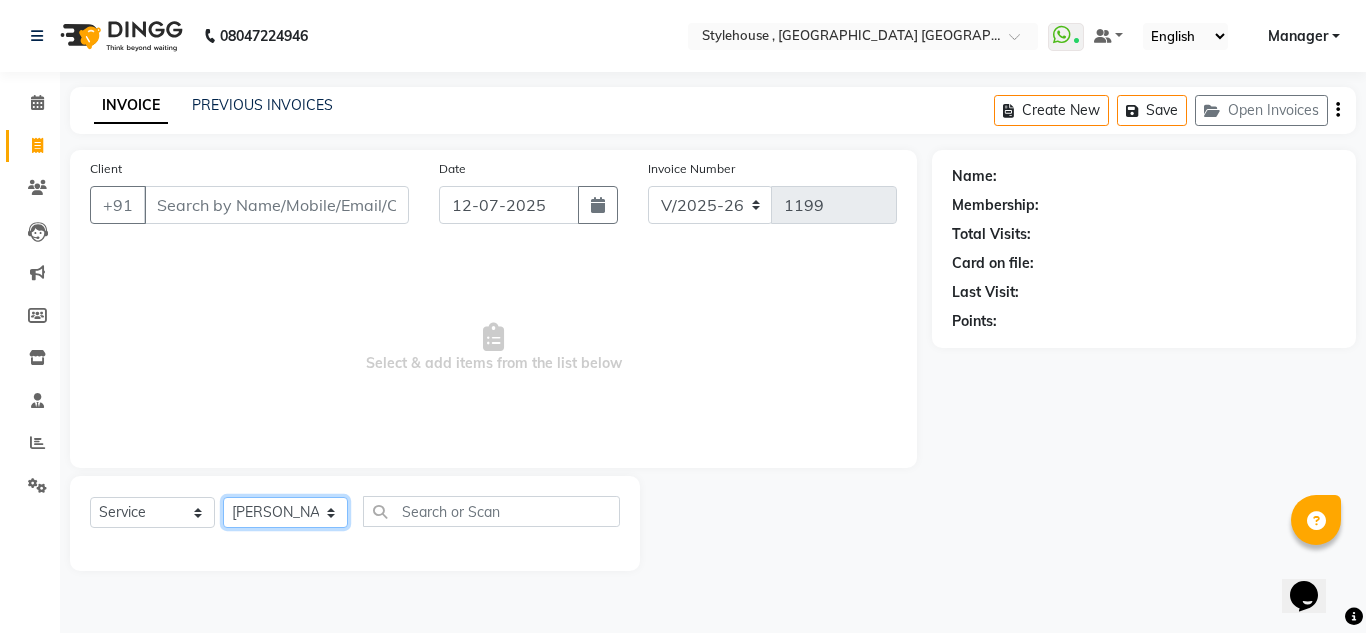 click on "Select Stylist [PERSON_NAME] [PERSON_NAME] [PERSON_NAME] [PERSON_NAME] PRIYA Manager [PERSON_NAME] [PERSON_NAME] [PERSON_NAME] PRIYANKA NANDA PUJA [PERSON_NAME] [PERSON_NAME] [PERSON_NAME] SAMEER [PERSON_NAME] [PERSON_NAME]" 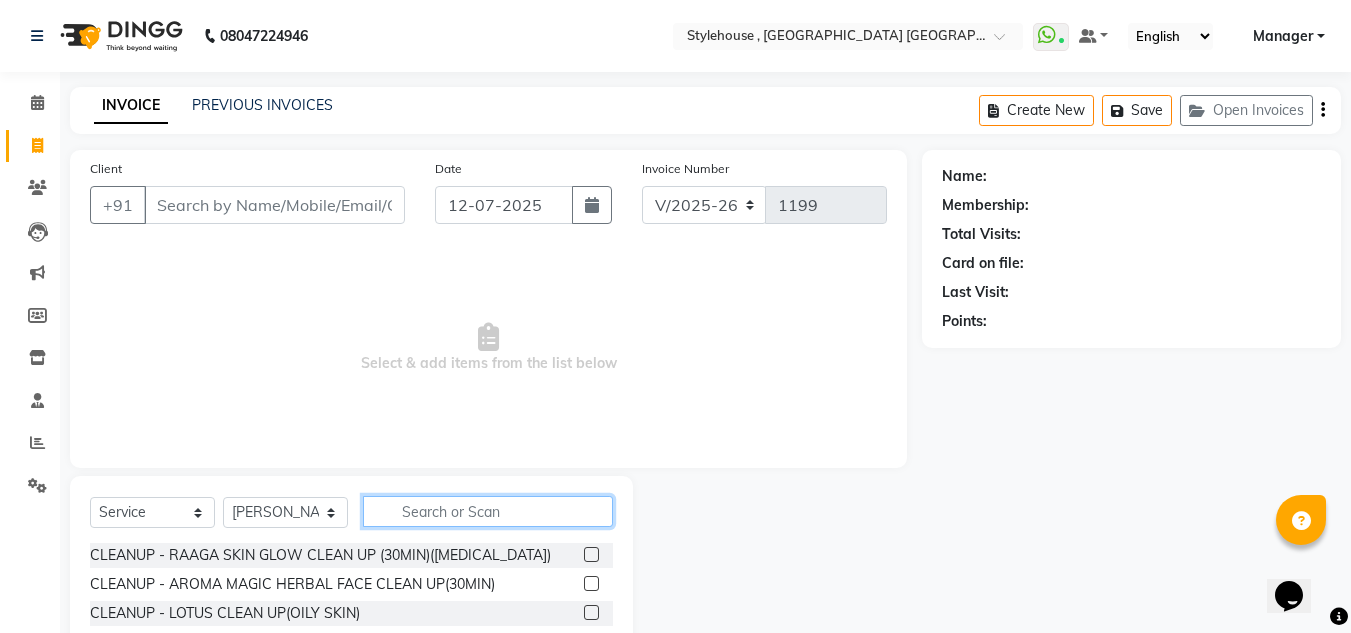 click 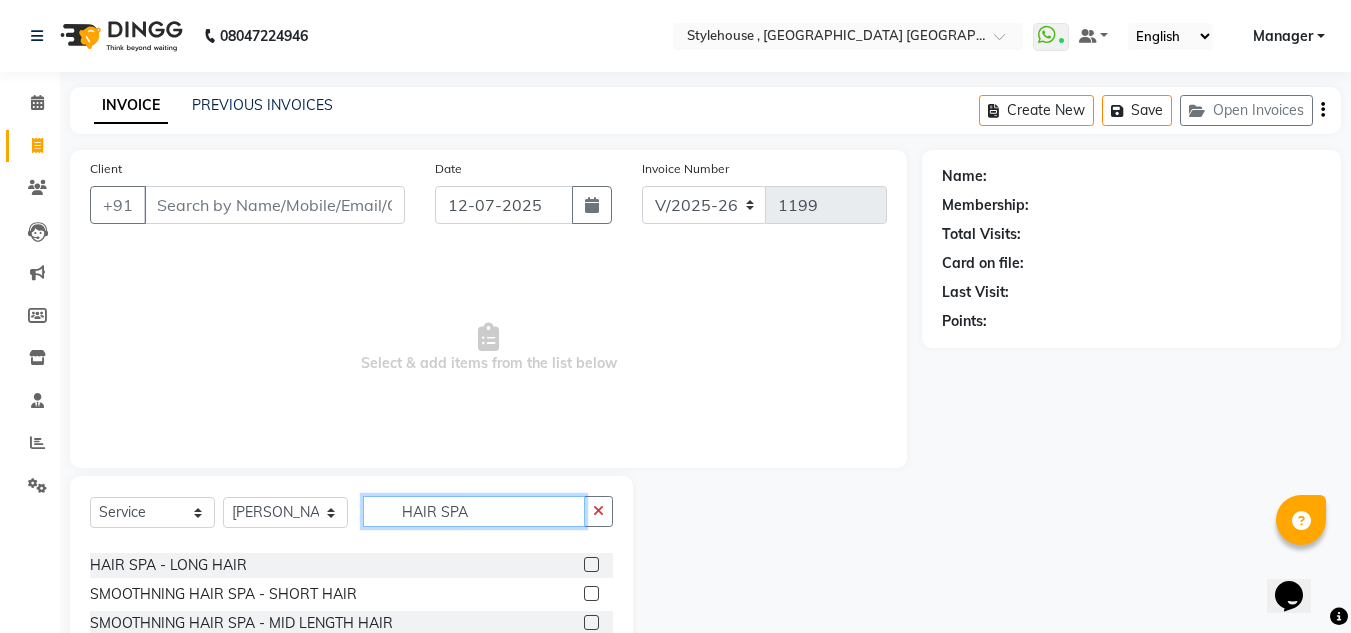 scroll, scrollTop: 0, scrollLeft: 0, axis: both 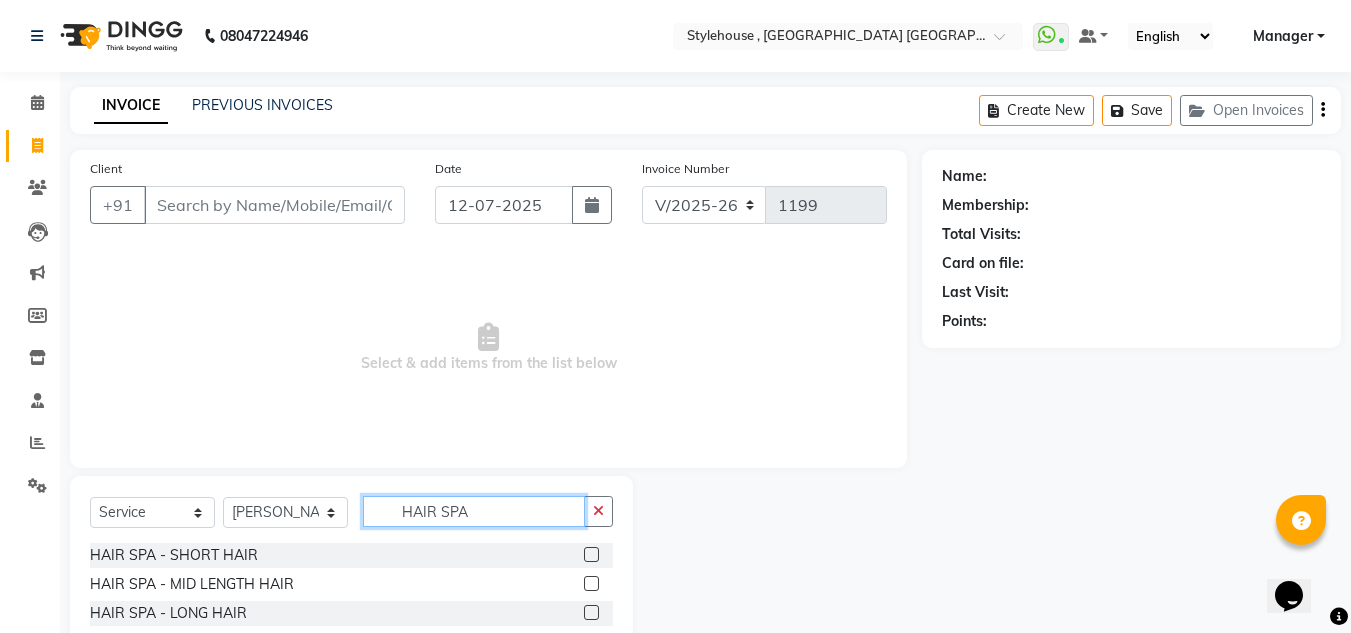 type on "HAIR SPA" 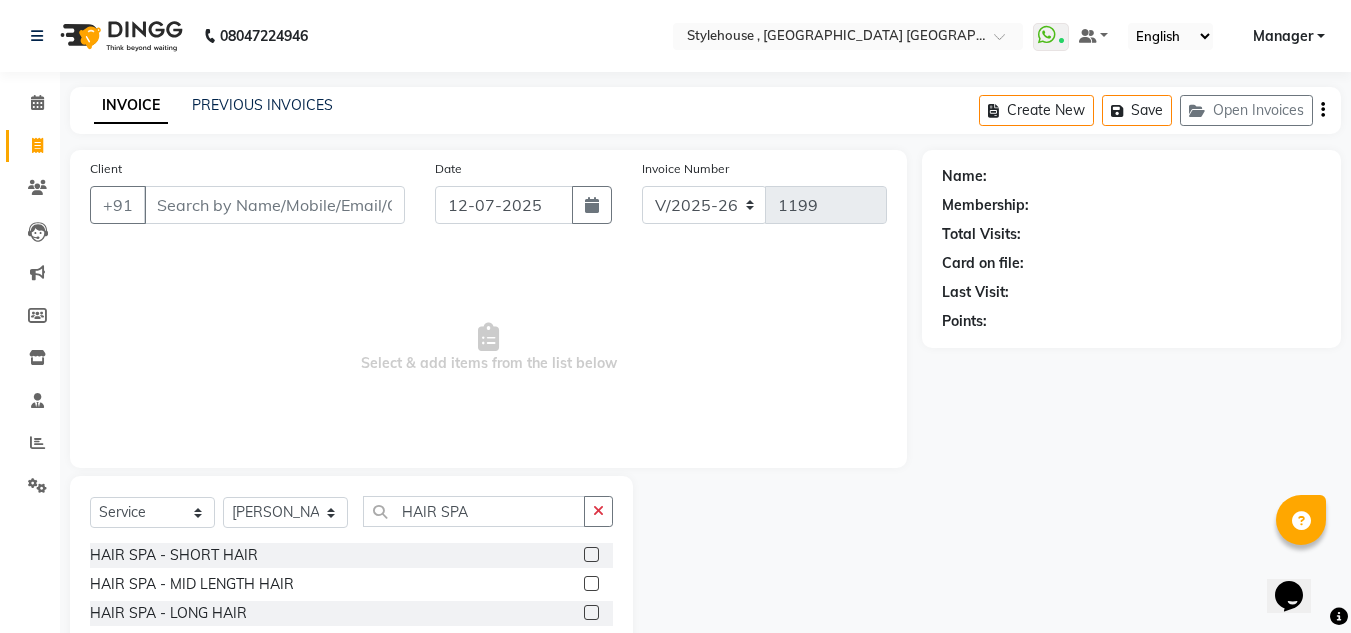click 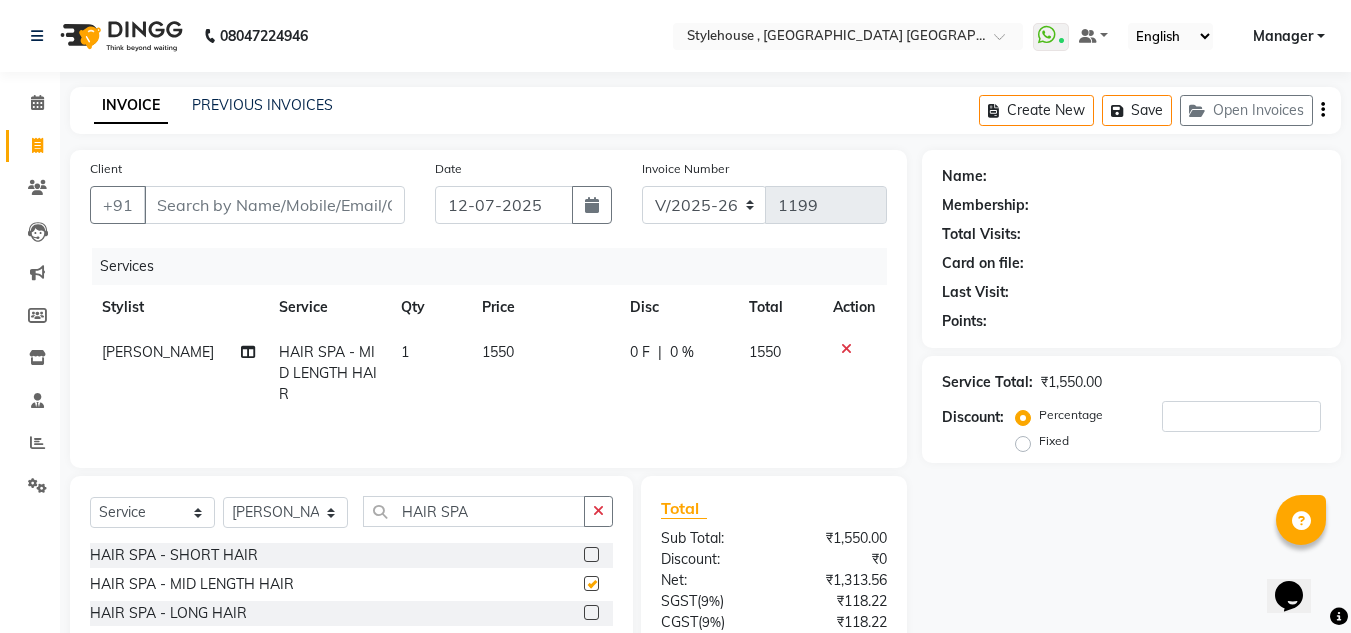 checkbox on "false" 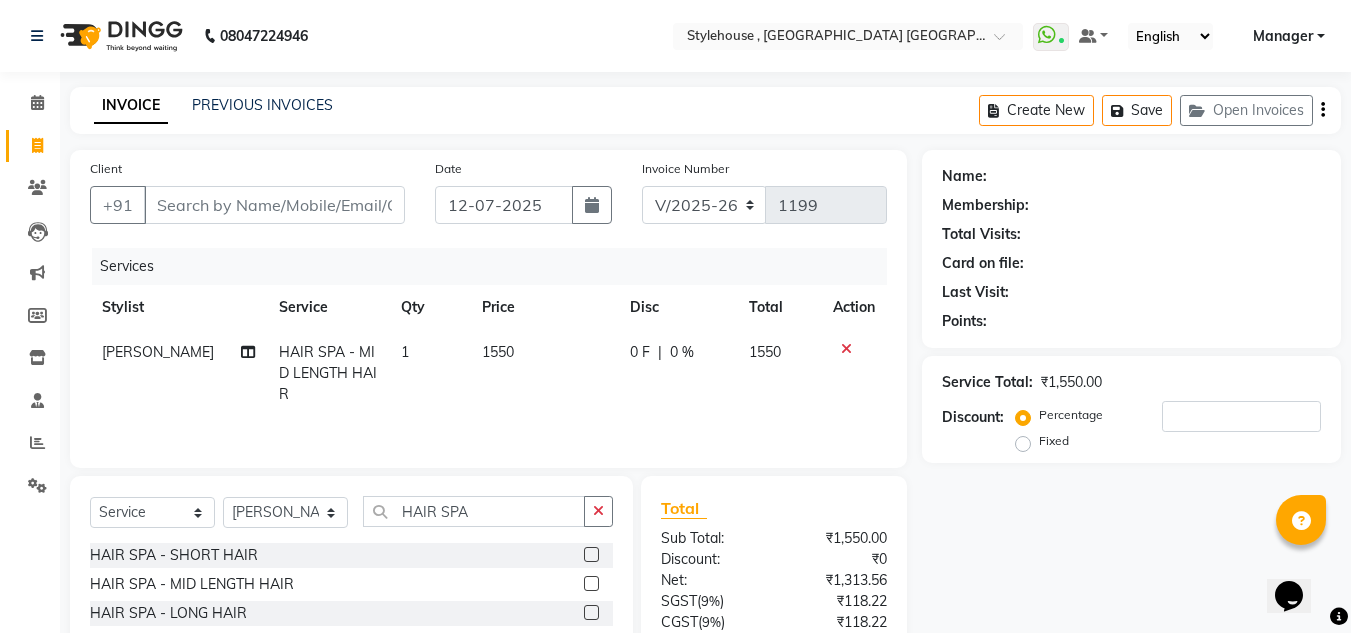 scroll, scrollTop: 100, scrollLeft: 0, axis: vertical 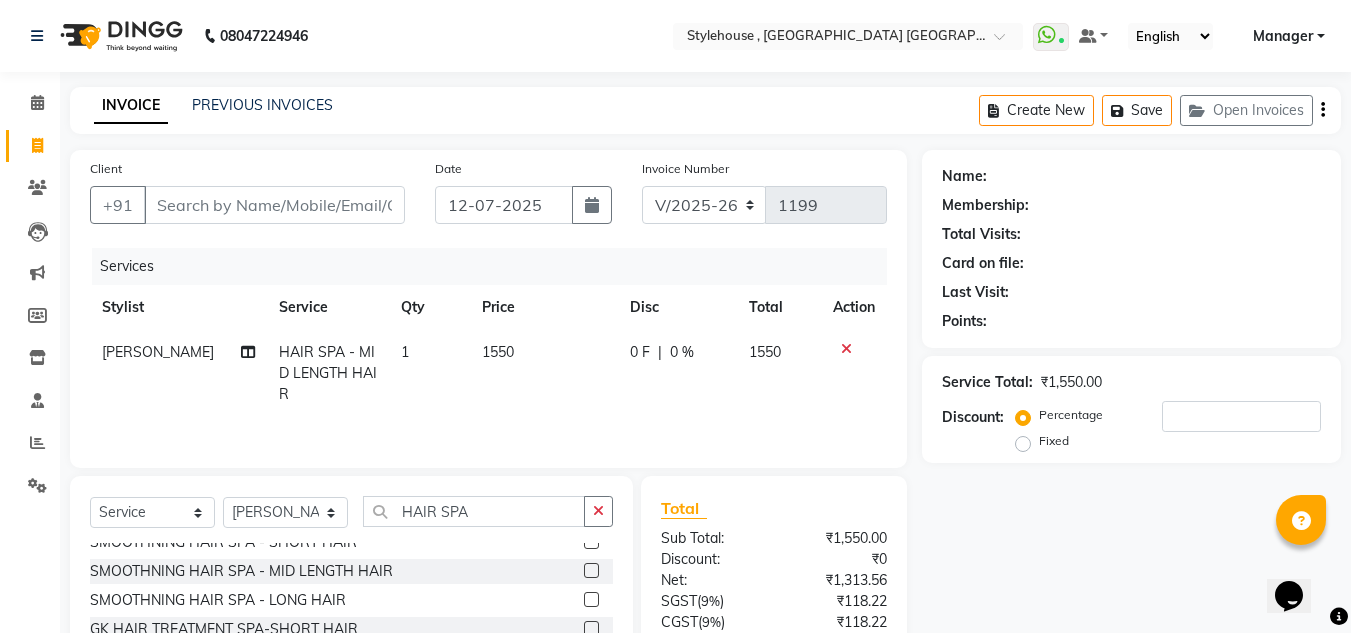 click 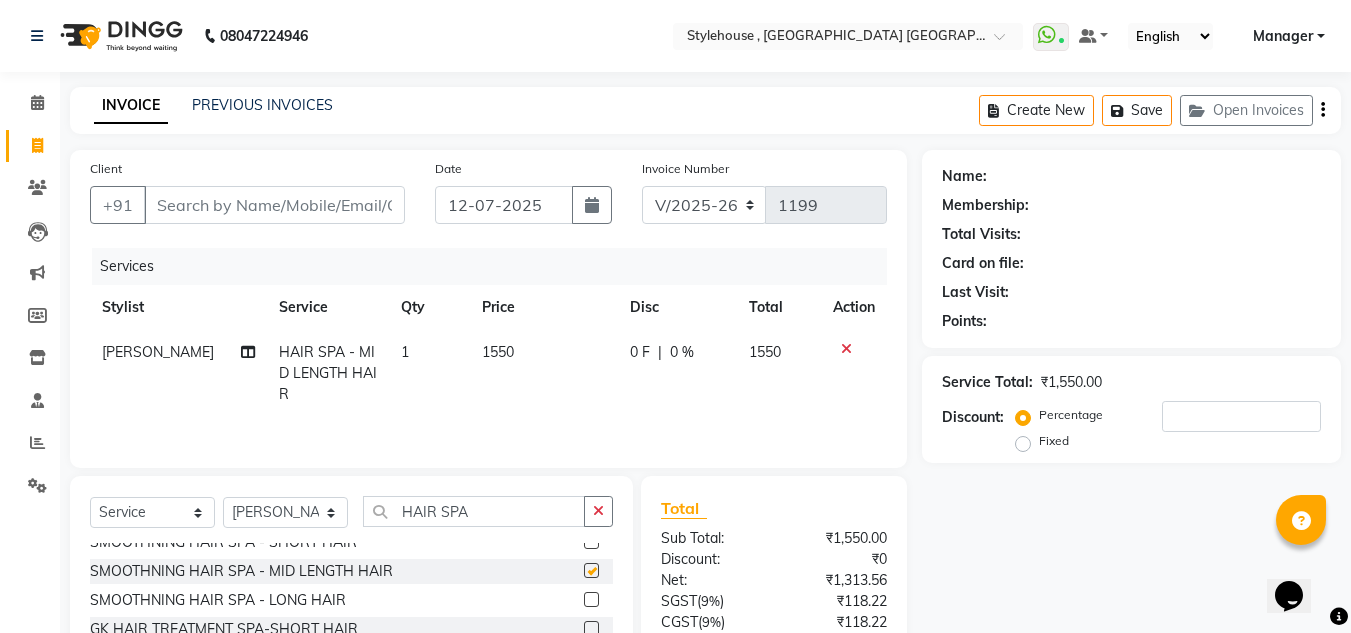 click on "Client +91 Date [DATE] Invoice Number V/2025 V/[PHONE_NUMBER] Services Stylist Service Qty Price Disc Total Action [PERSON_NAME] HAIR SPA - MID LENGTH HAIR 1 1550 0 F | 0 % 1550" 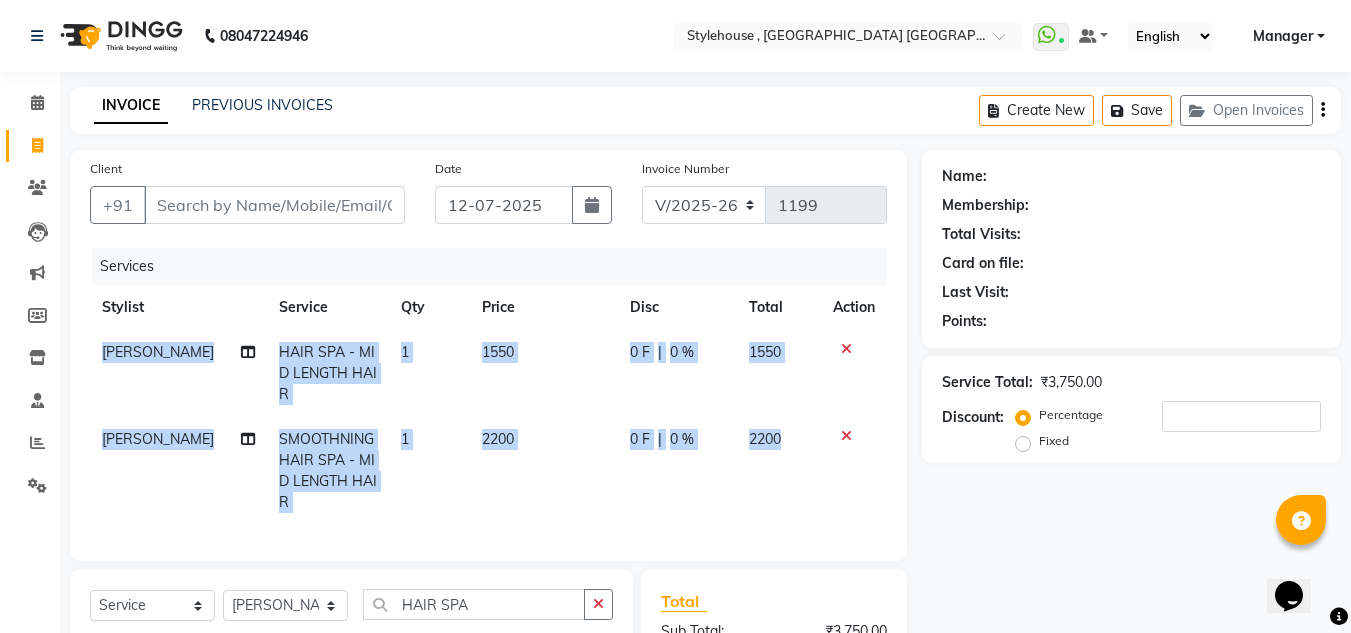 checkbox on "false" 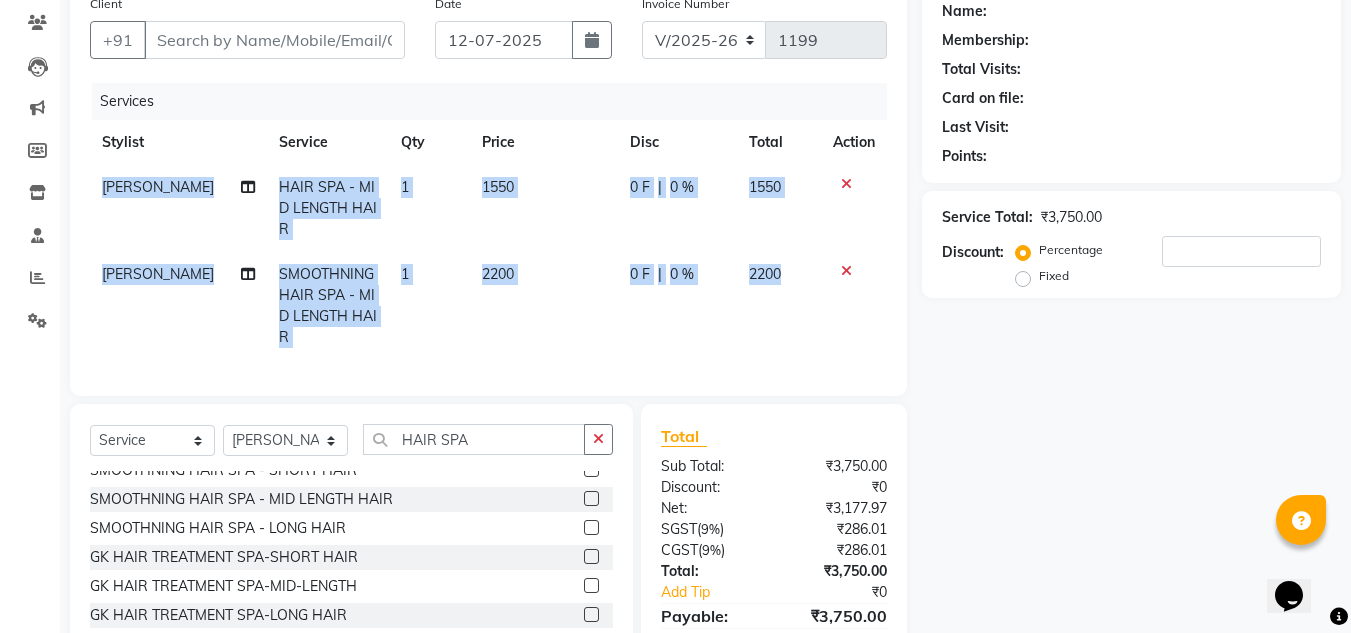 scroll, scrollTop: 200, scrollLeft: 0, axis: vertical 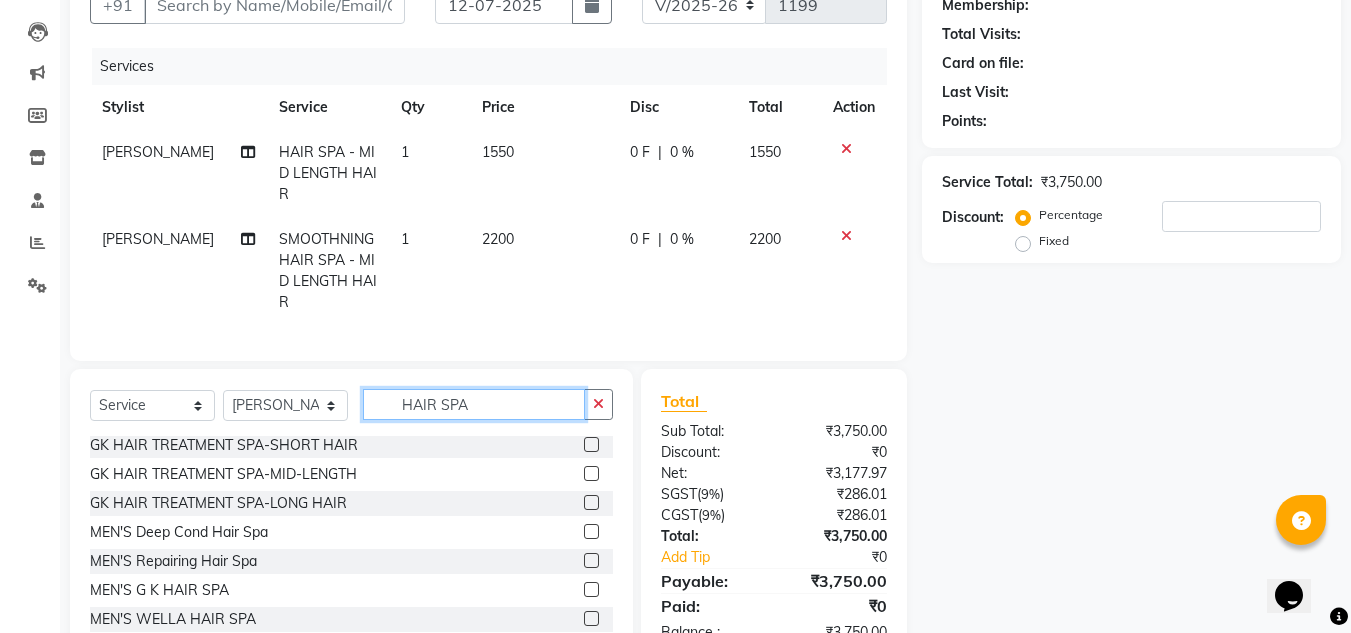 click on "HAIR SPA" 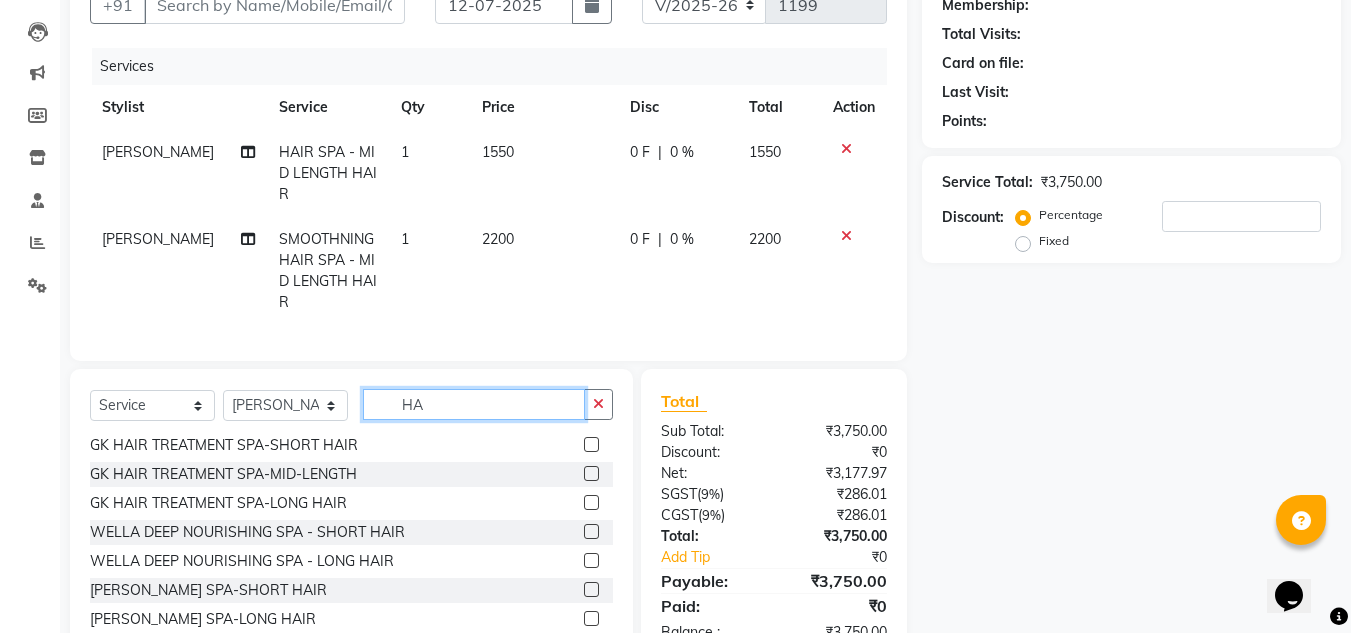 scroll, scrollTop: 1250, scrollLeft: 0, axis: vertical 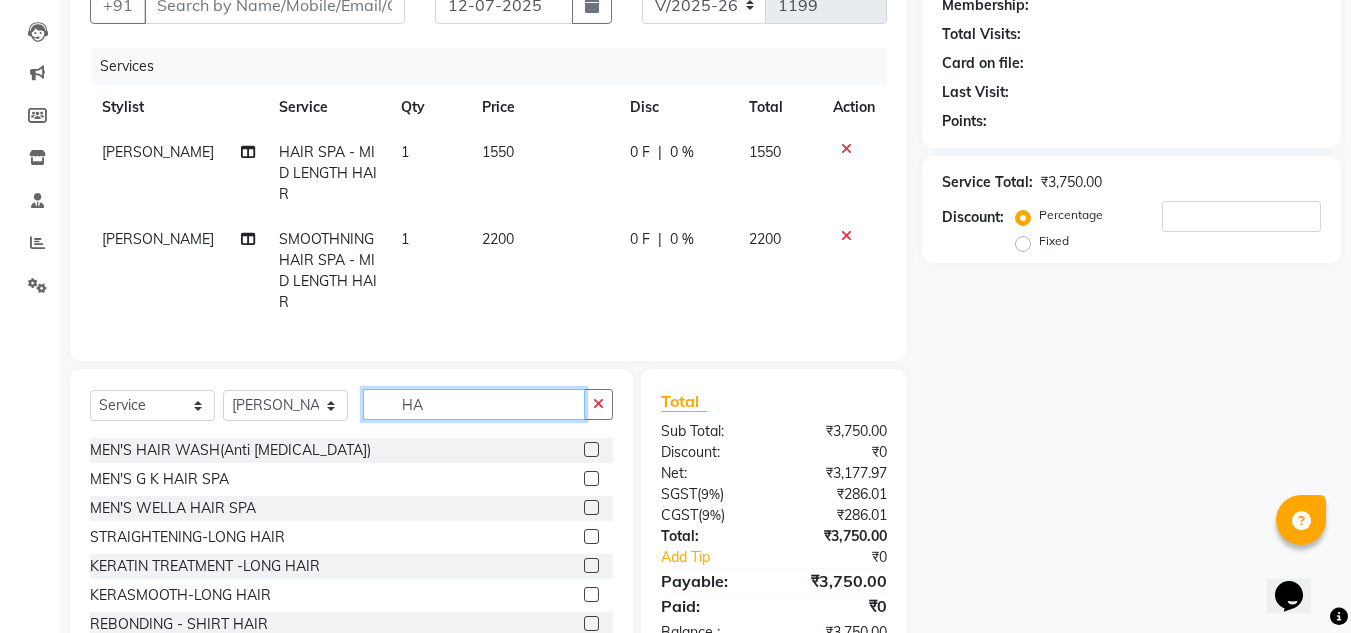 type on "H" 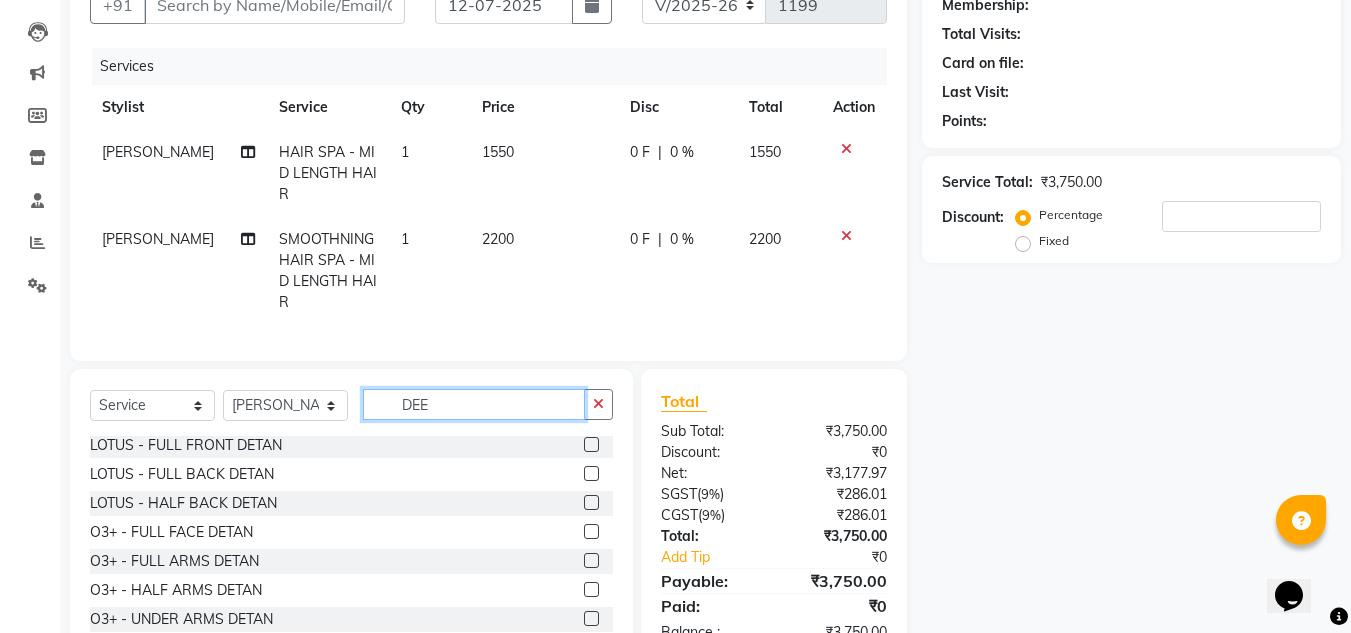 scroll, scrollTop: 3, scrollLeft: 0, axis: vertical 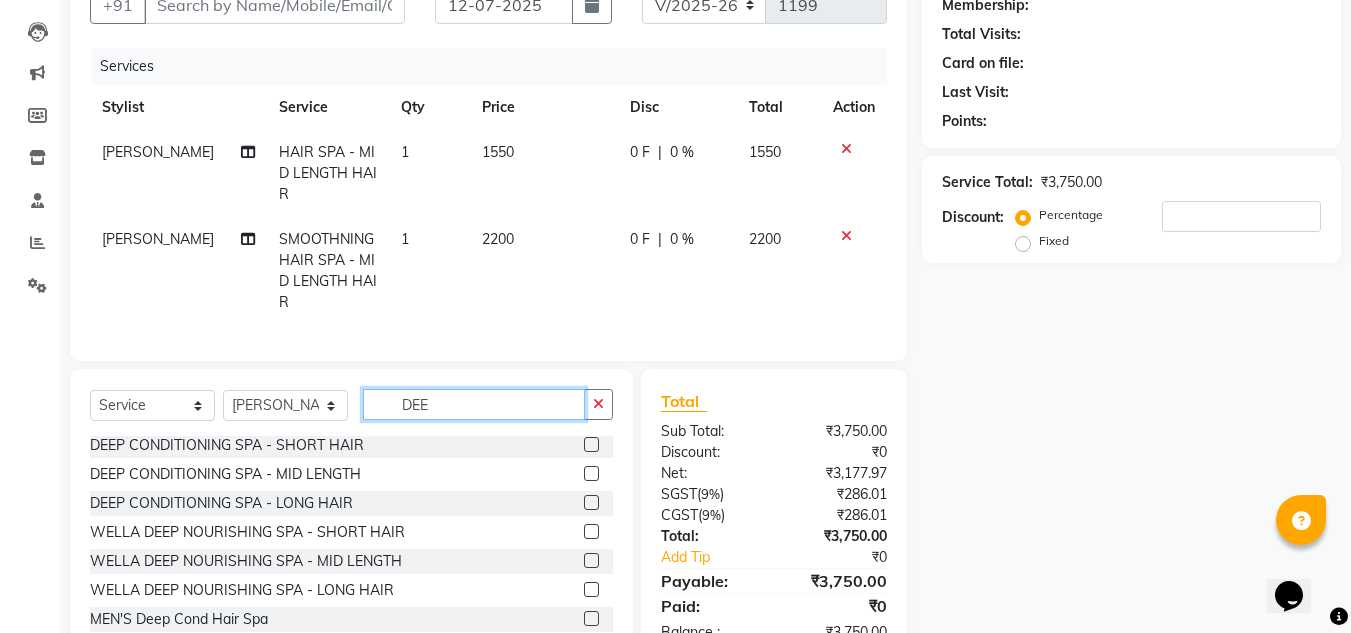 type on "DEE" 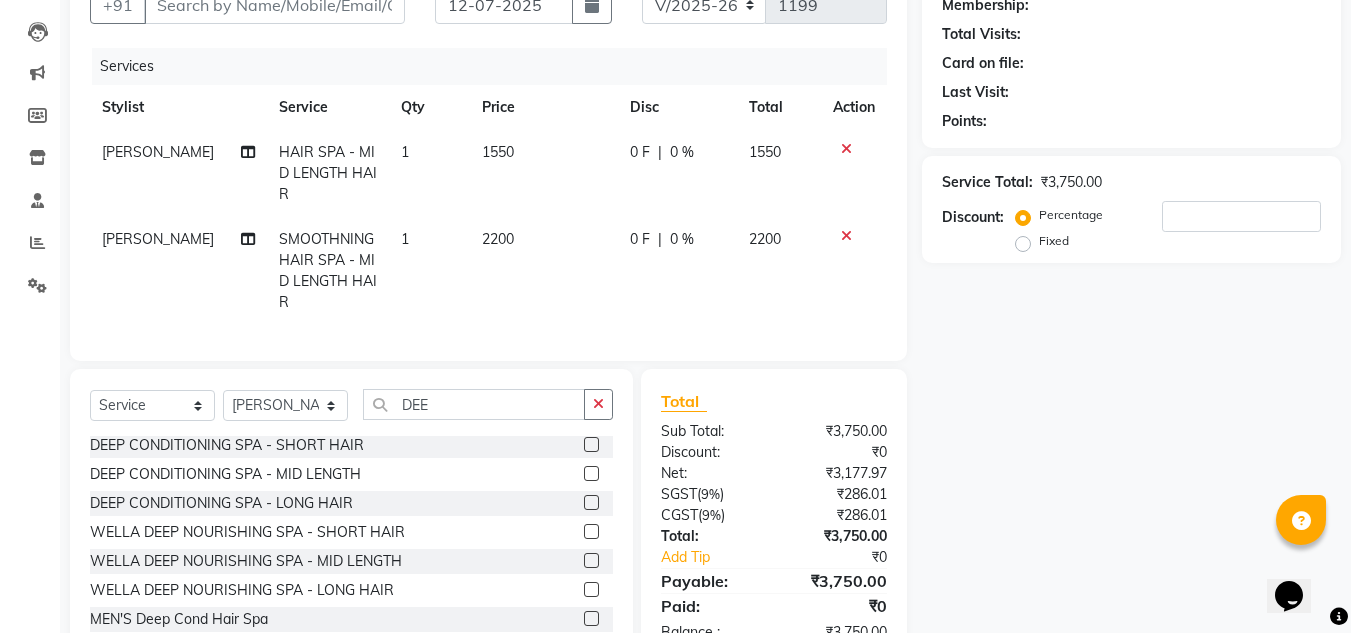click 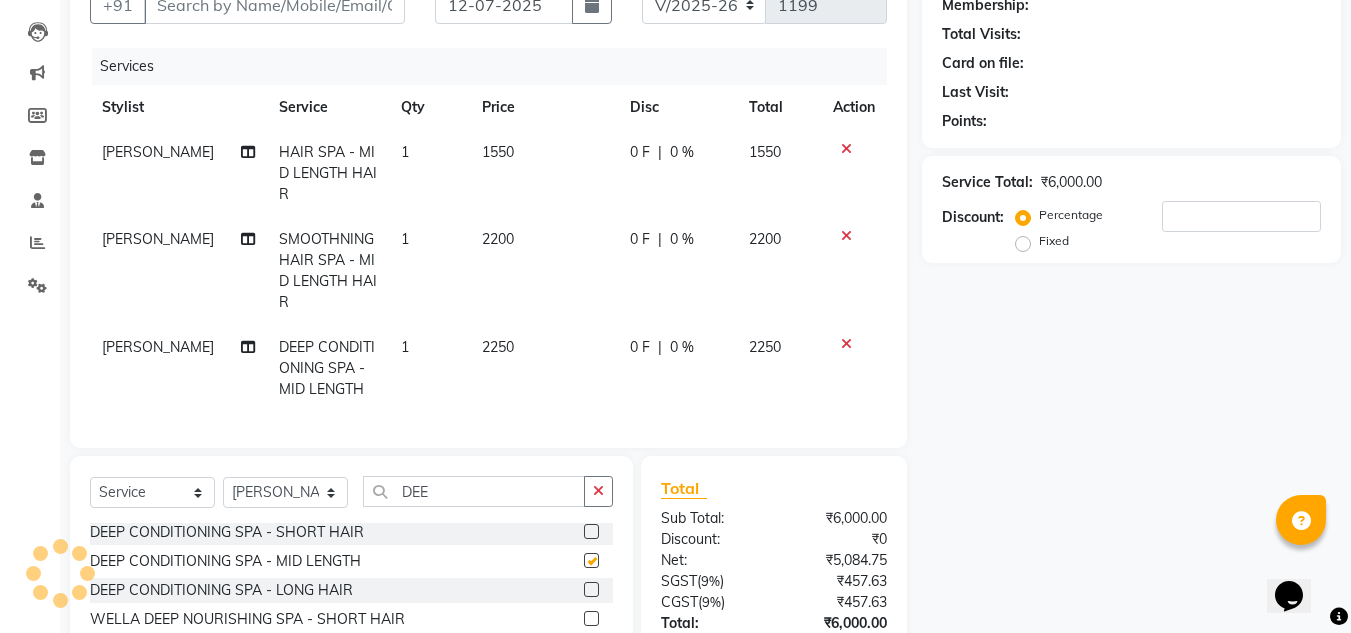 checkbox on "false" 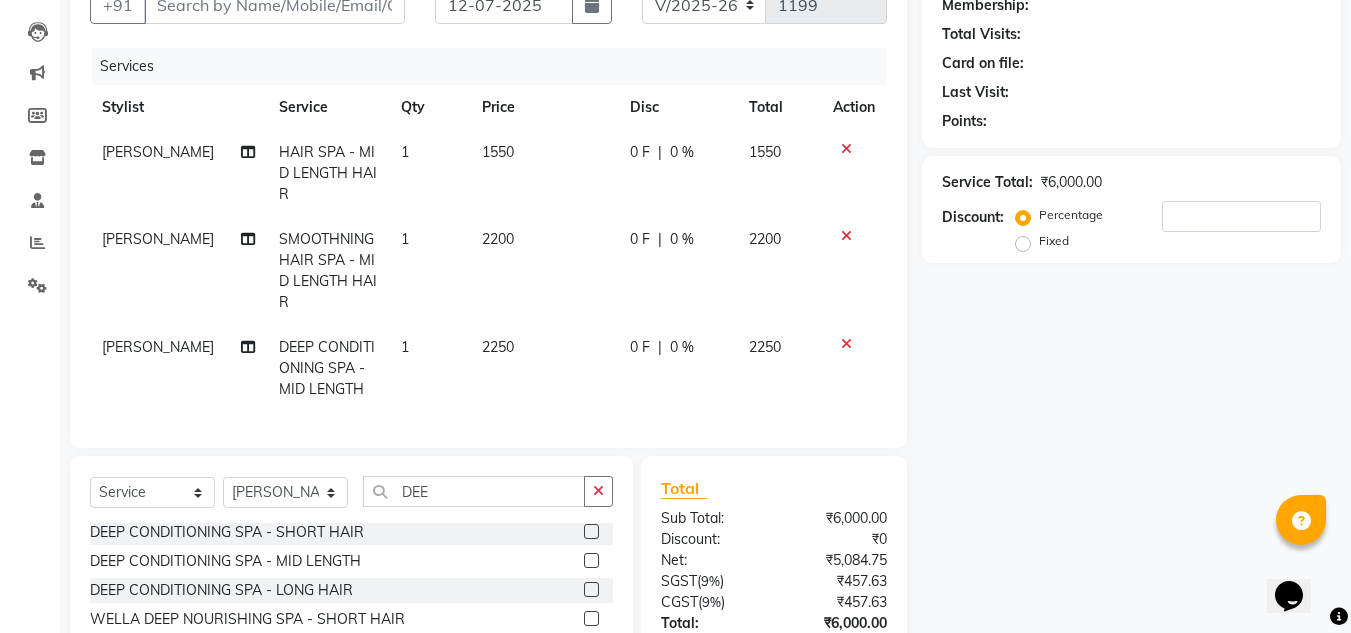 click 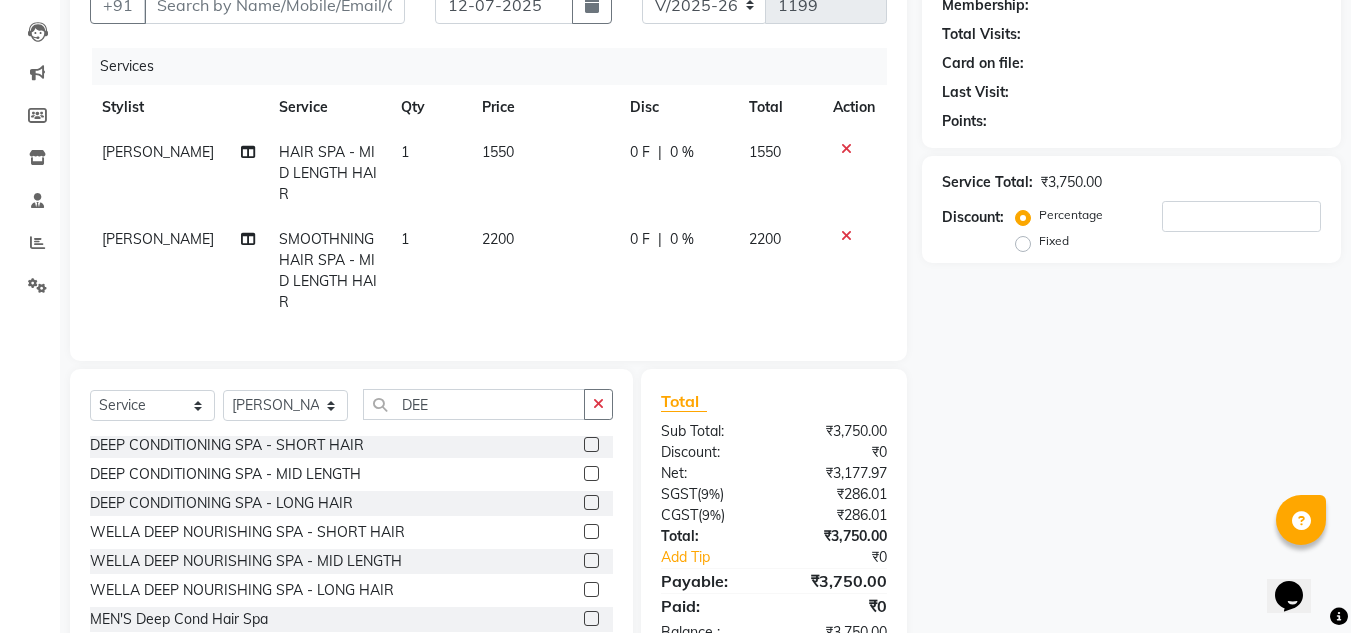 click 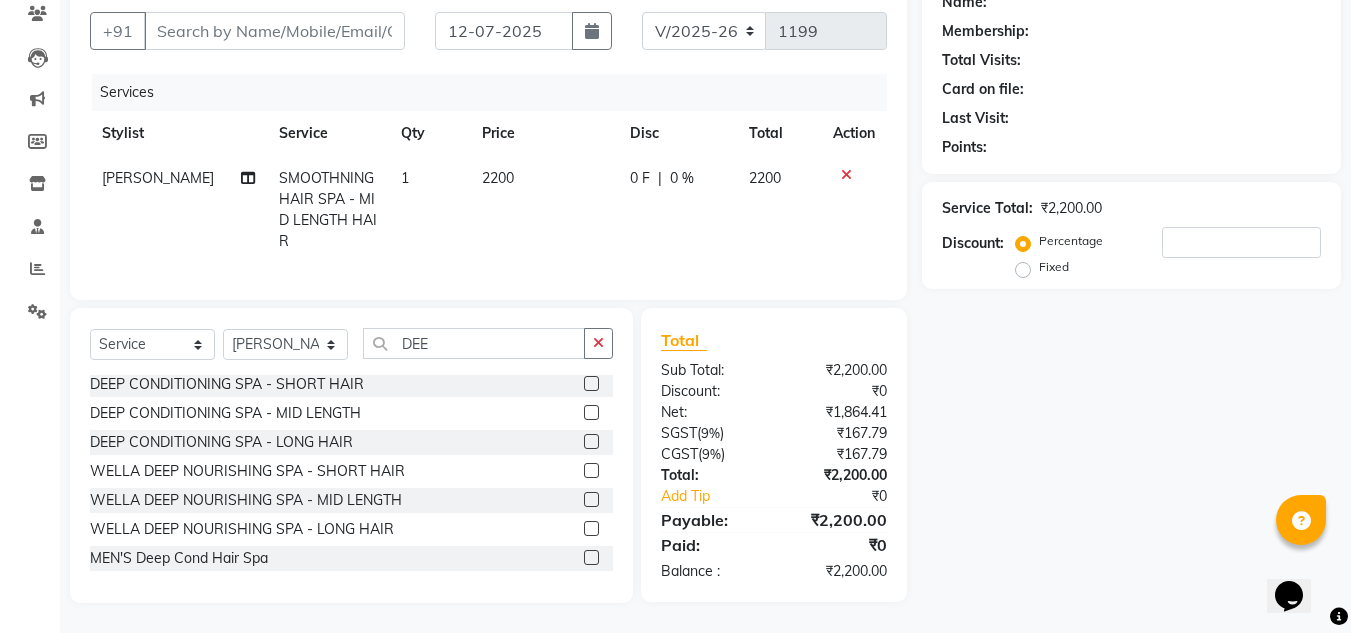 scroll, scrollTop: 189, scrollLeft: 0, axis: vertical 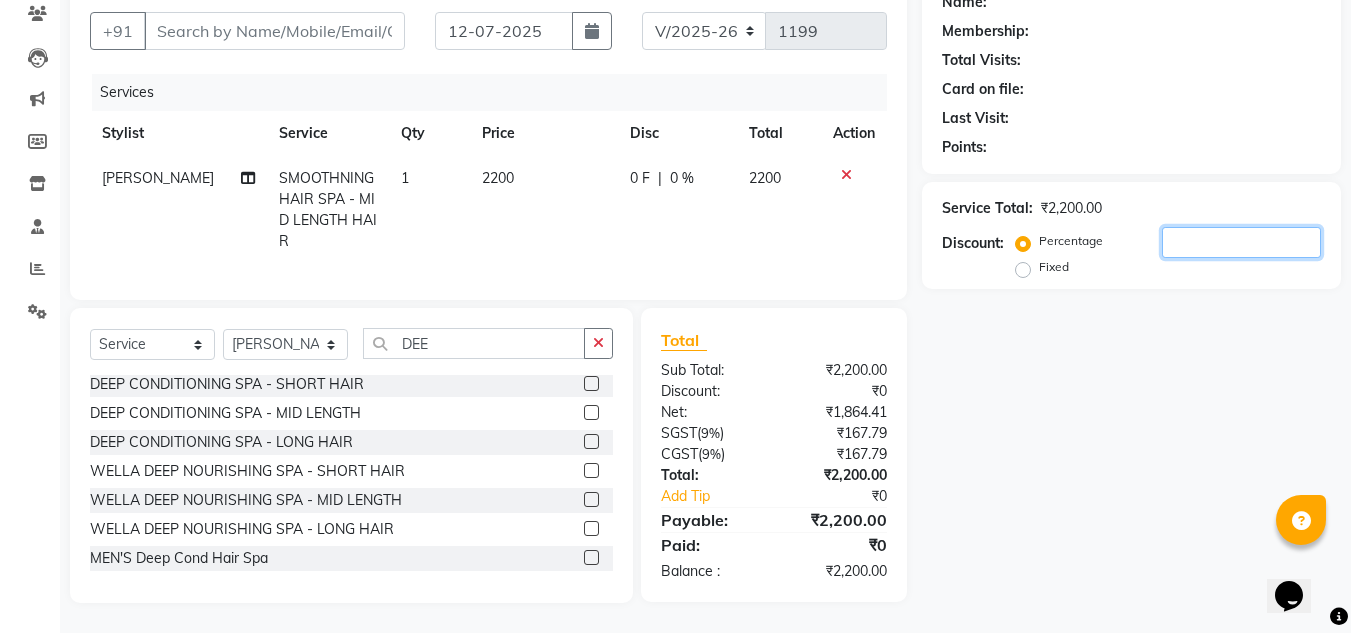 click 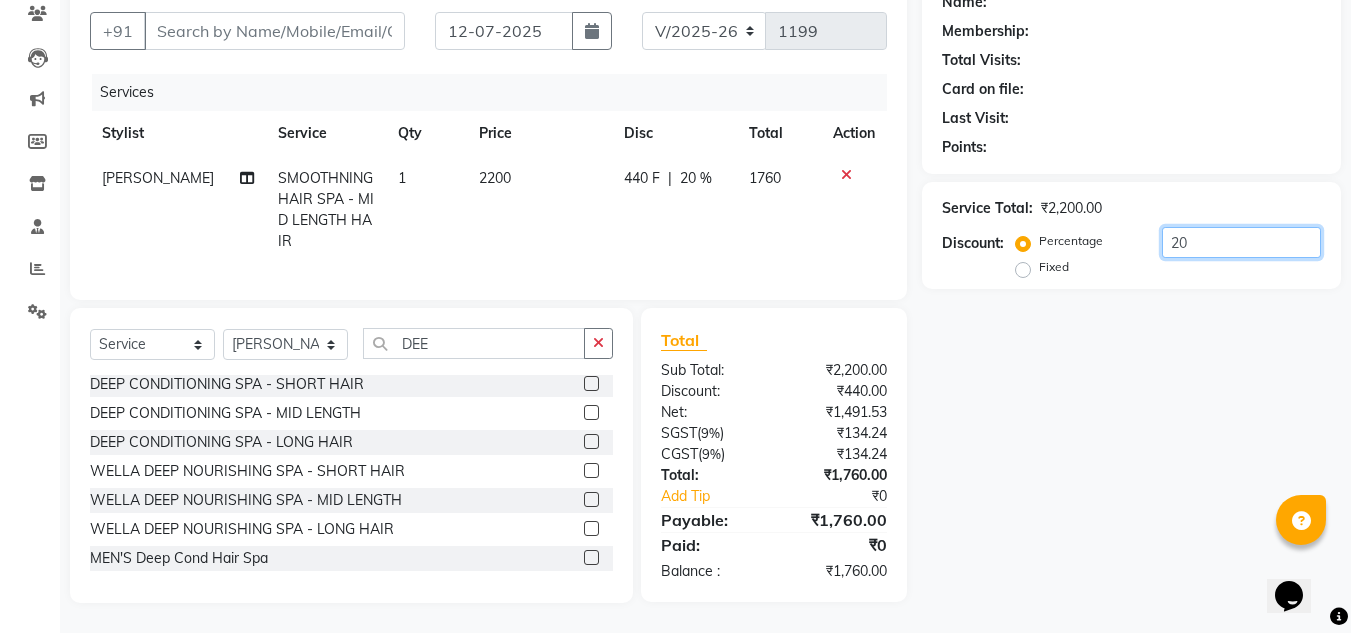 type on "20" 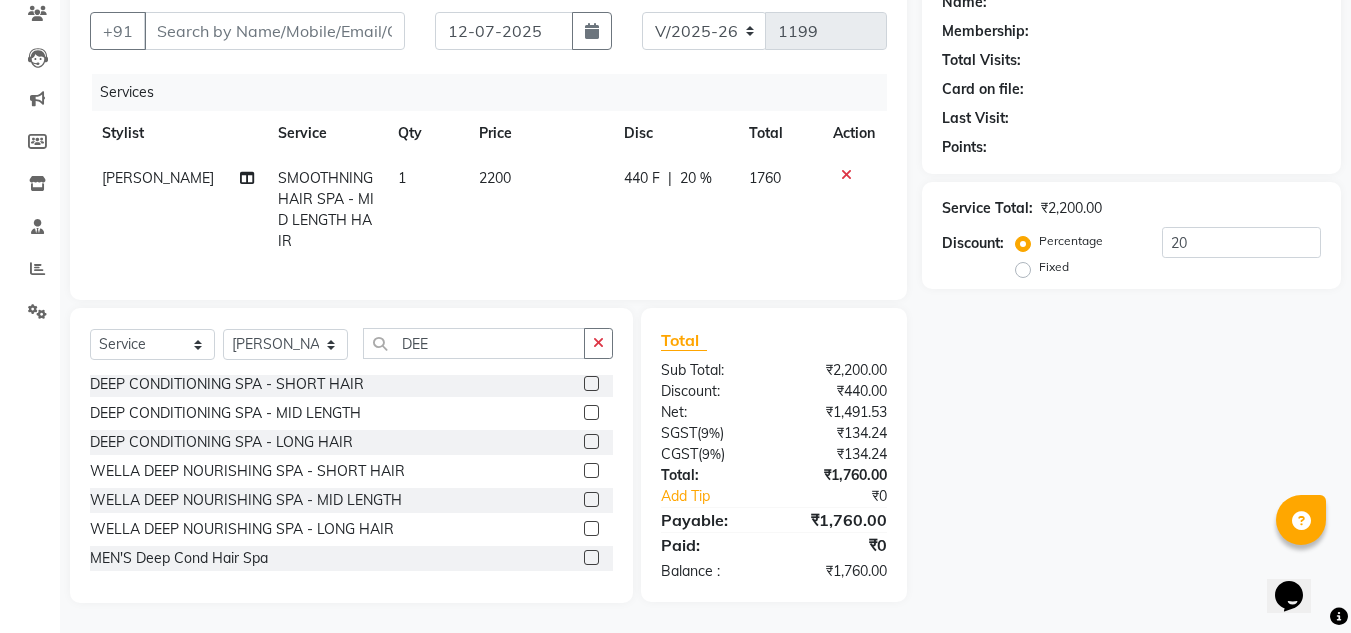 click on "2200" 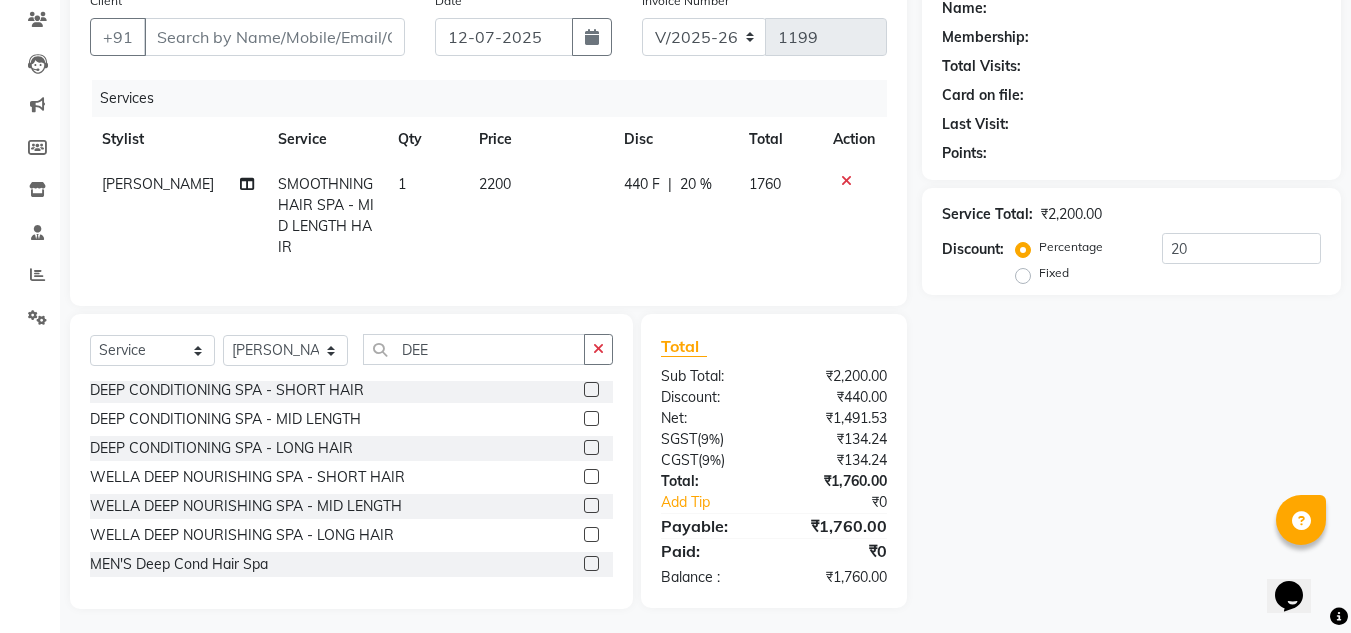 select on "78233" 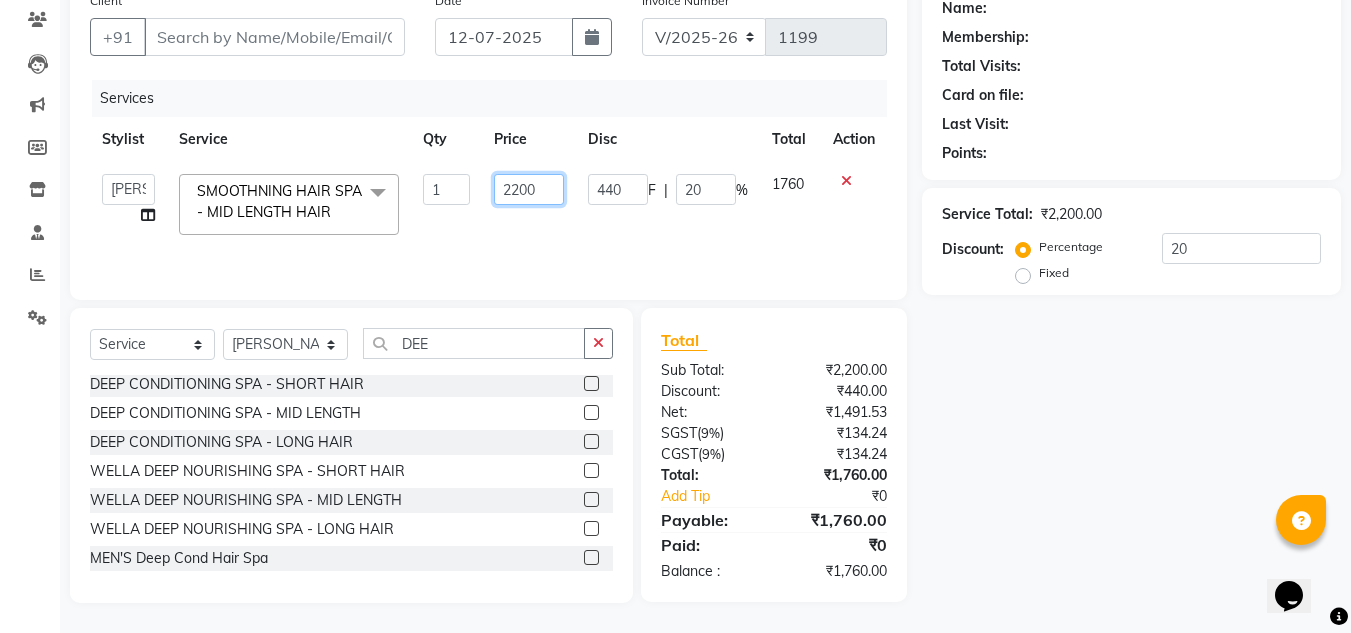 click on "2200" 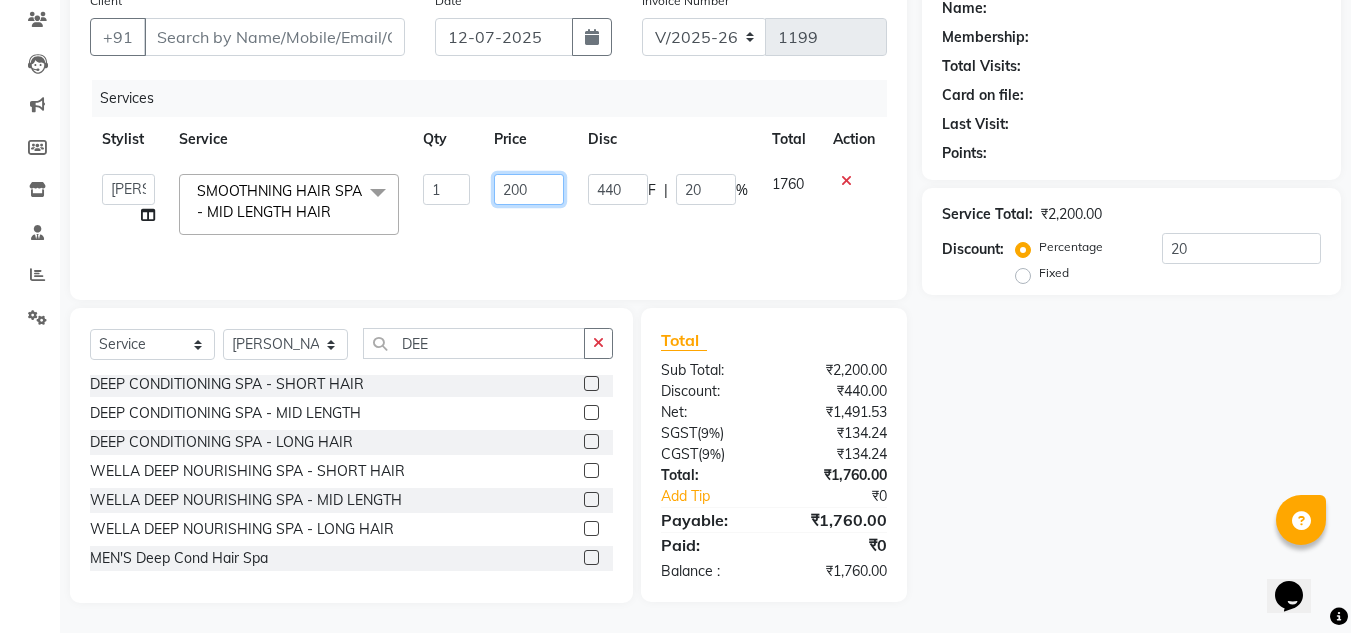 type on "2000" 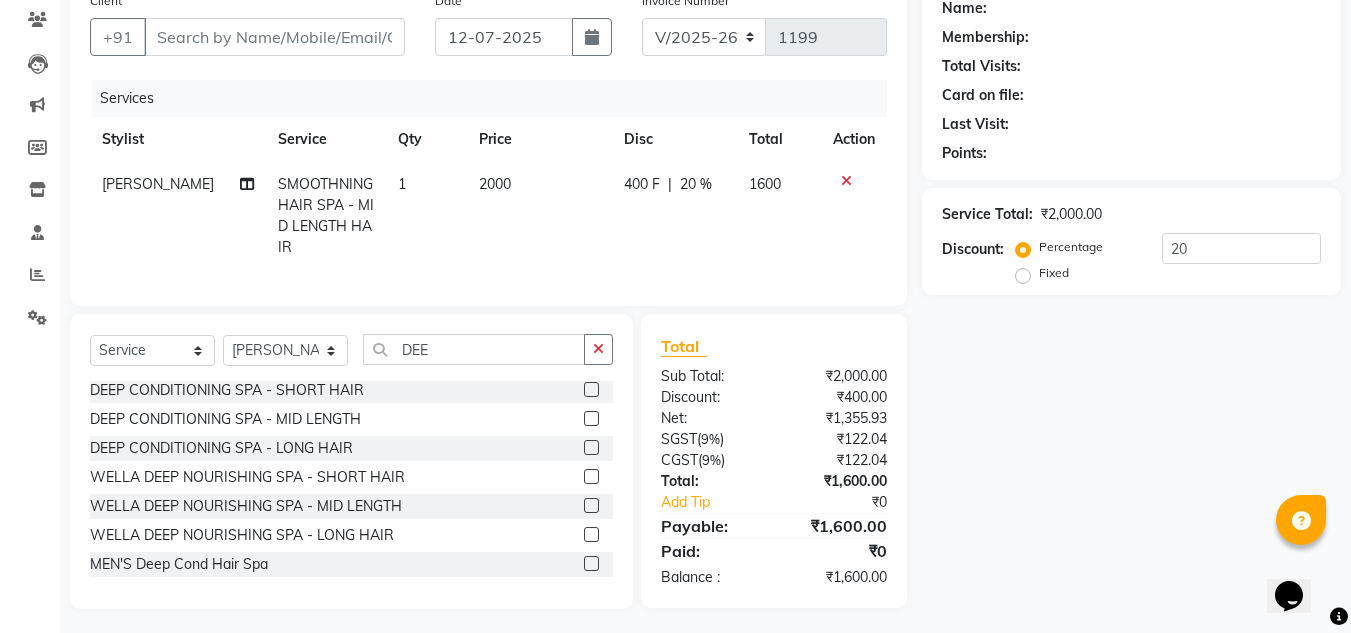 click on "400 F | 20 %" 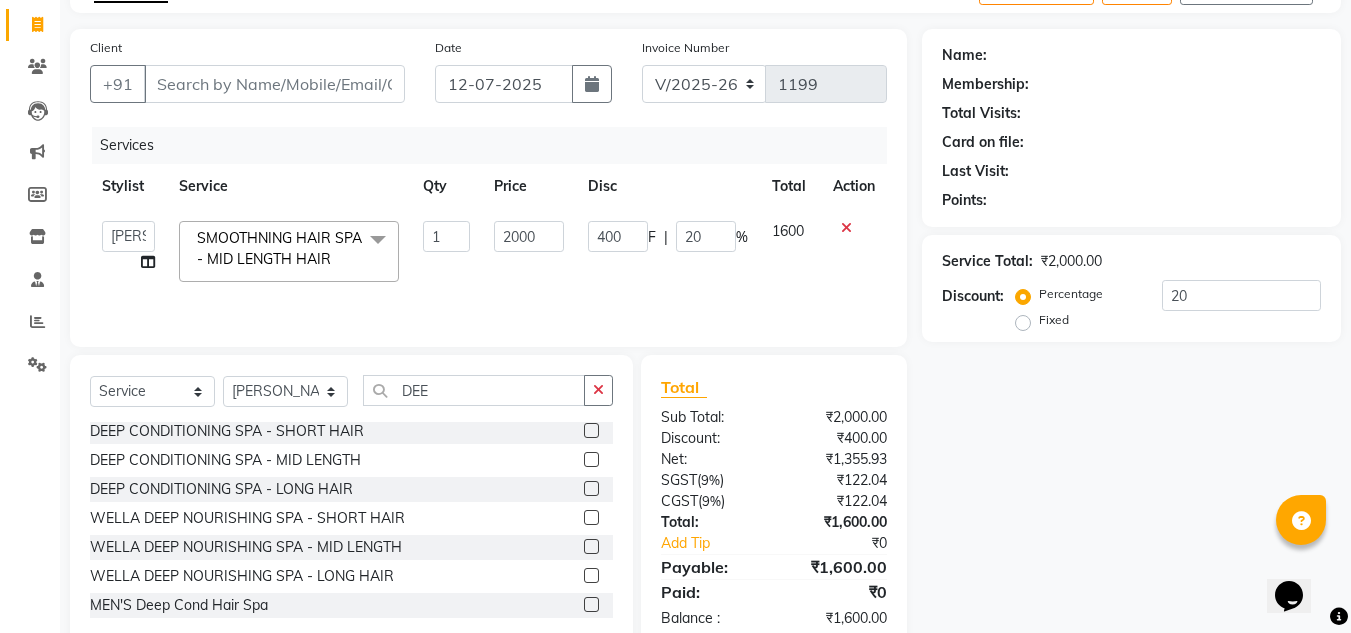 scroll, scrollTop: 168, scrollLeft: 0, axis: vertical 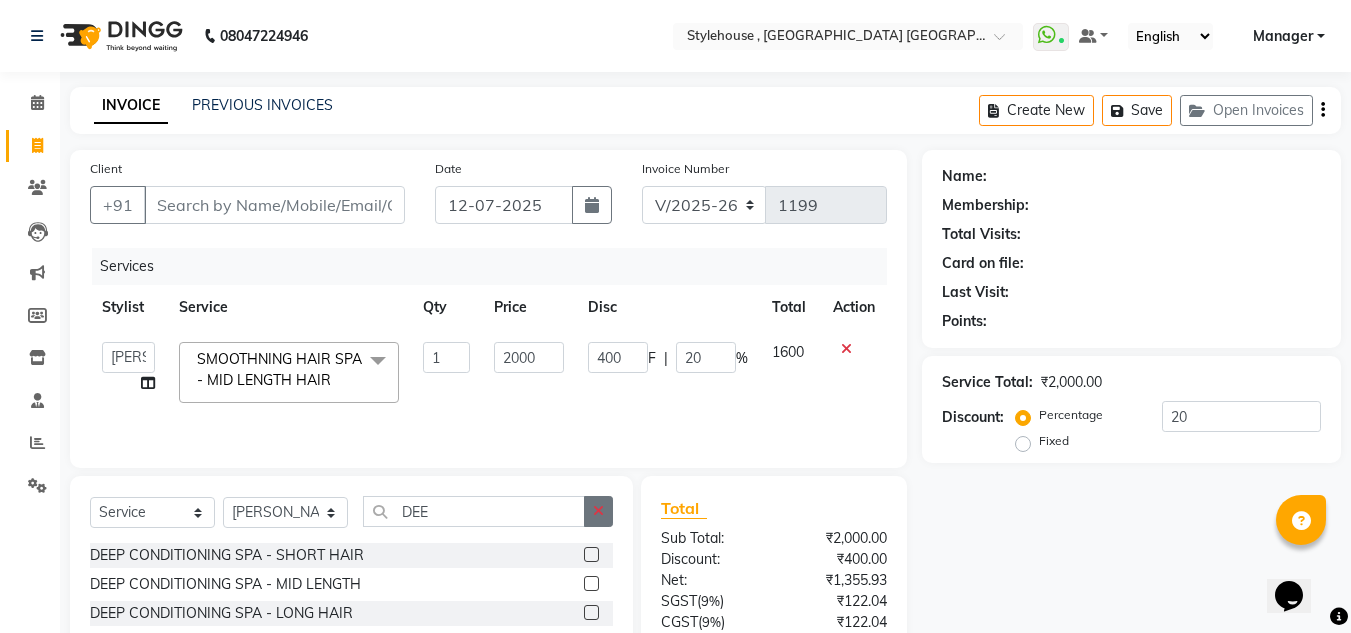 click 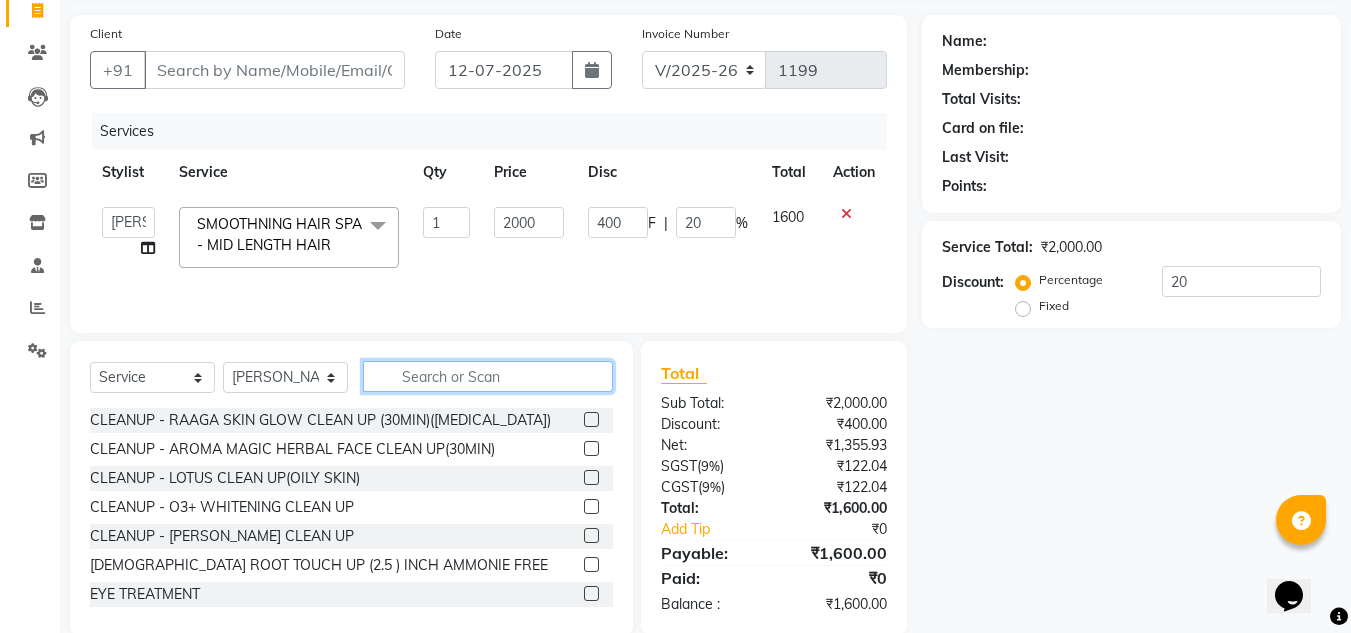 scroll, scrollTop: 168, scrollLeft: 0, axis: vertical 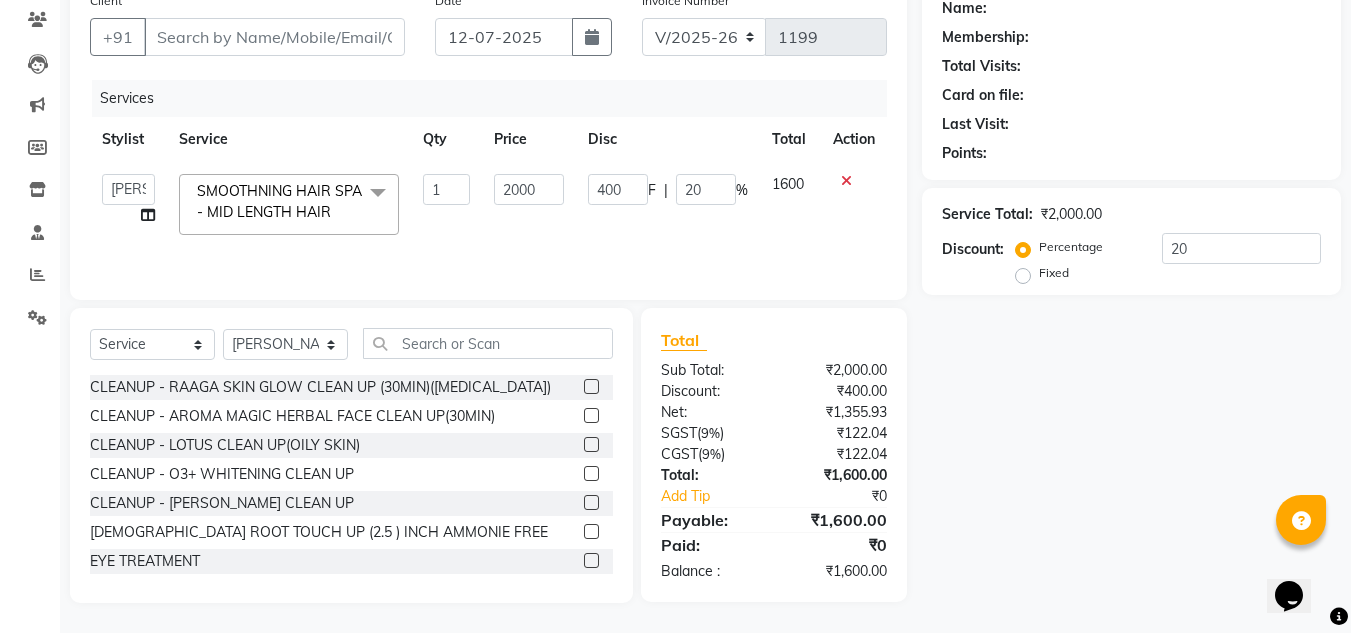 click 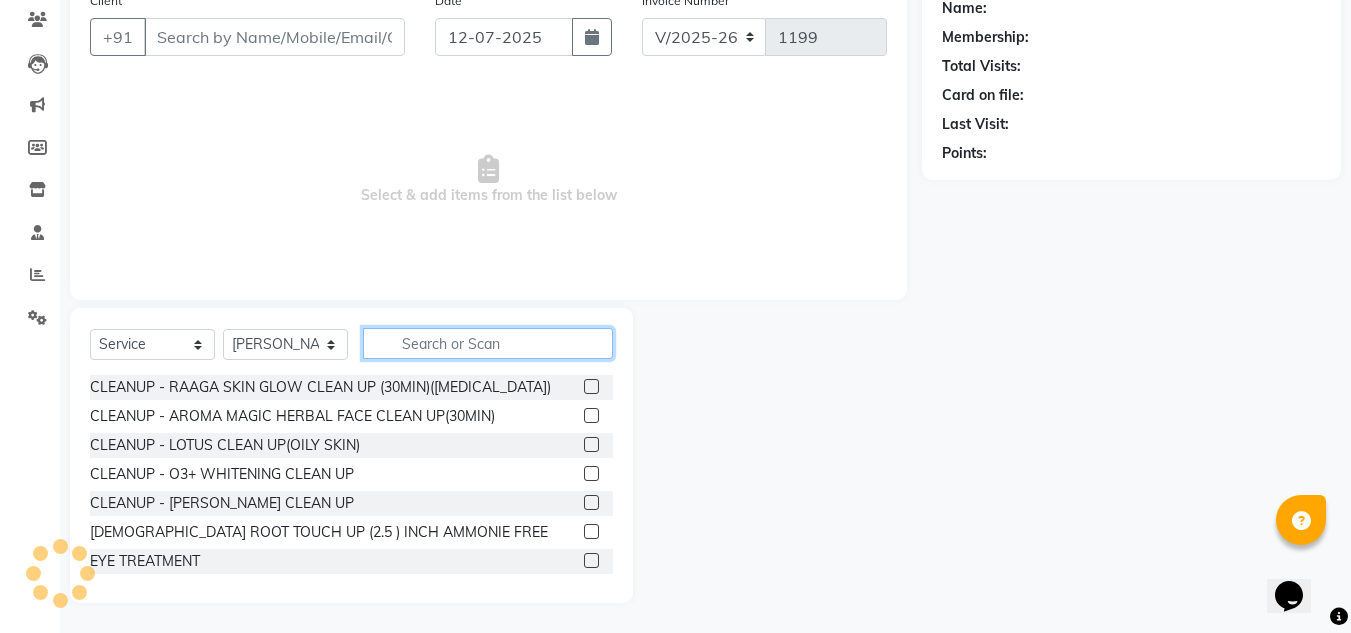 click 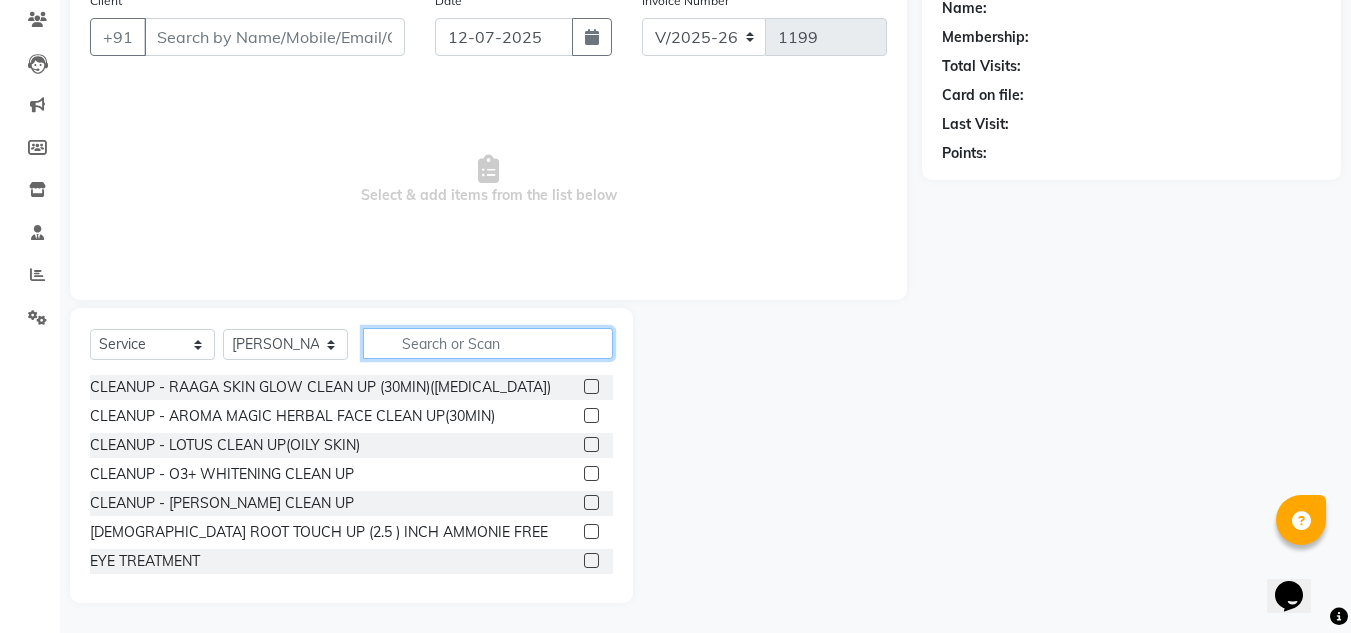 type on "N" 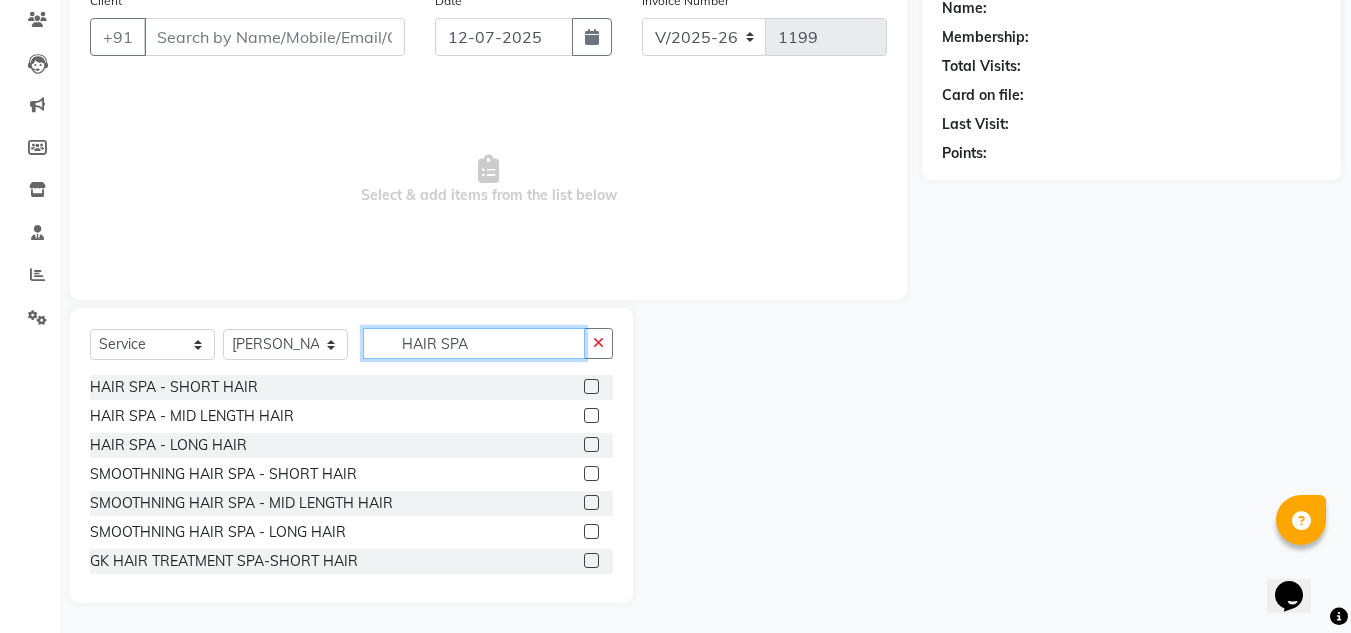 type on "HAIR SPA" 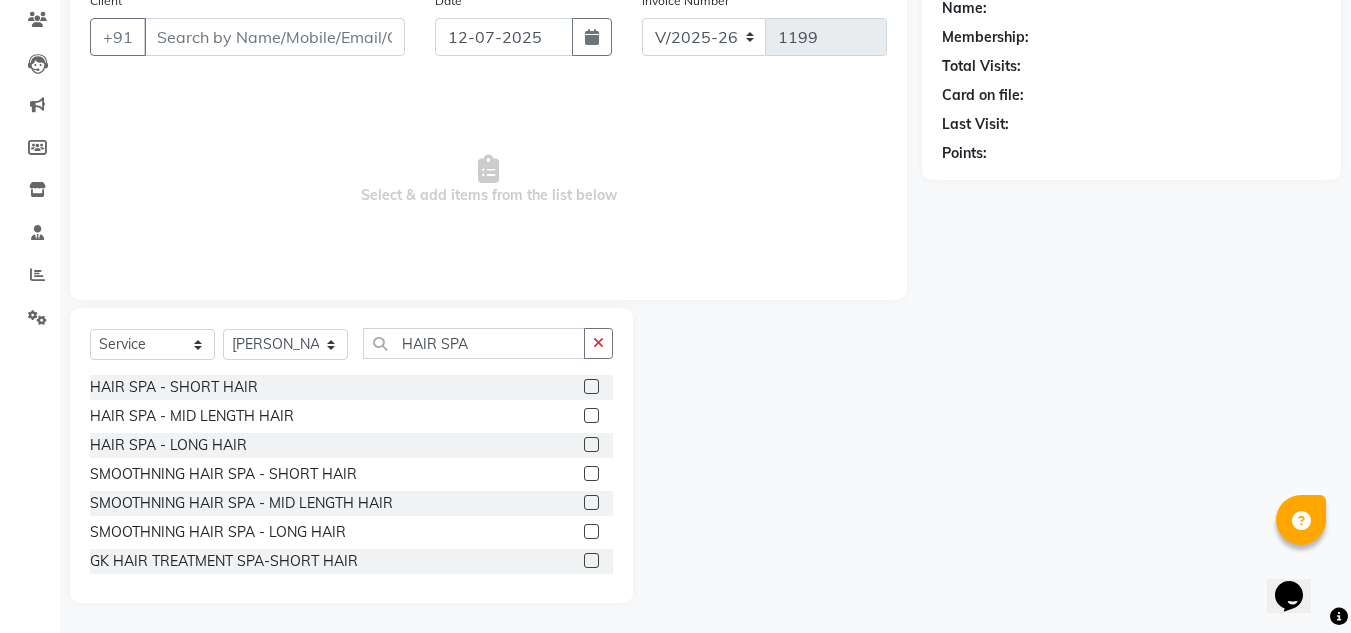 click 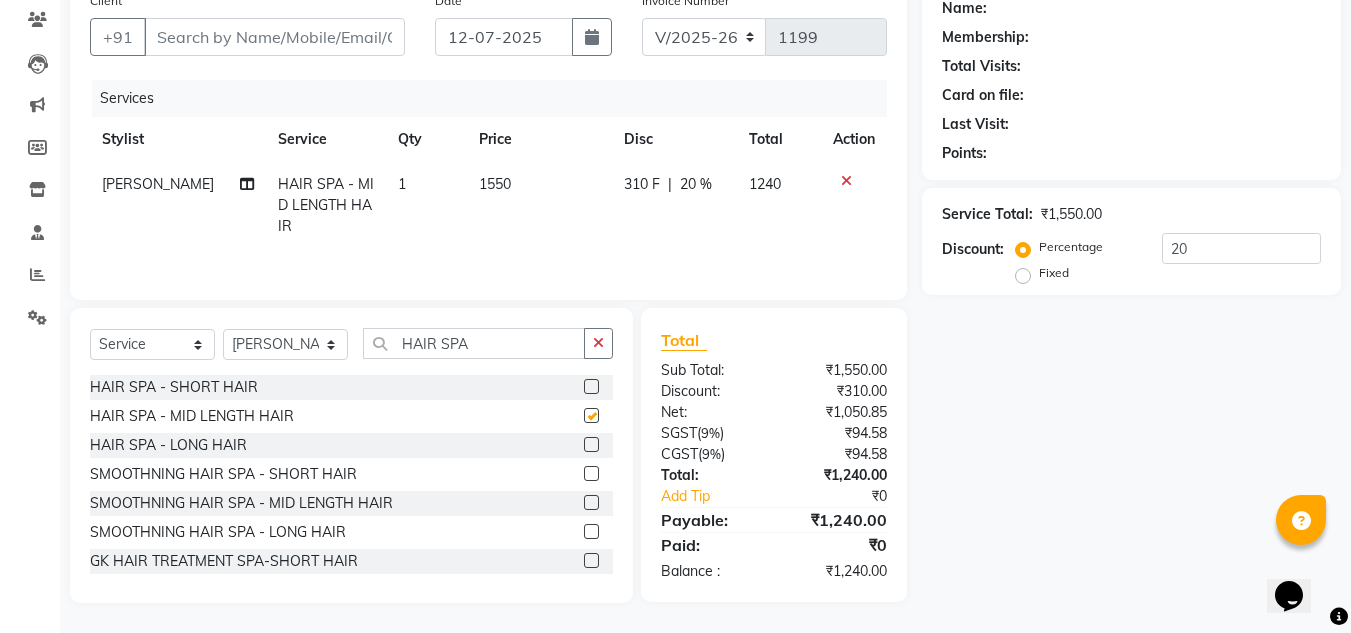 checkbox on "false" 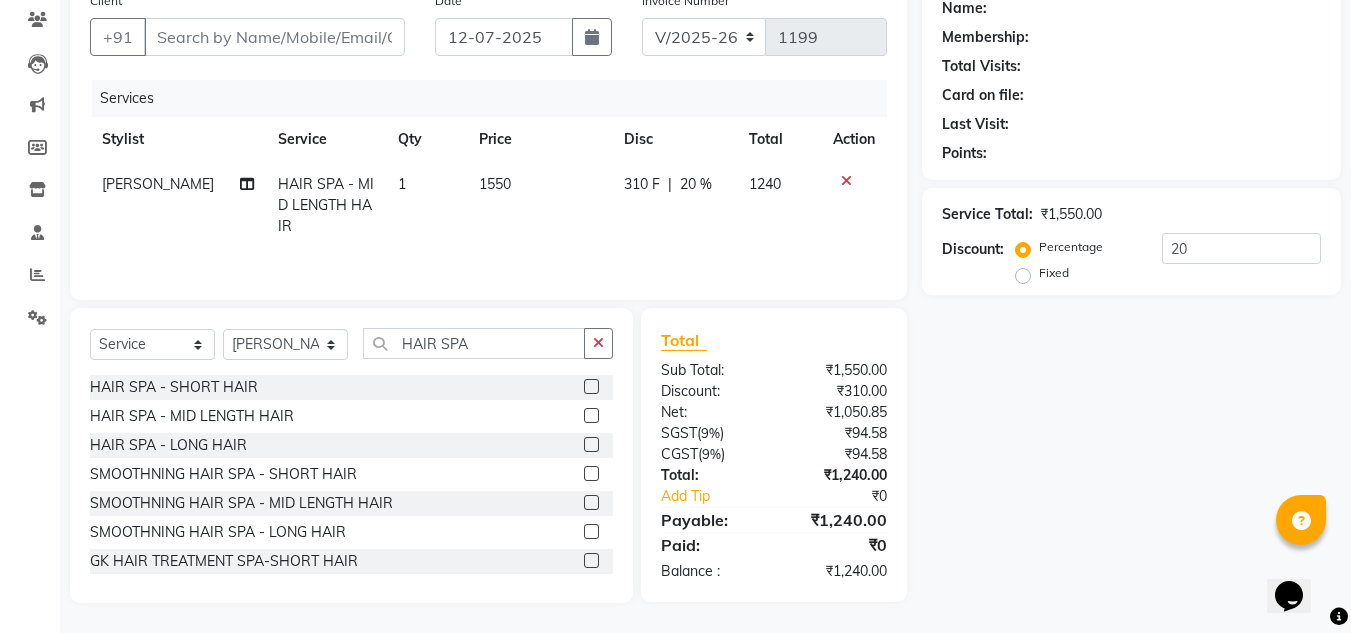 click 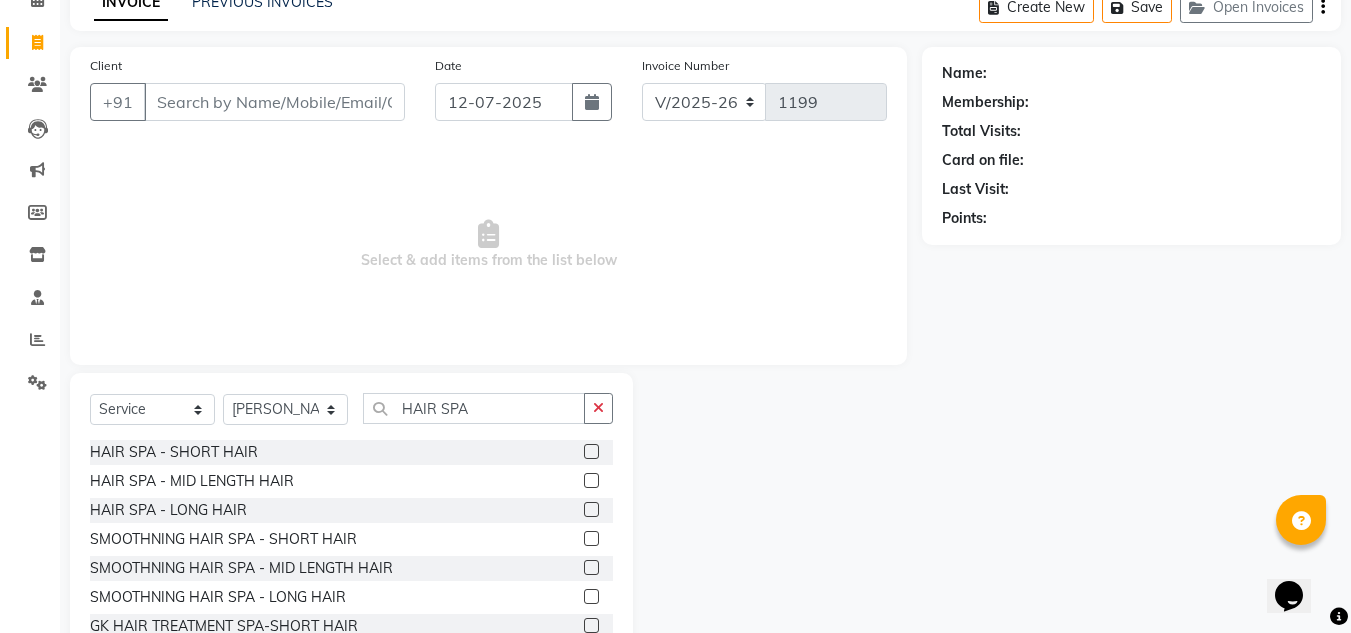 scroll, scrollTop: 68, scrollLeft: 0, axis: vertical 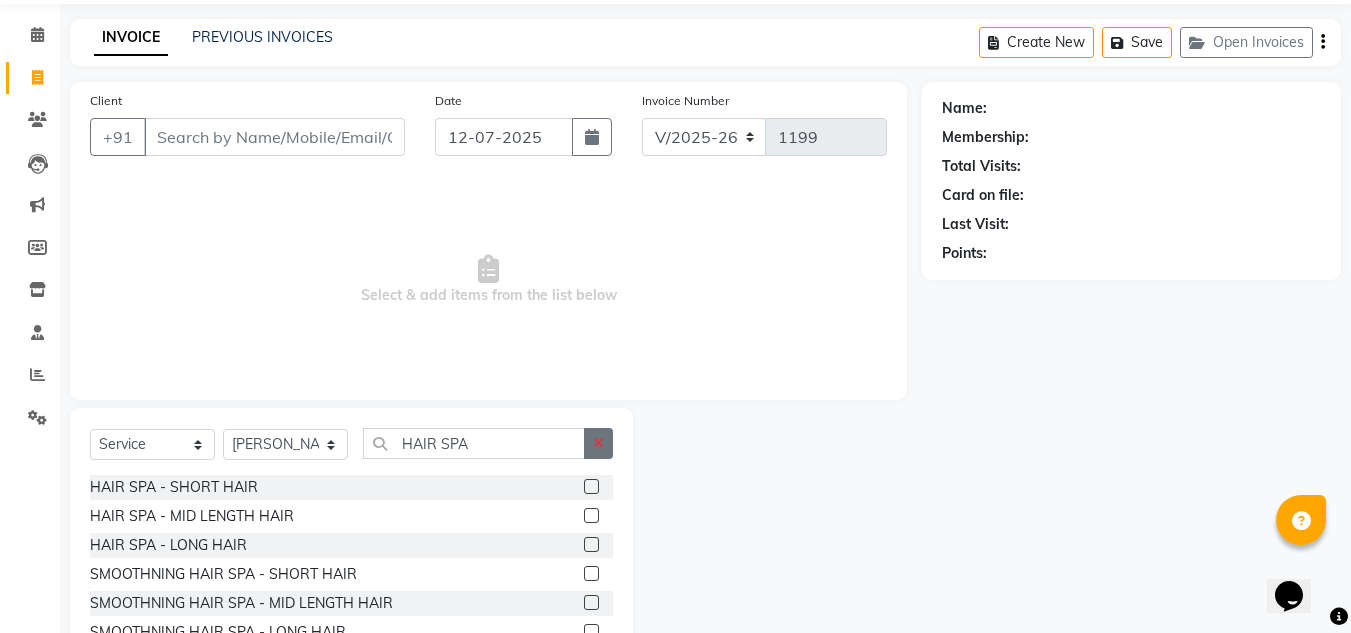 click 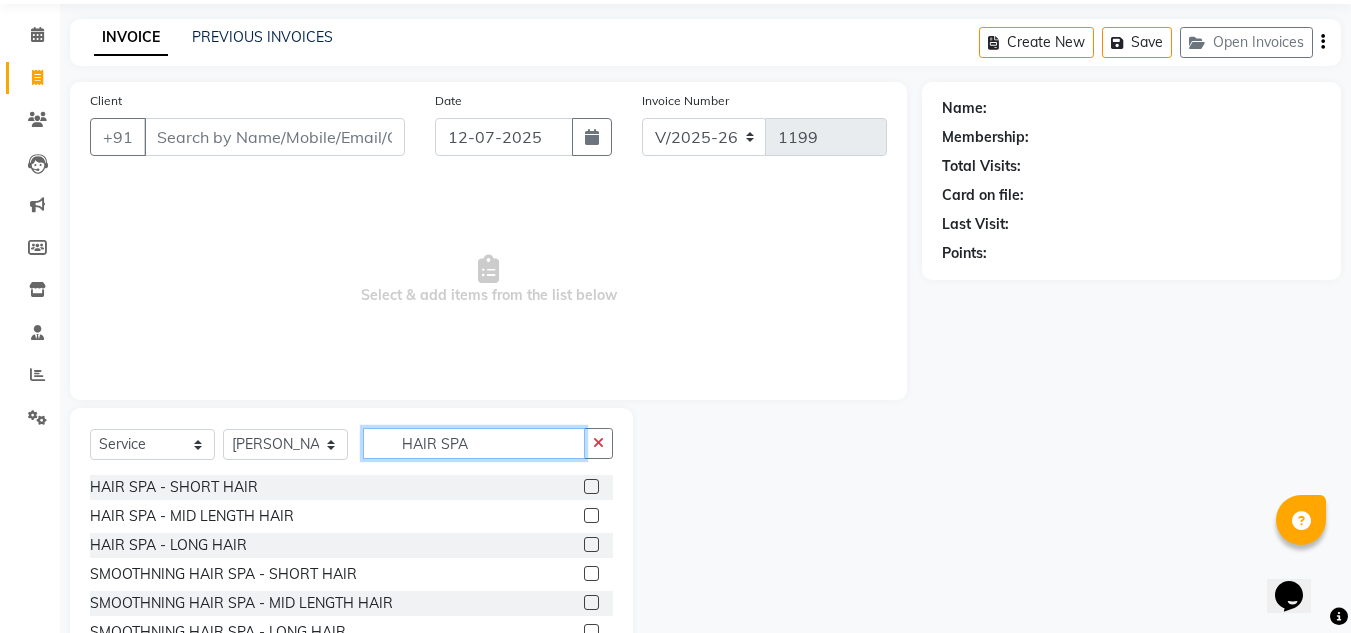 type on "HAIR SPA" 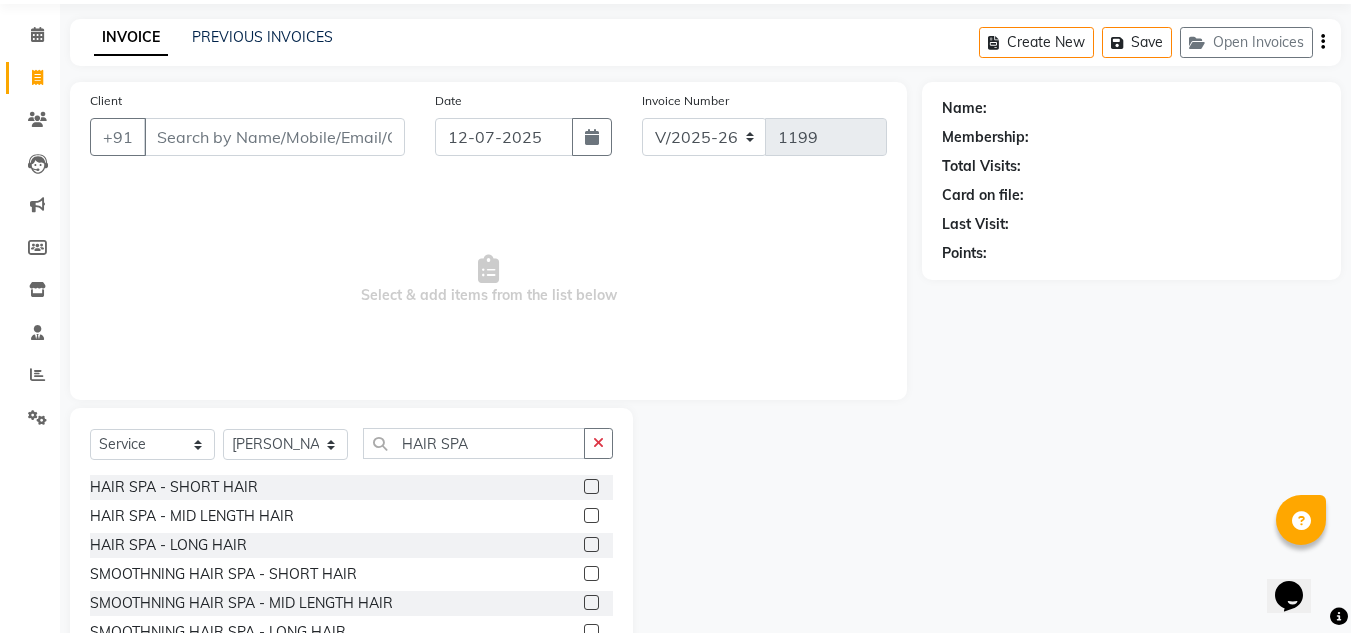 click 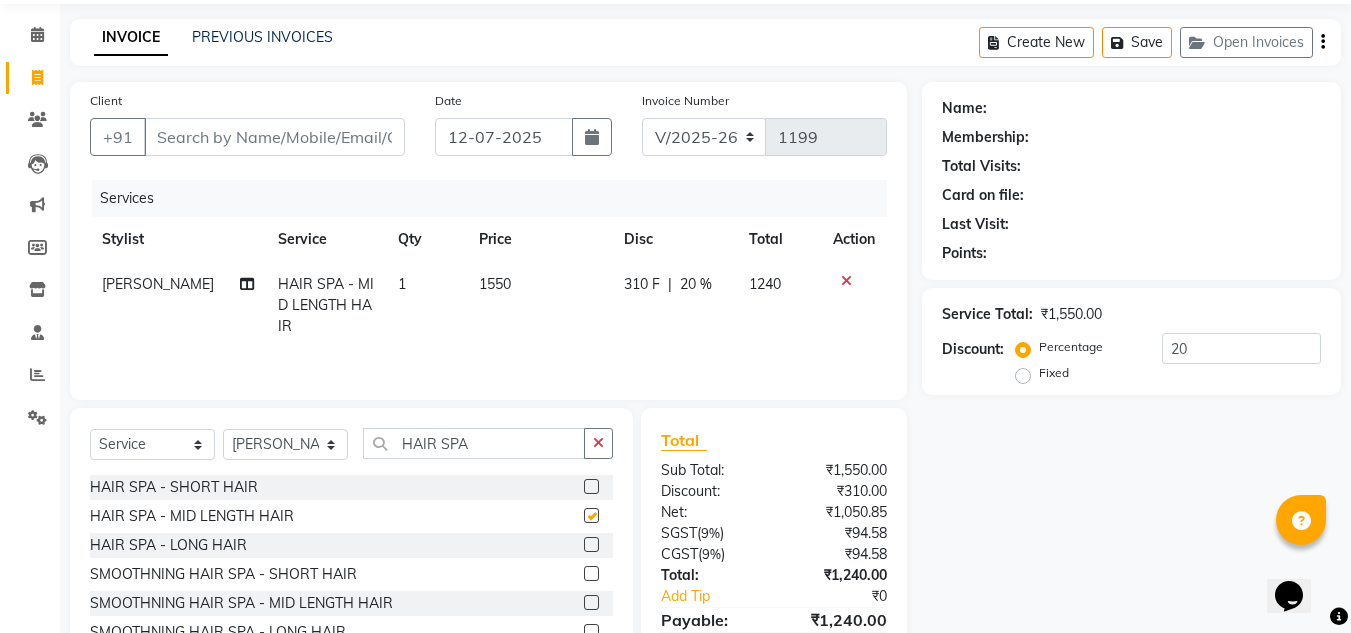 checkbox on "false" 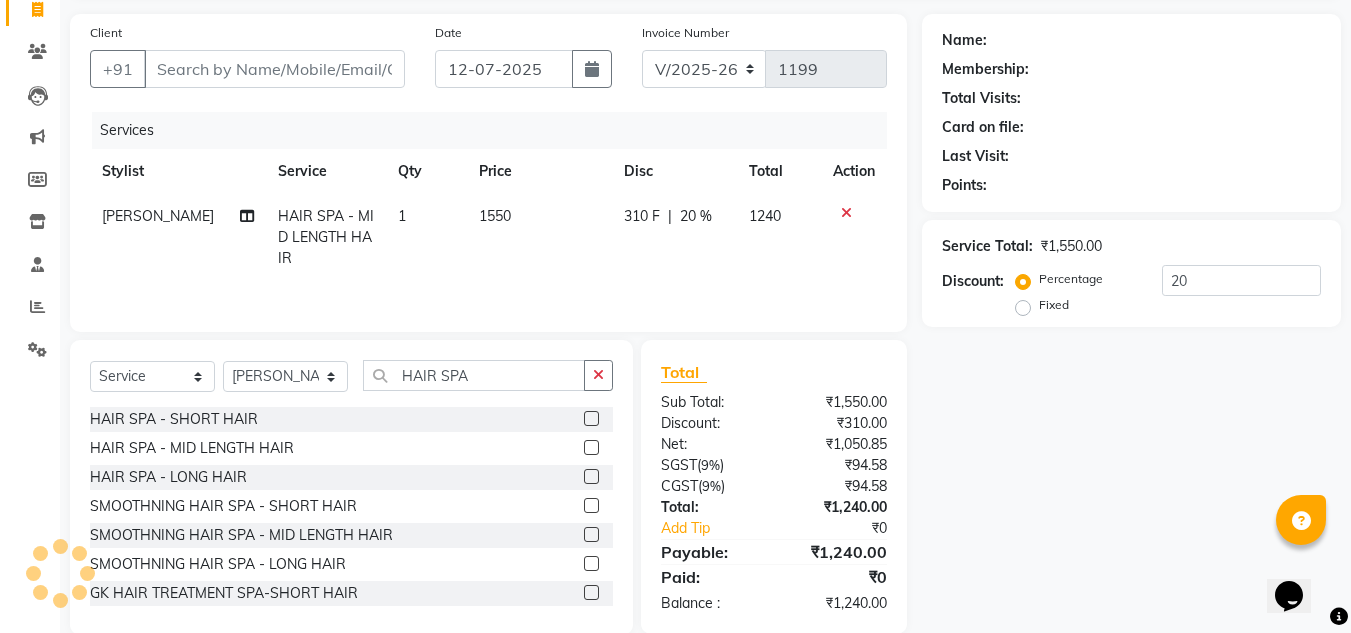 scroll, scrollTop: 168, scrollLeft: 0, axis: vertical 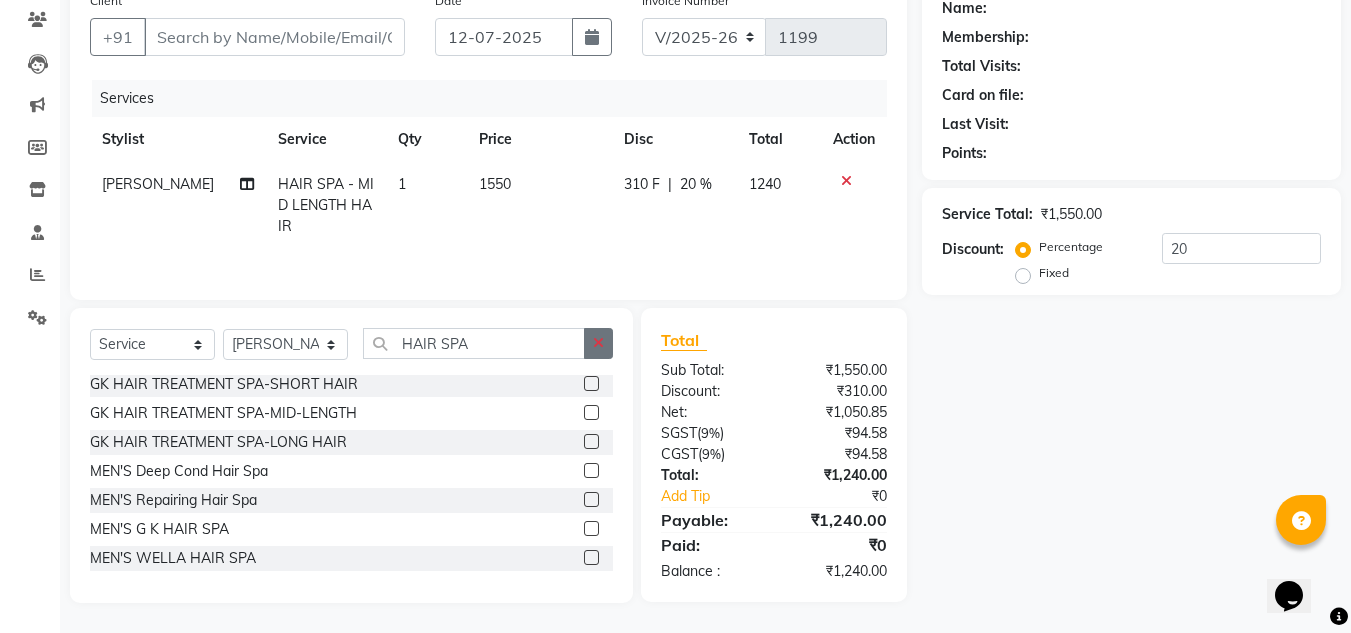 click 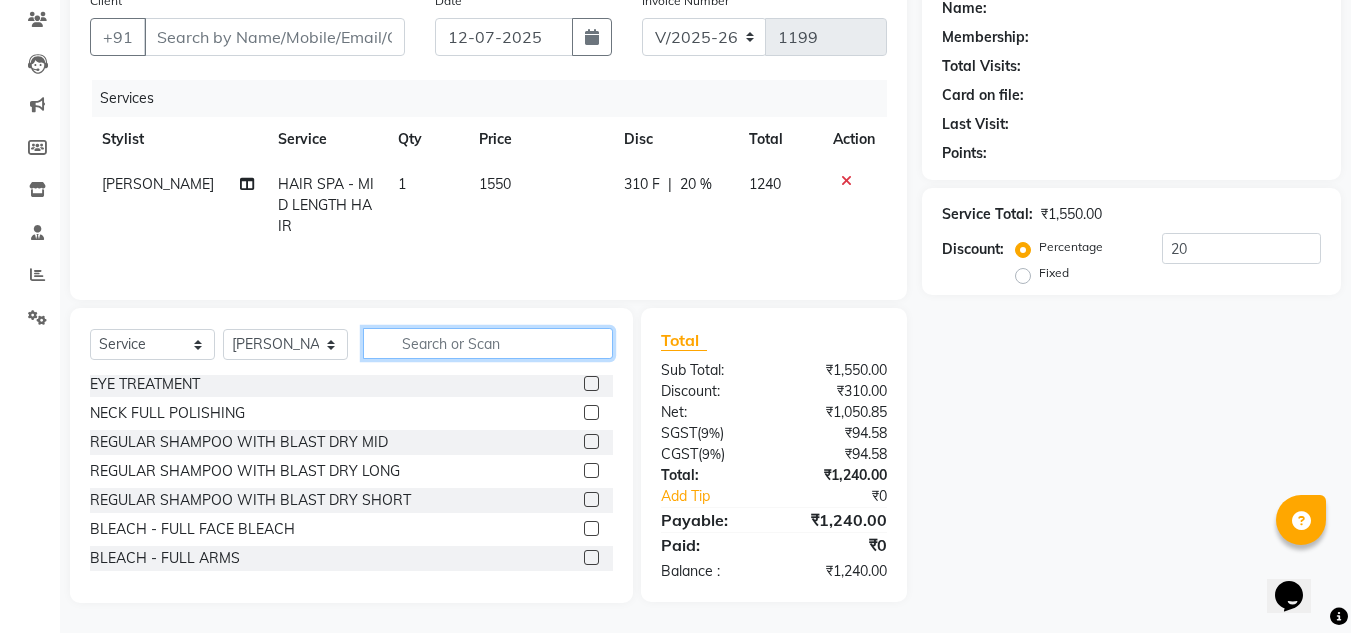 click 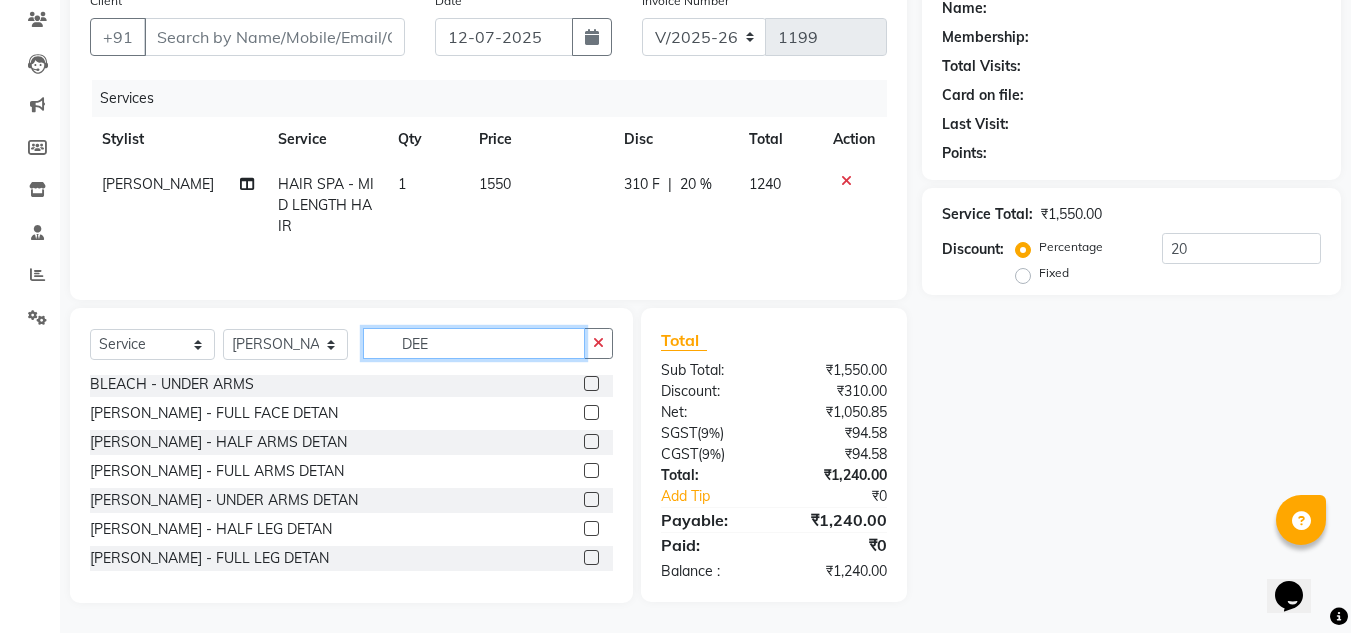 scroll, scrollTop: 0, scrollLeft: 0, axis: both 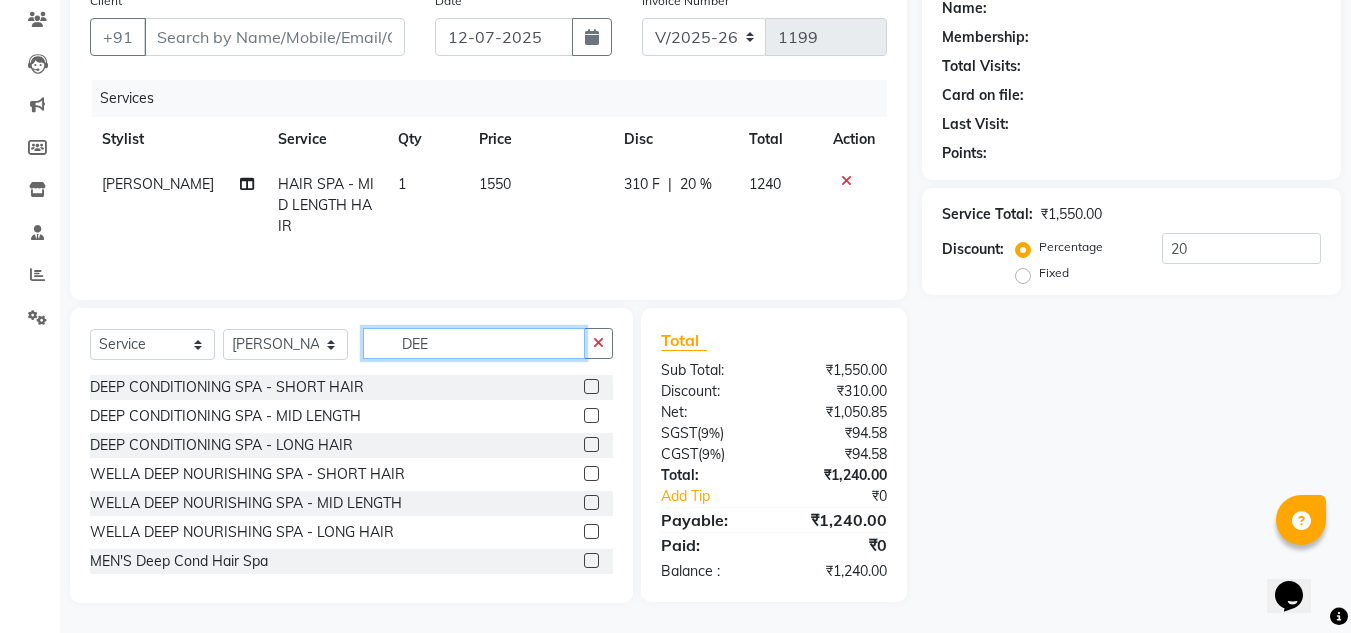 type on "DEE" 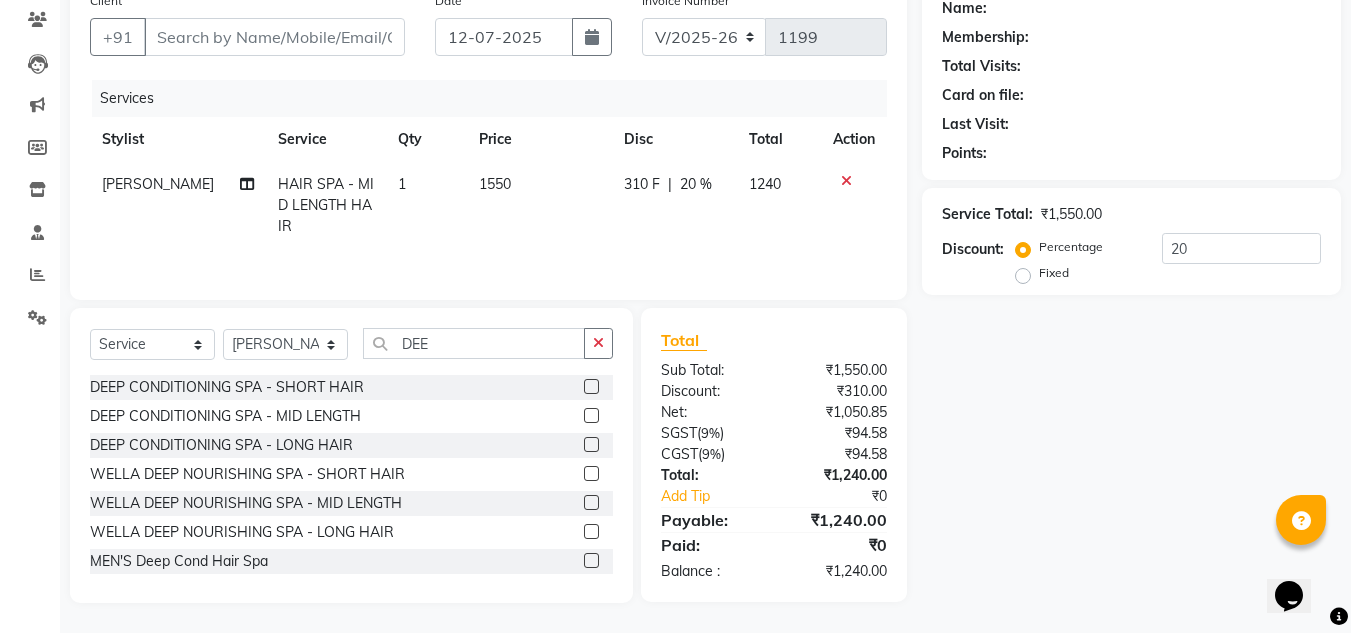 click 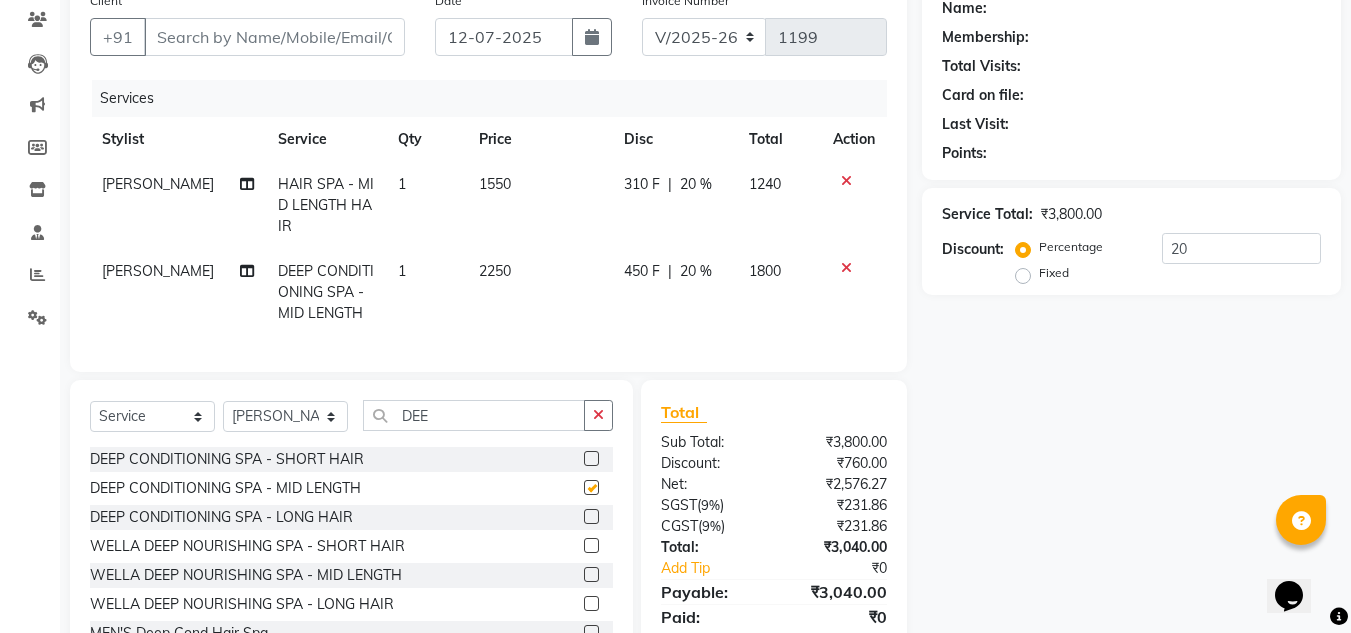 checkbox on "false" 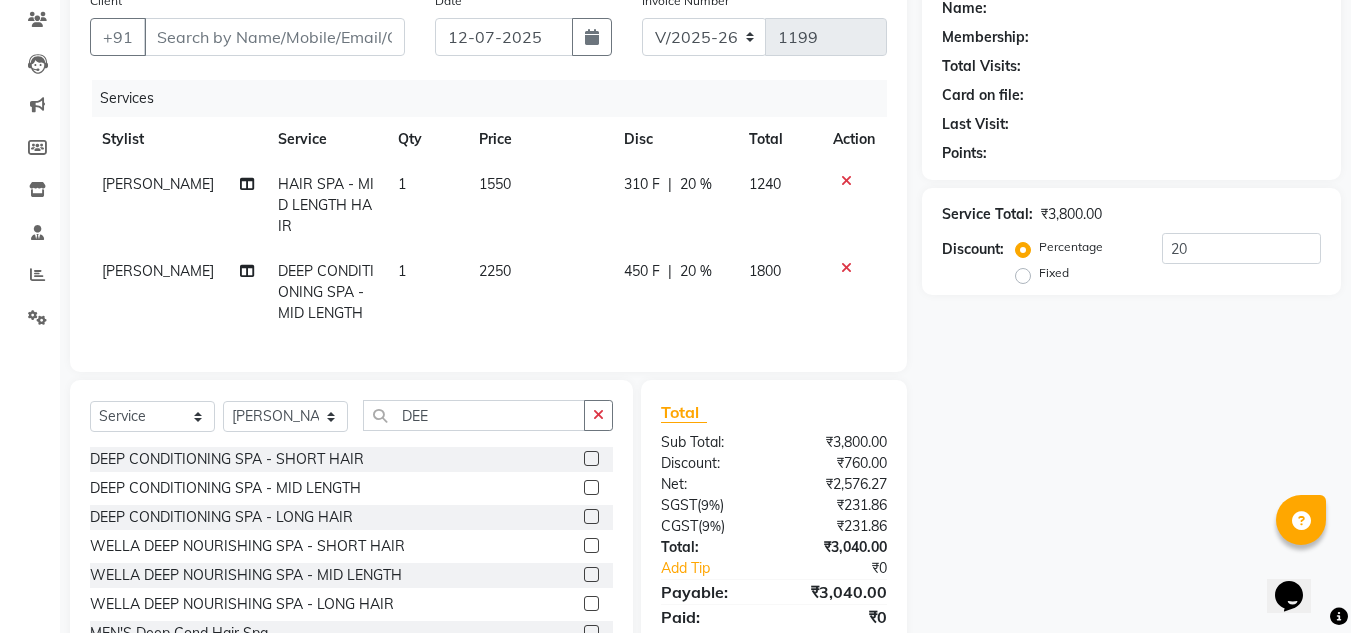 click 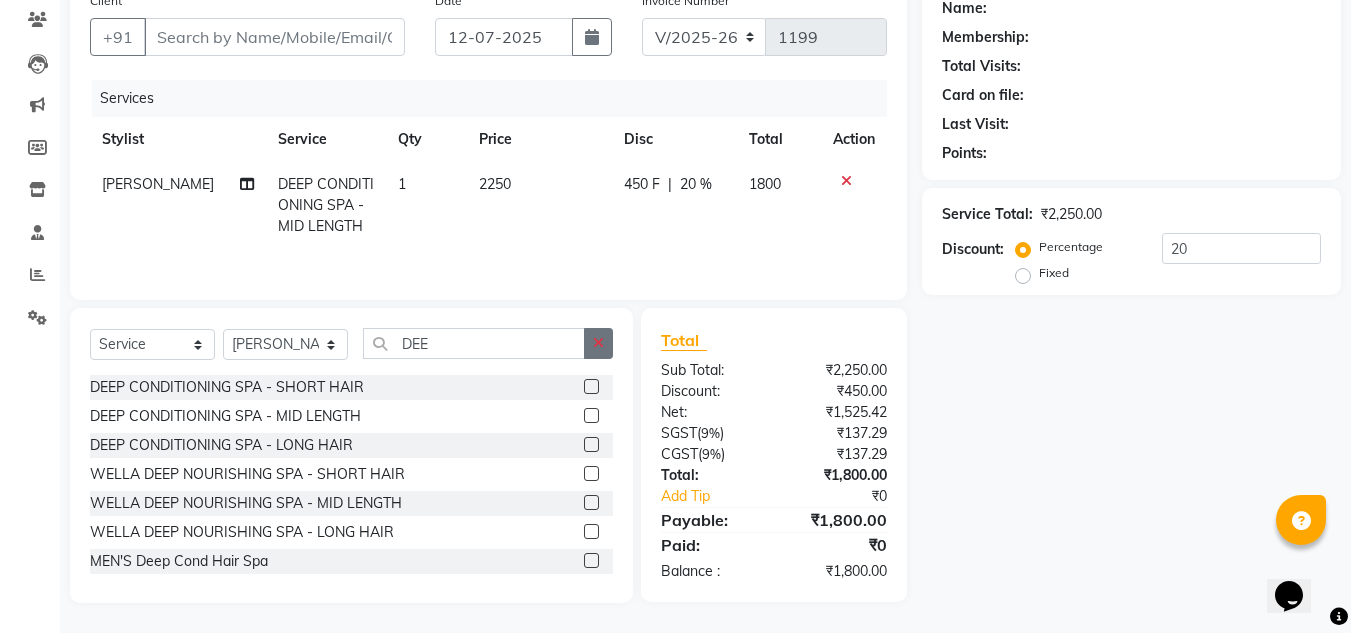 click 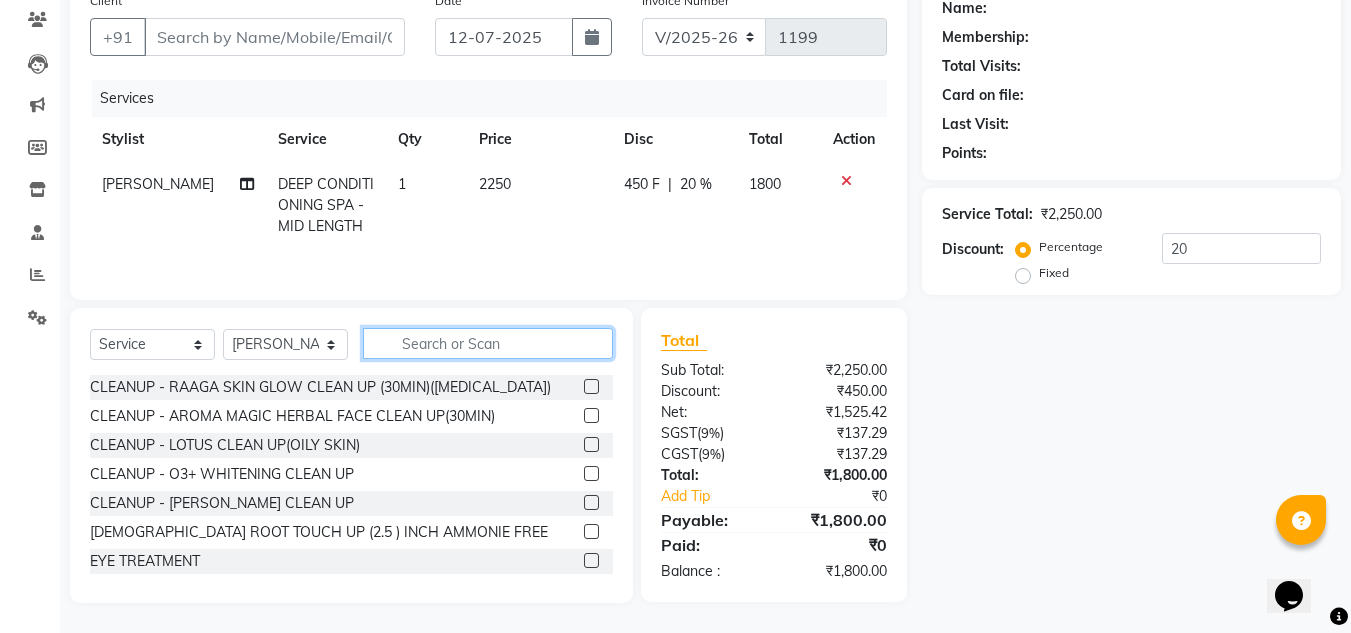 click 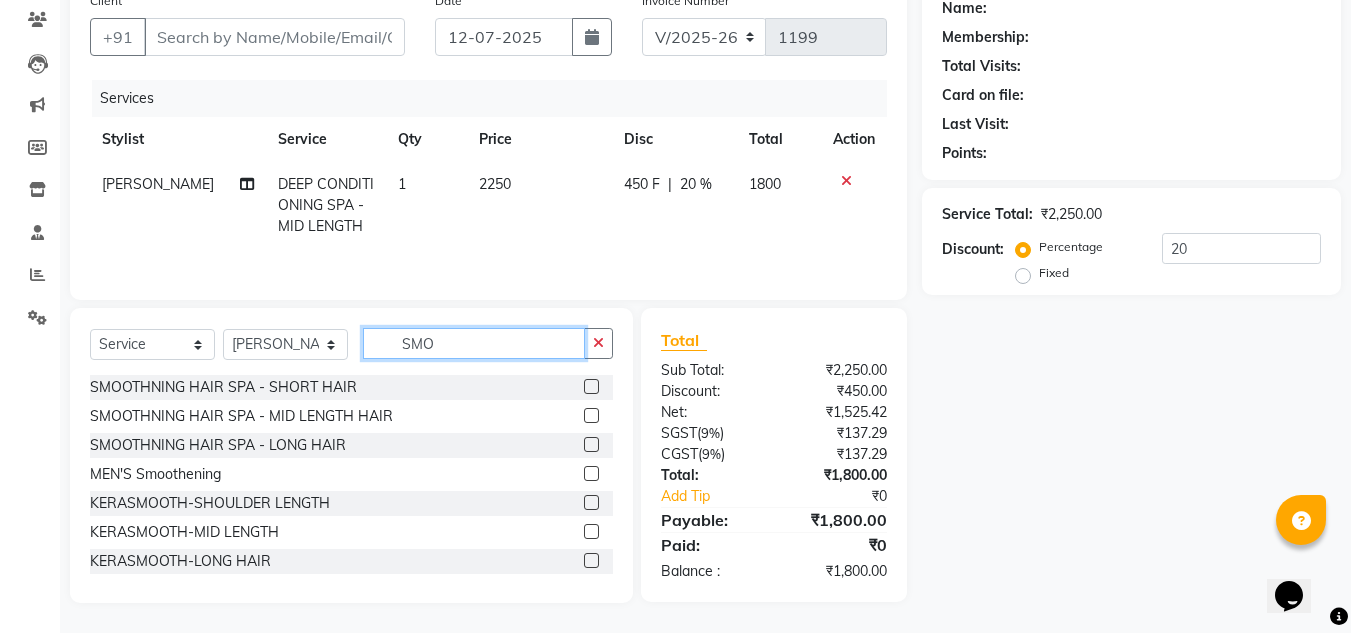 type on "SMO" 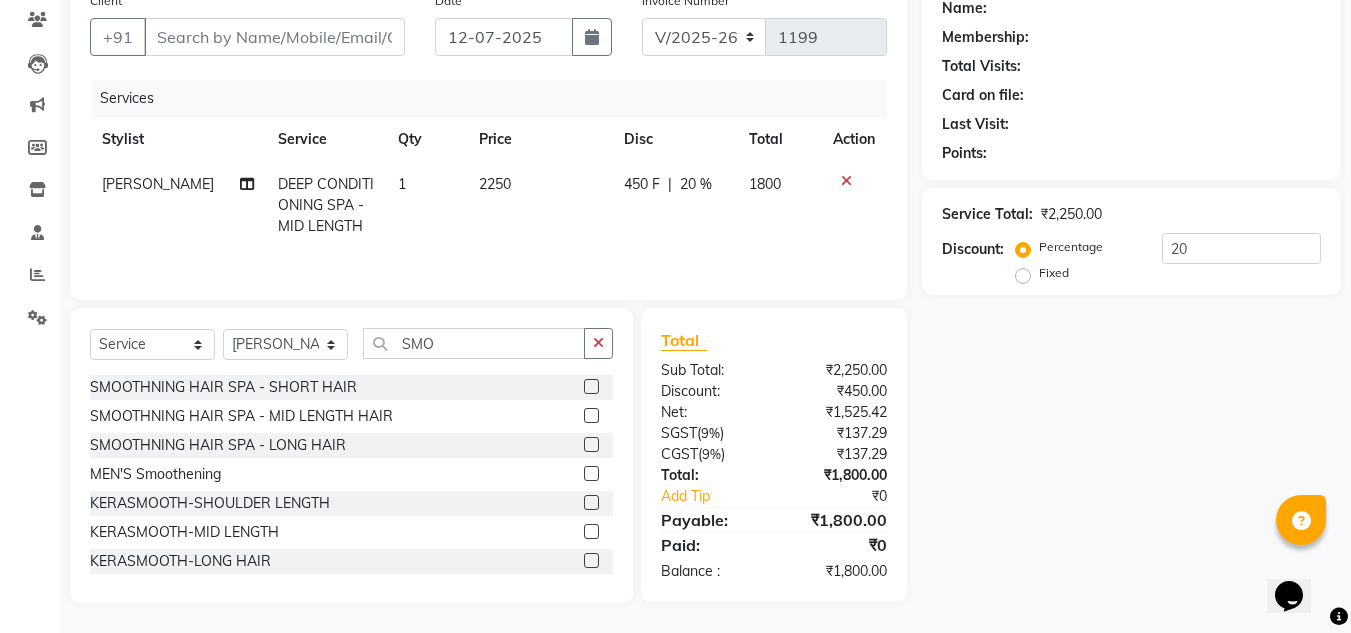 click 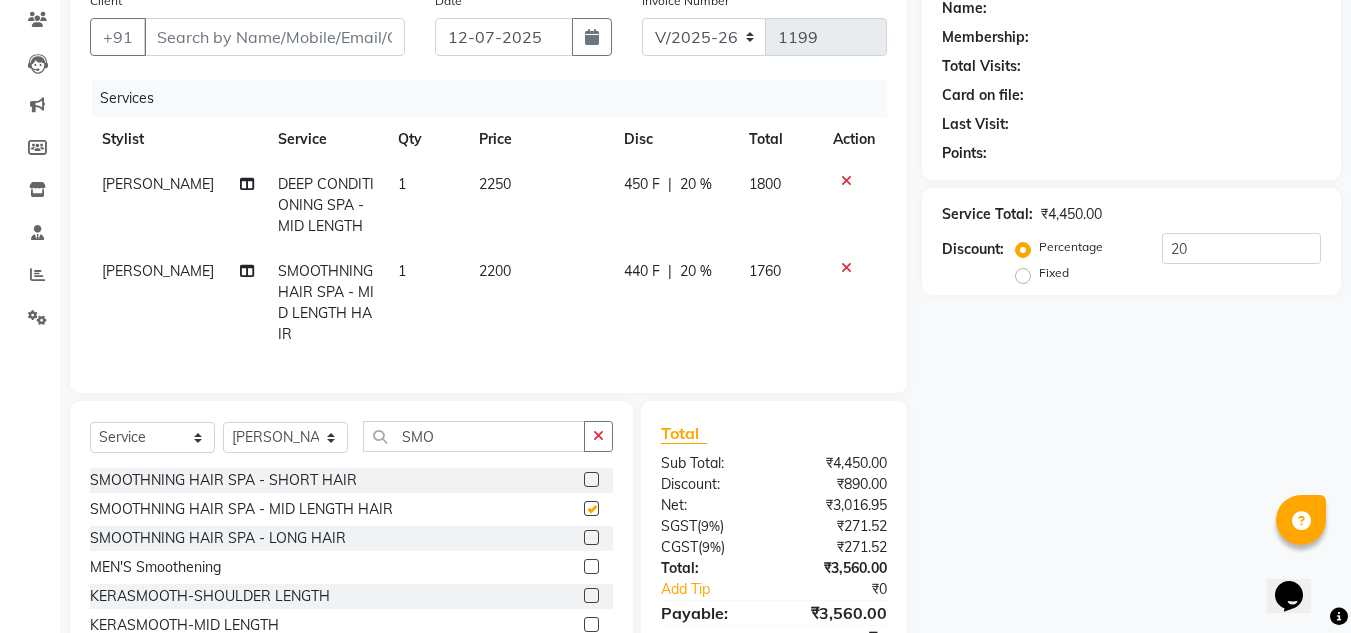 checkbox on "false" 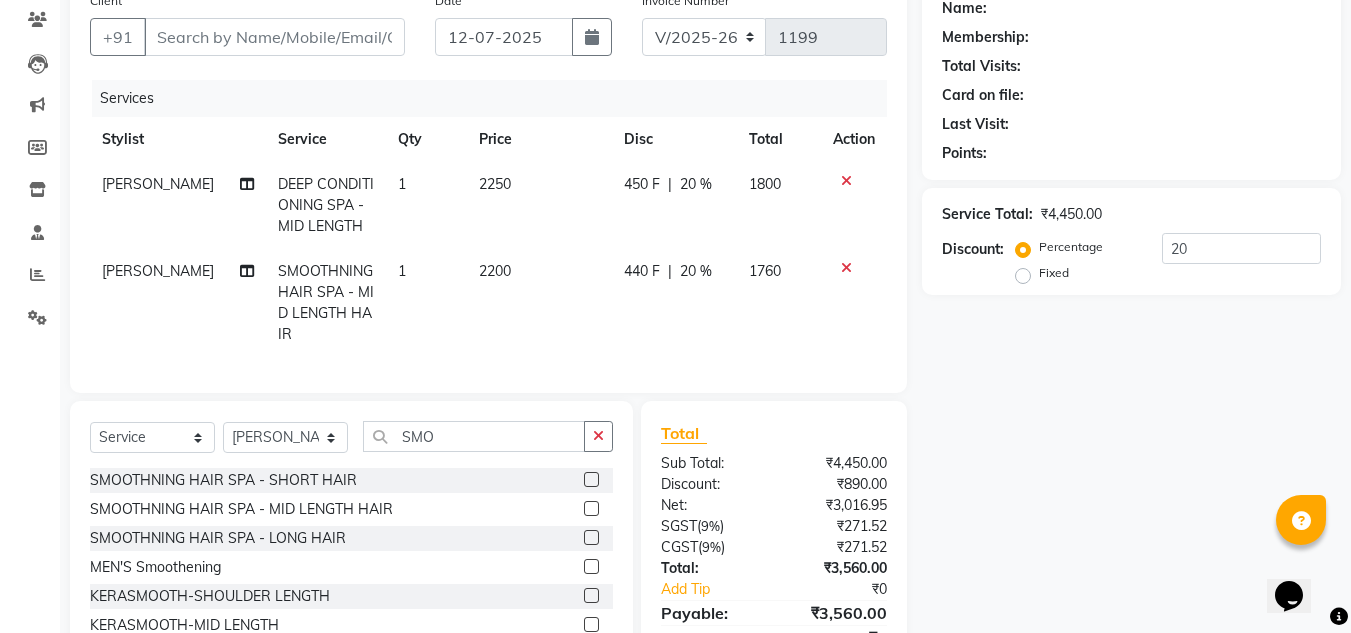 click 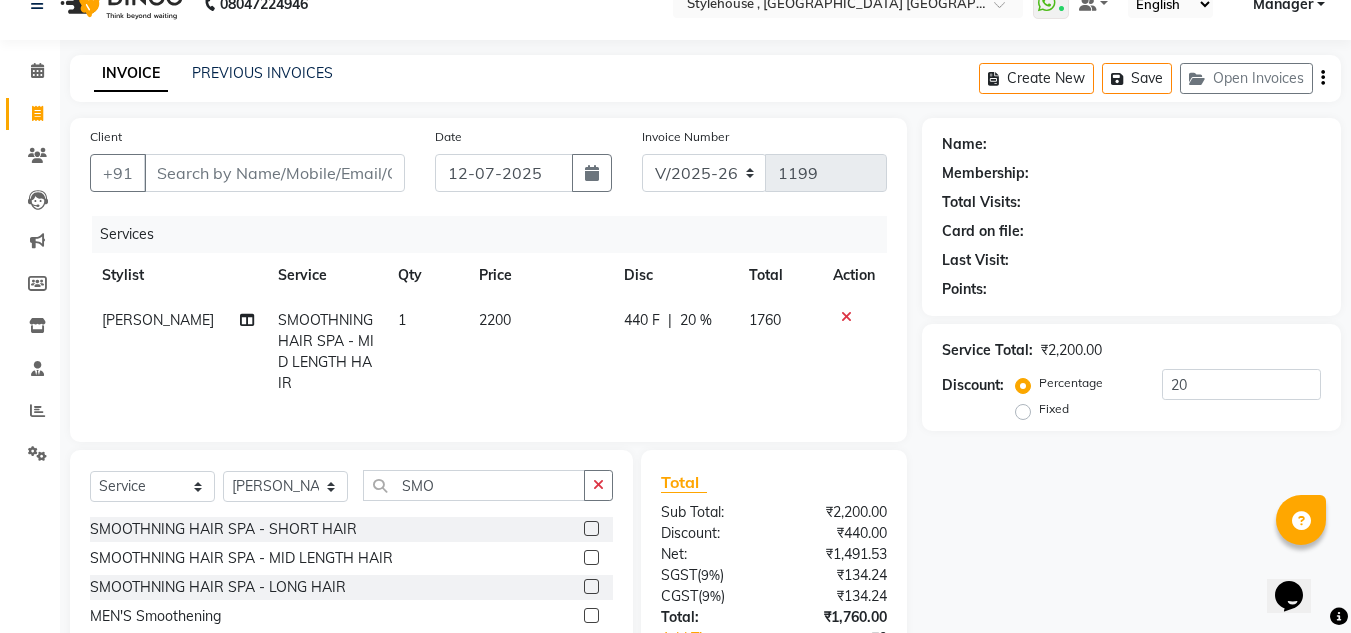 scroll, scrollTop: 0, scrollLeft: 0, axis: both 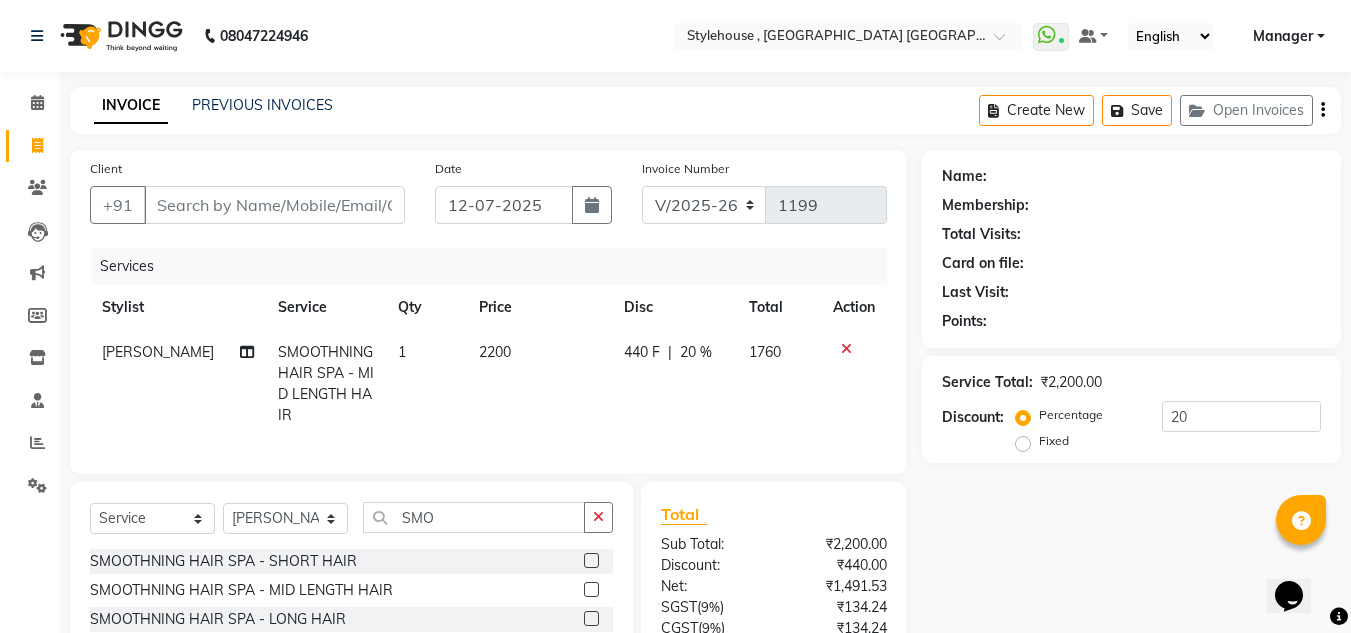 click 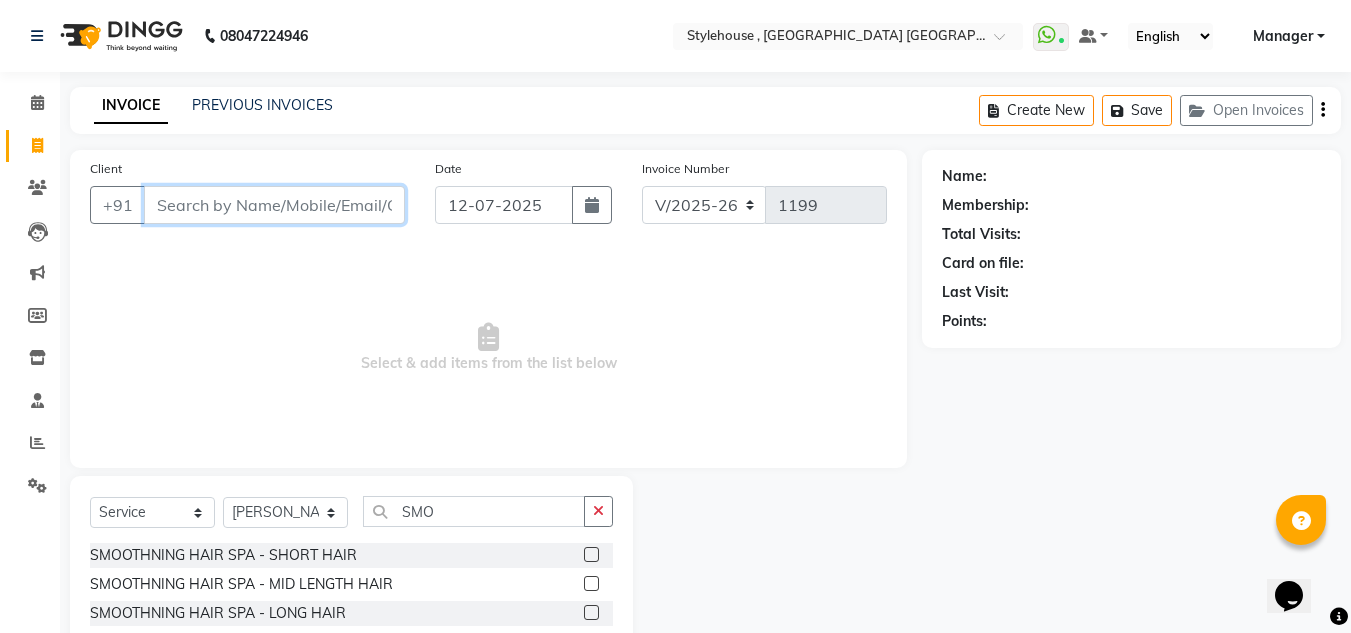 click on "Client" at bounding box center [274, 205] 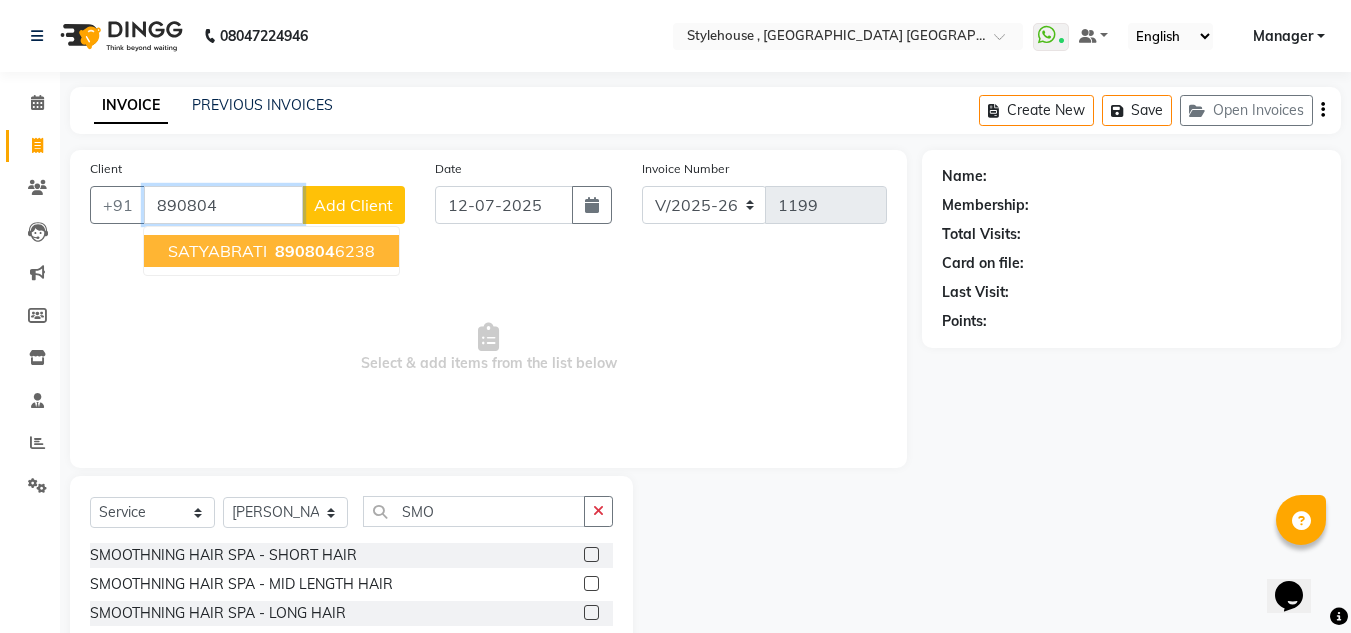 click on "SATYABRATI" at bounding box center [217, 251] 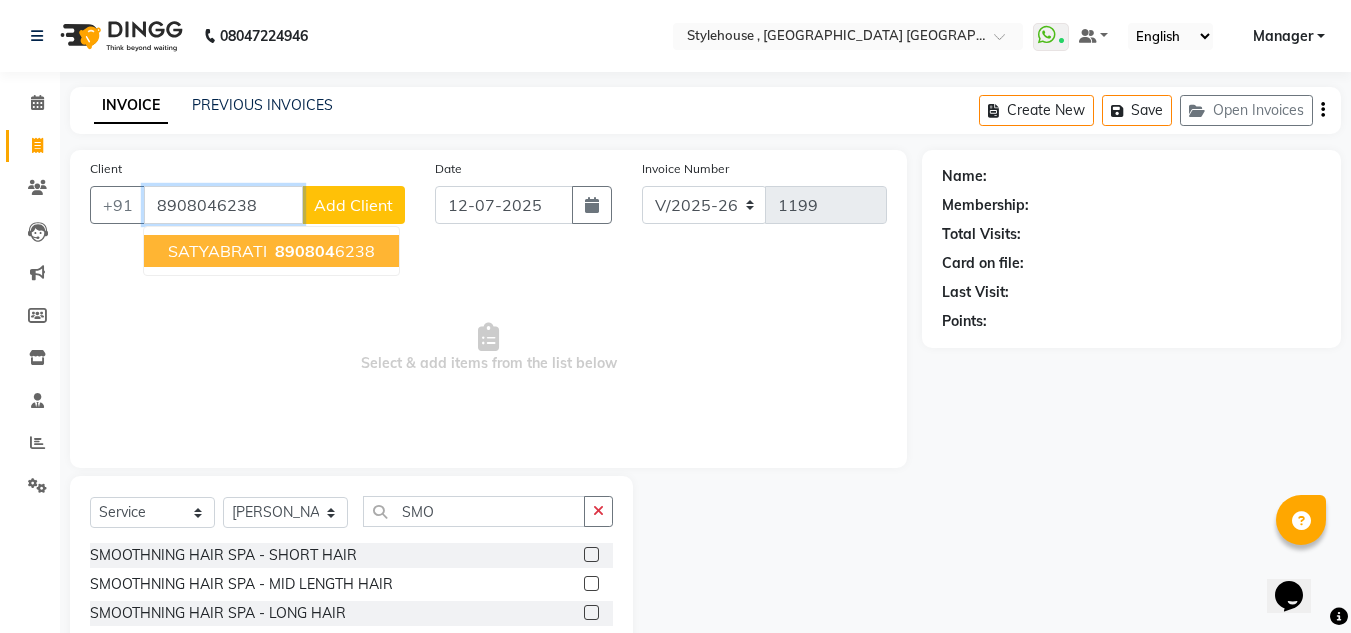 type on "8908046238" 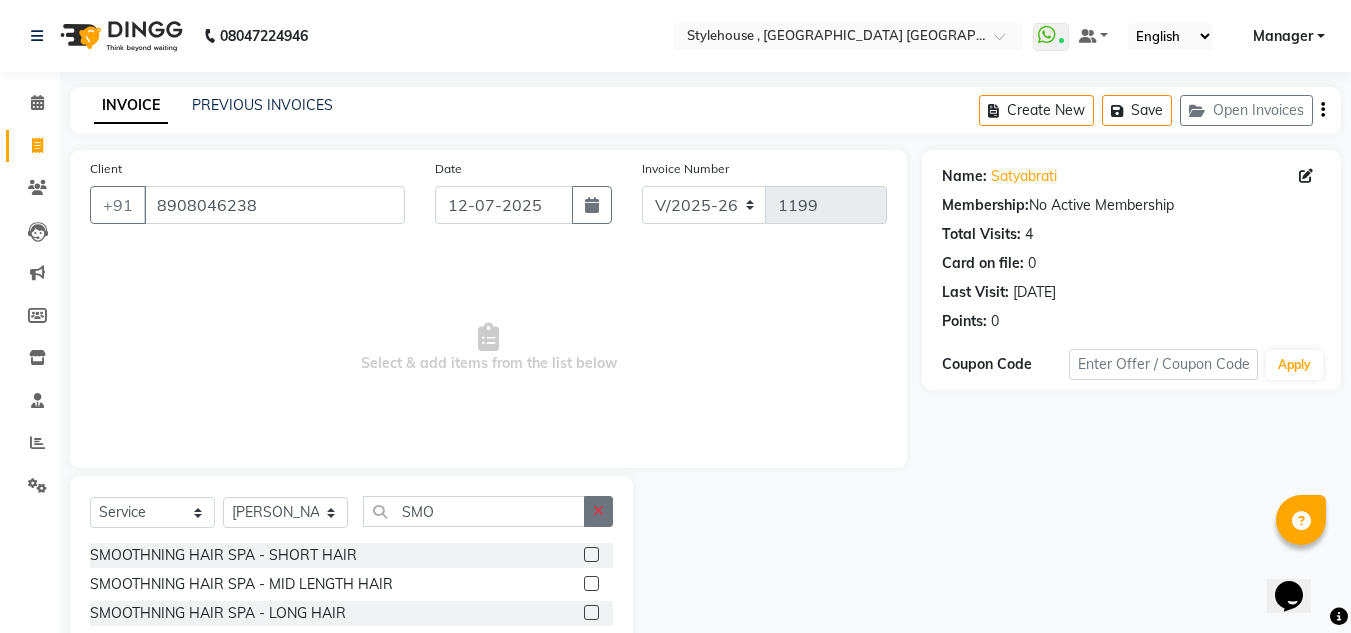 click 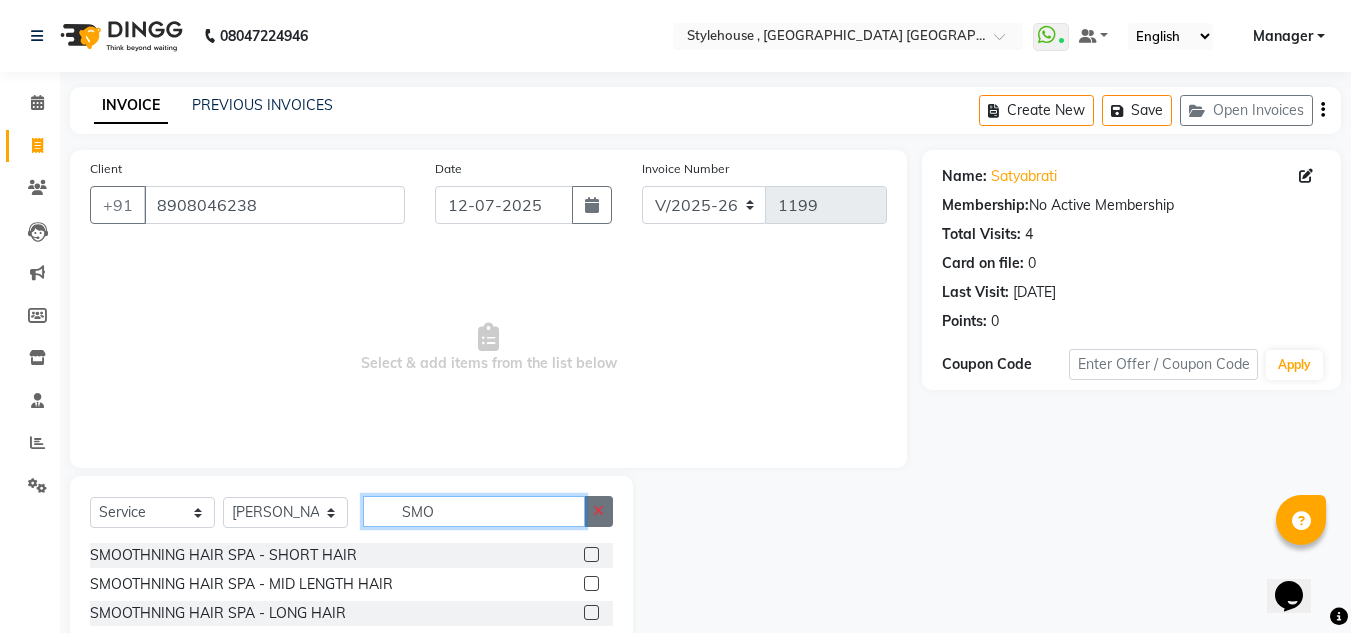 type 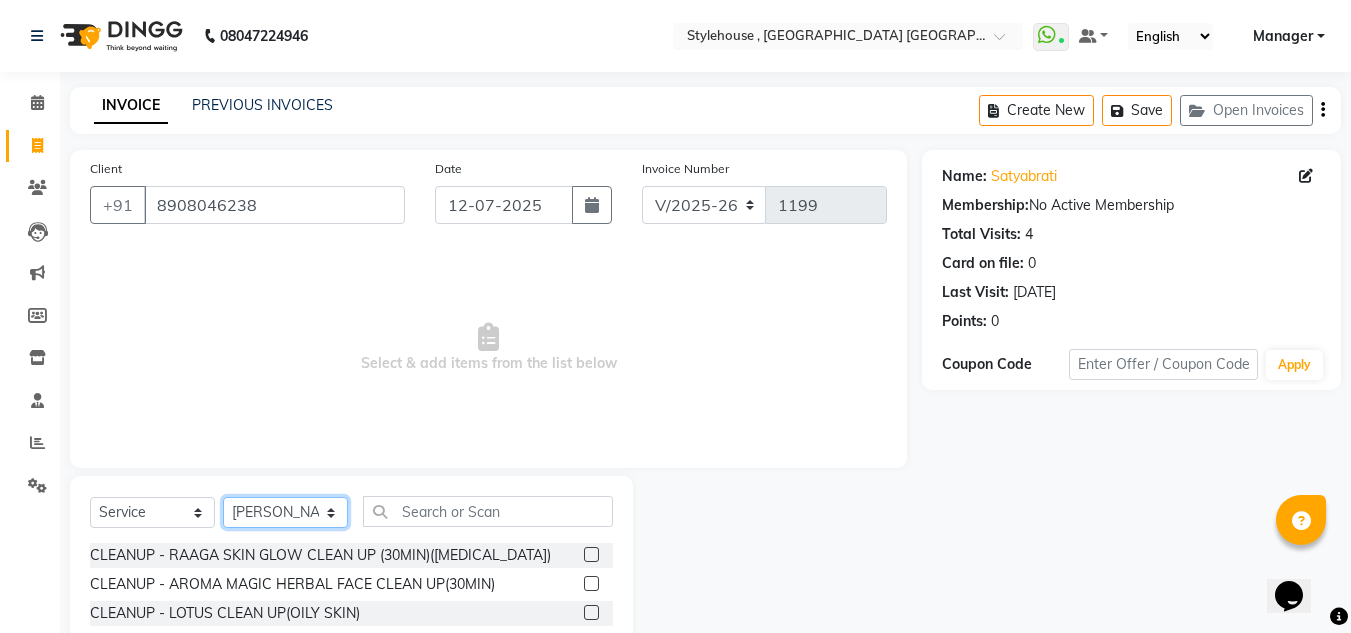 click on "Select Stylist [PERSON_NAME] [PERSON_NAME] [PERSON_NAME] [PERSON_NAME] PRIYA Manager [PERSON_NAME] [PERSON_NAME] [PERSON_NAME] PRIYANKA NANDA PUJA [PERSON_NAME] [PERSON_NAME] [PERSON_NAME] SAMEER [PERSON_NAME] [PERSON_NAME]" 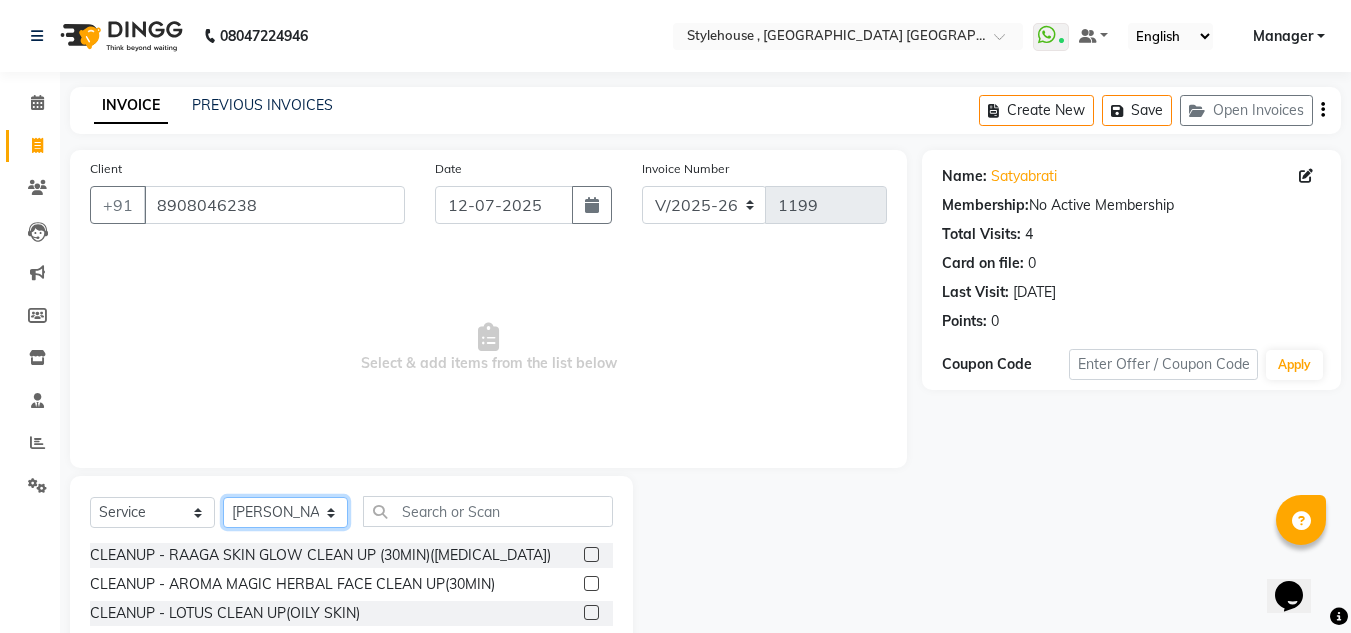 select on "69899" 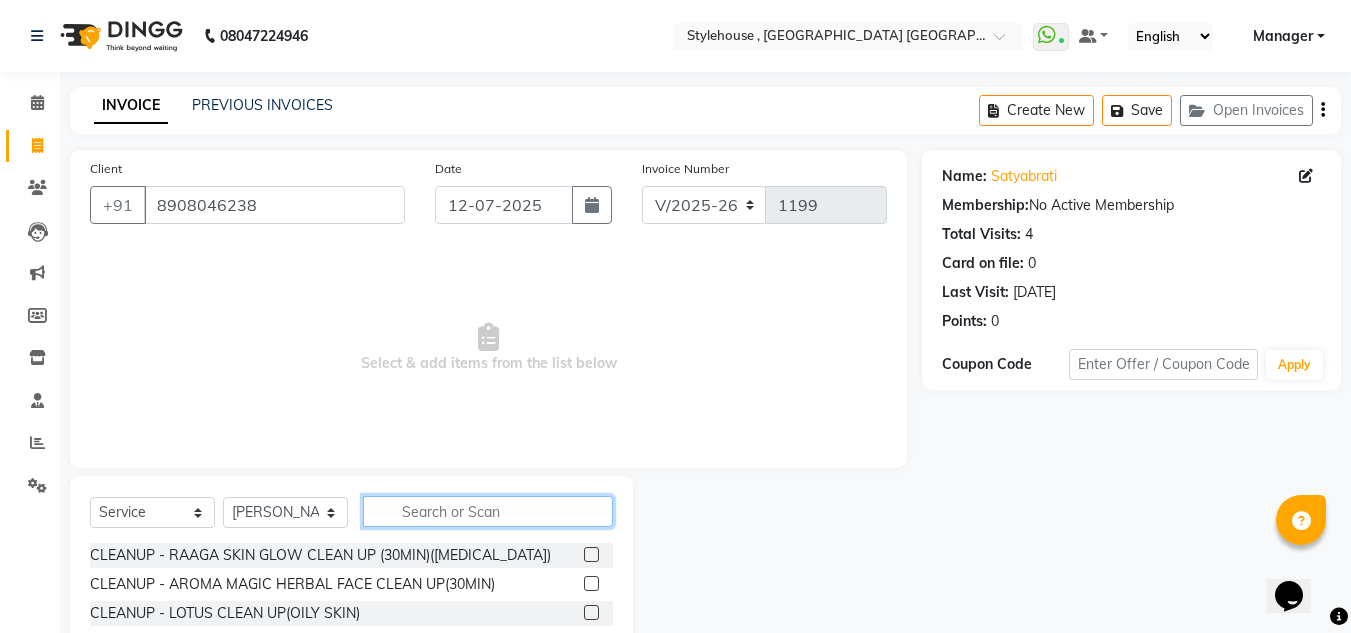 click 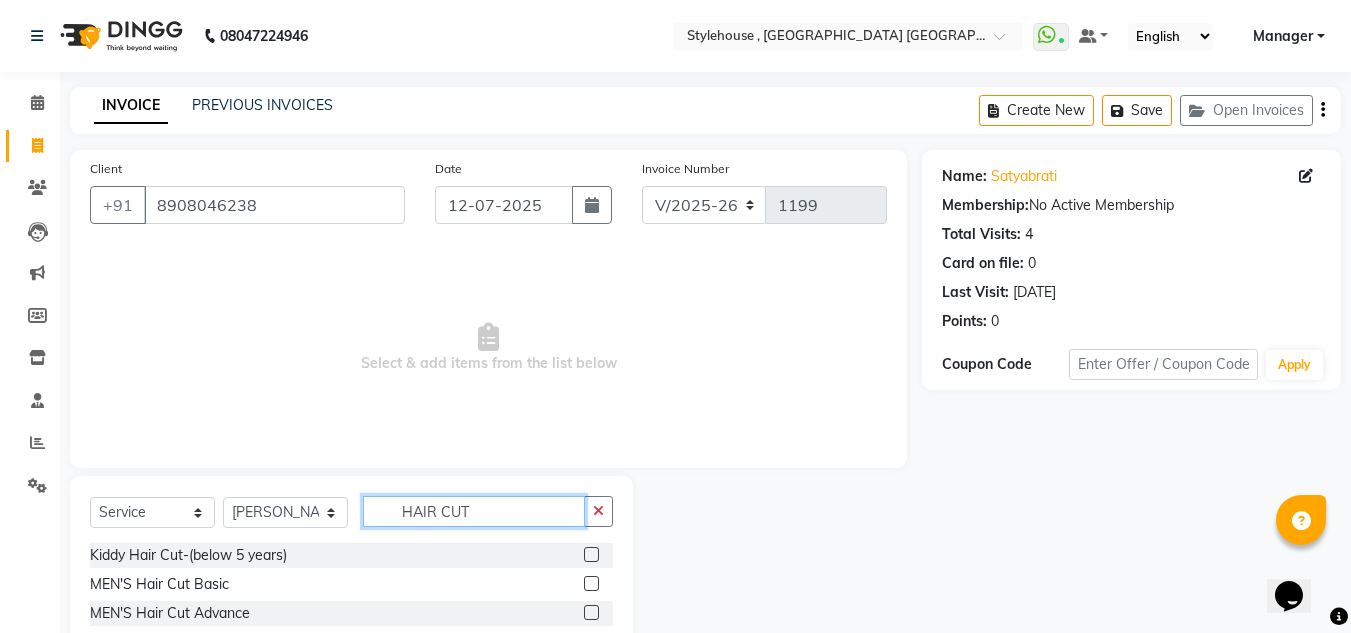 type on "HAIR CUT" 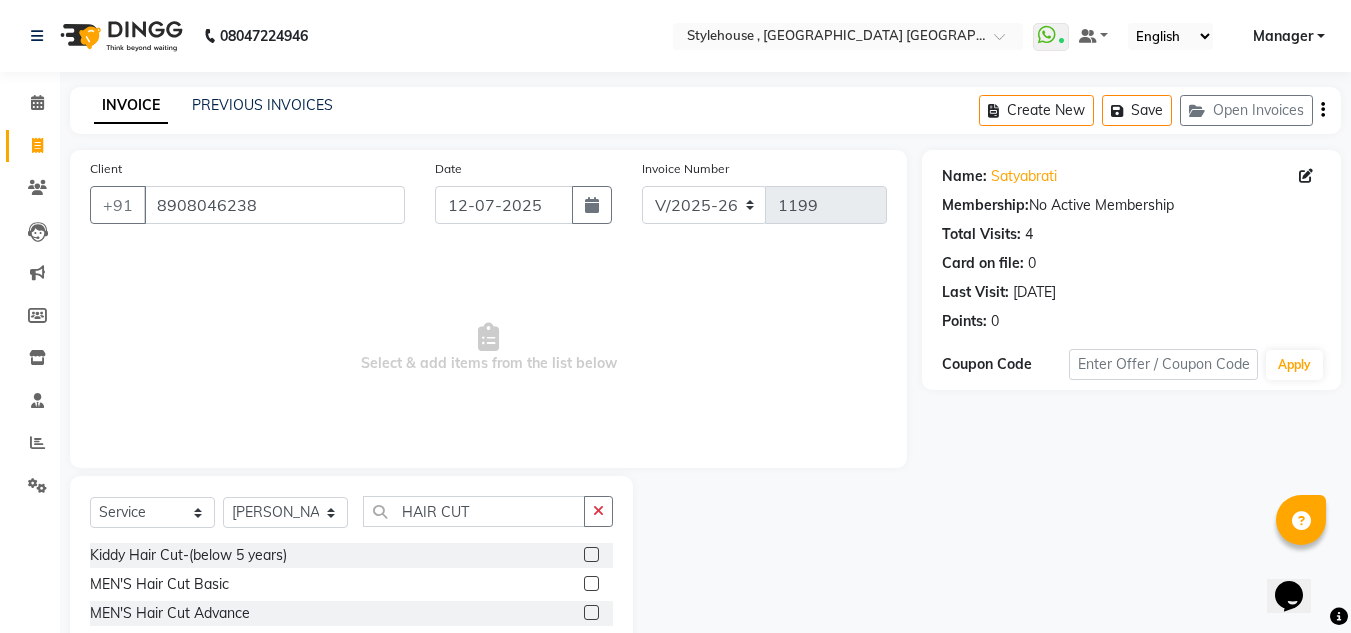 click 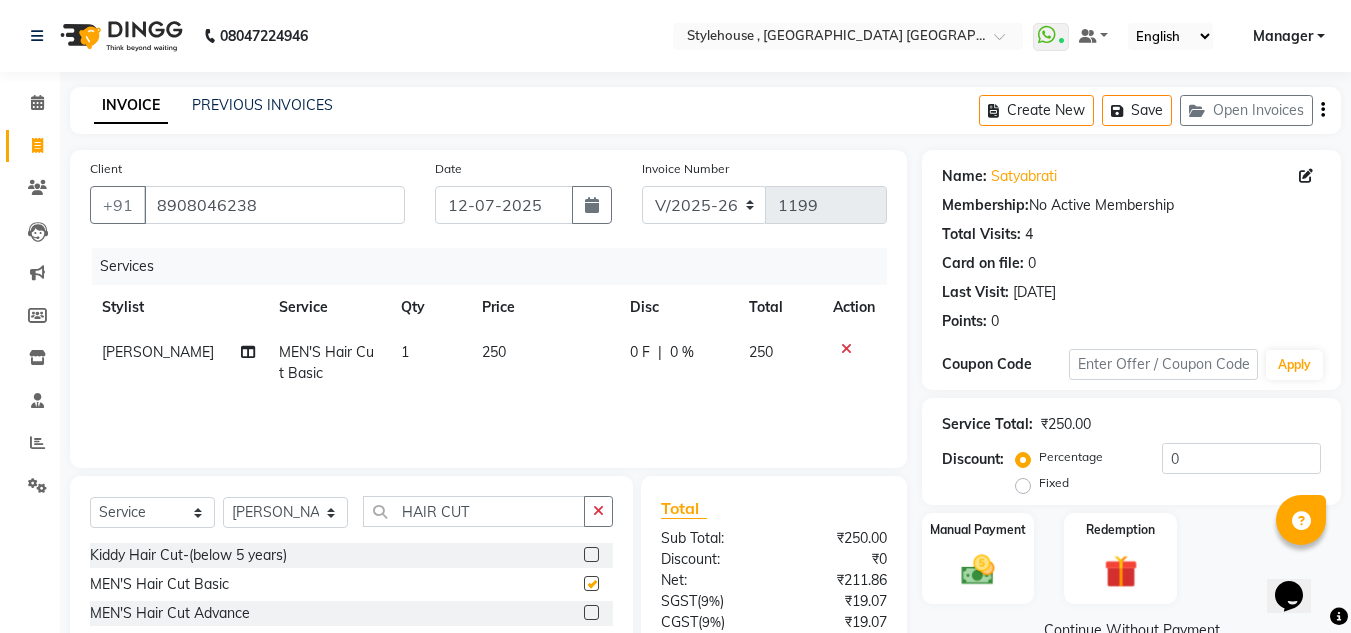 checkbox on "false" 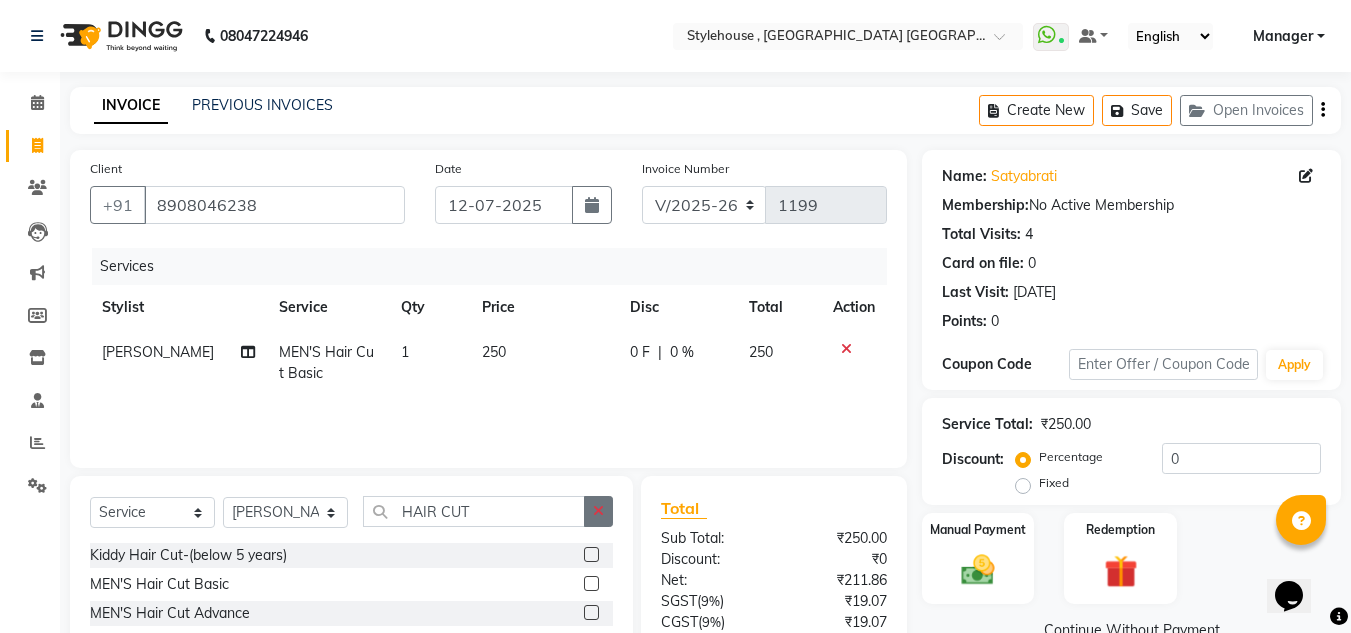 click 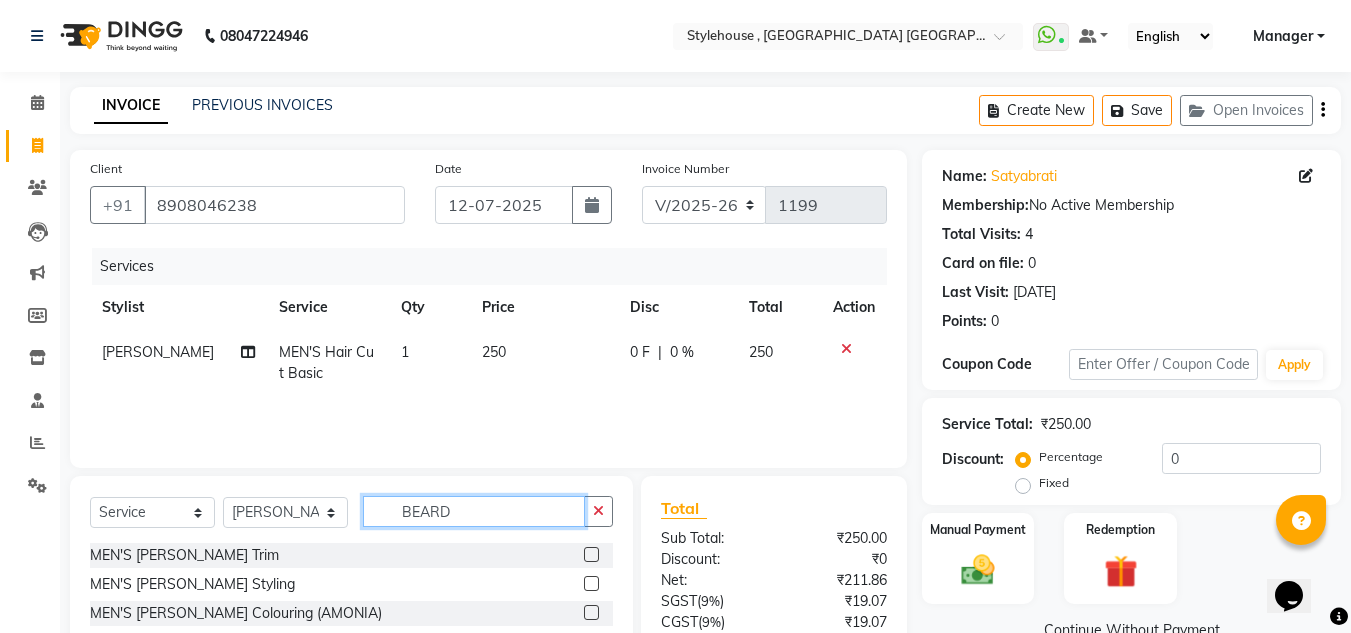 type on "BEARD" 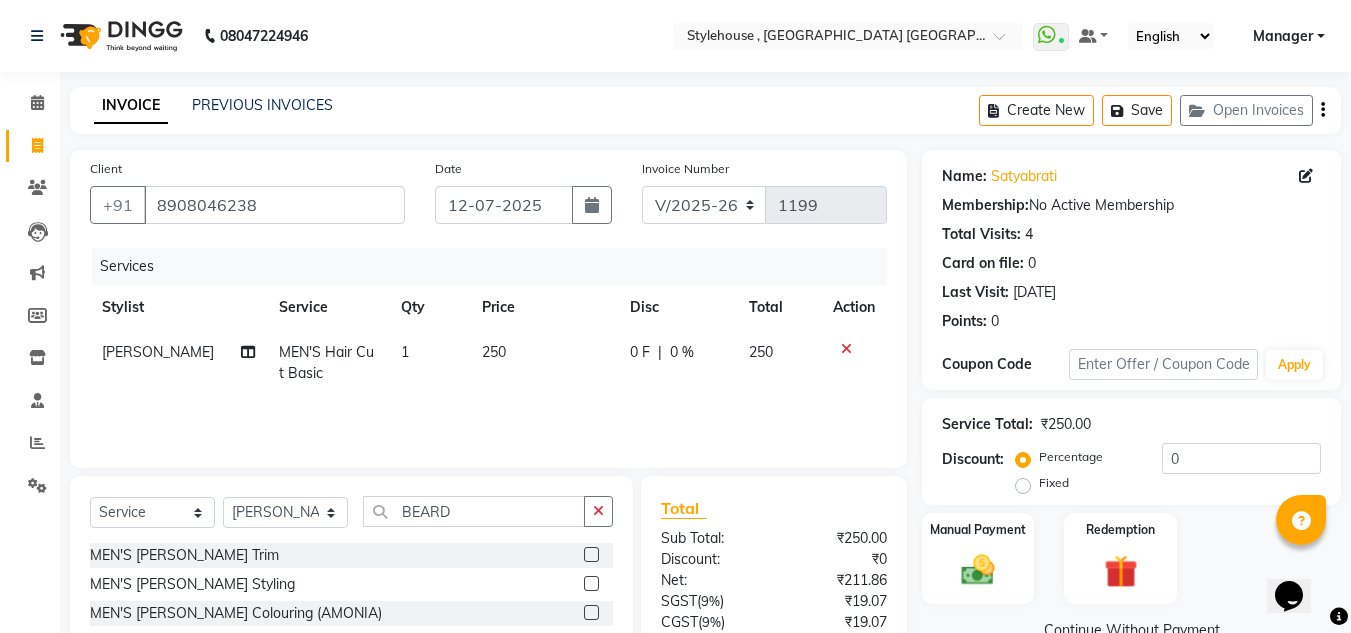 click 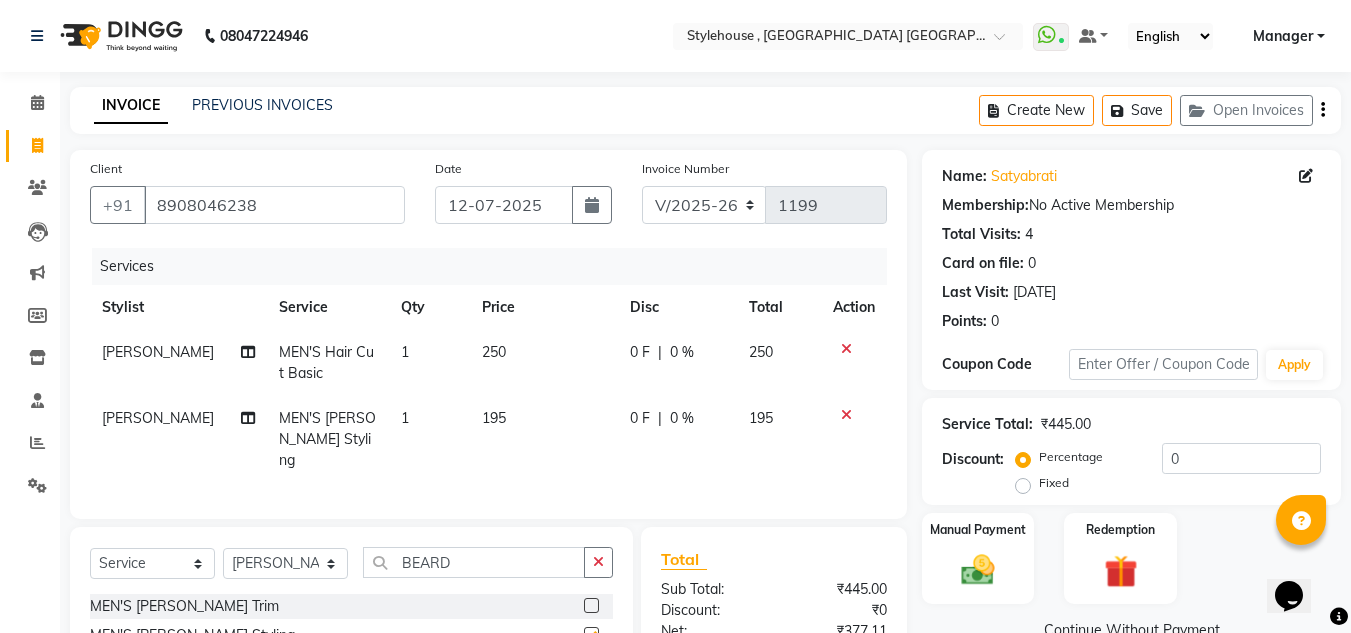 checkbox on "false" 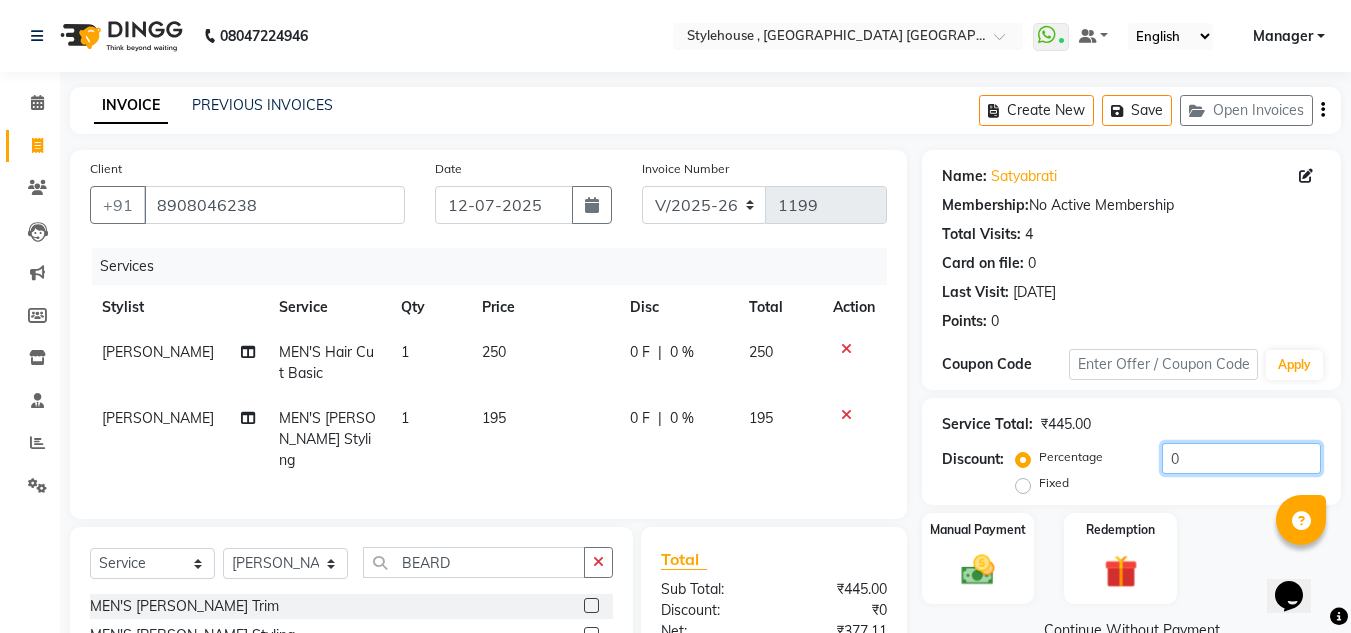 click on "0" 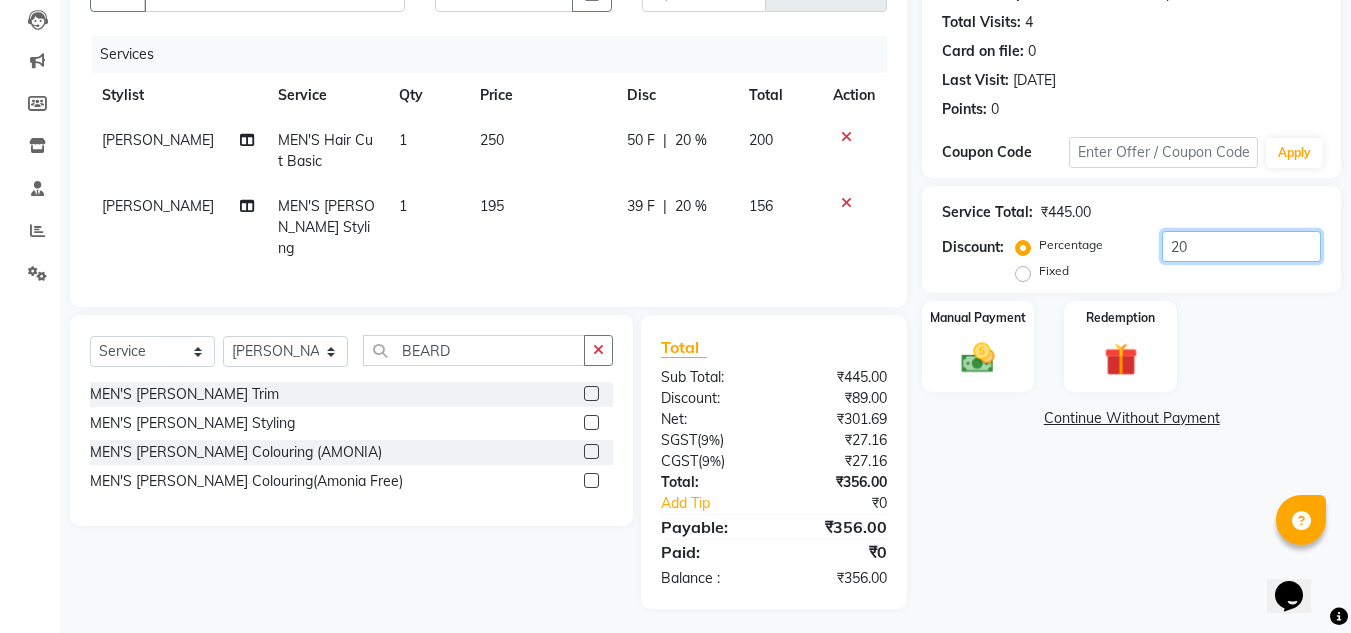 scroll, scrollTop: 112, scrollLeft: 0, axis: vertical 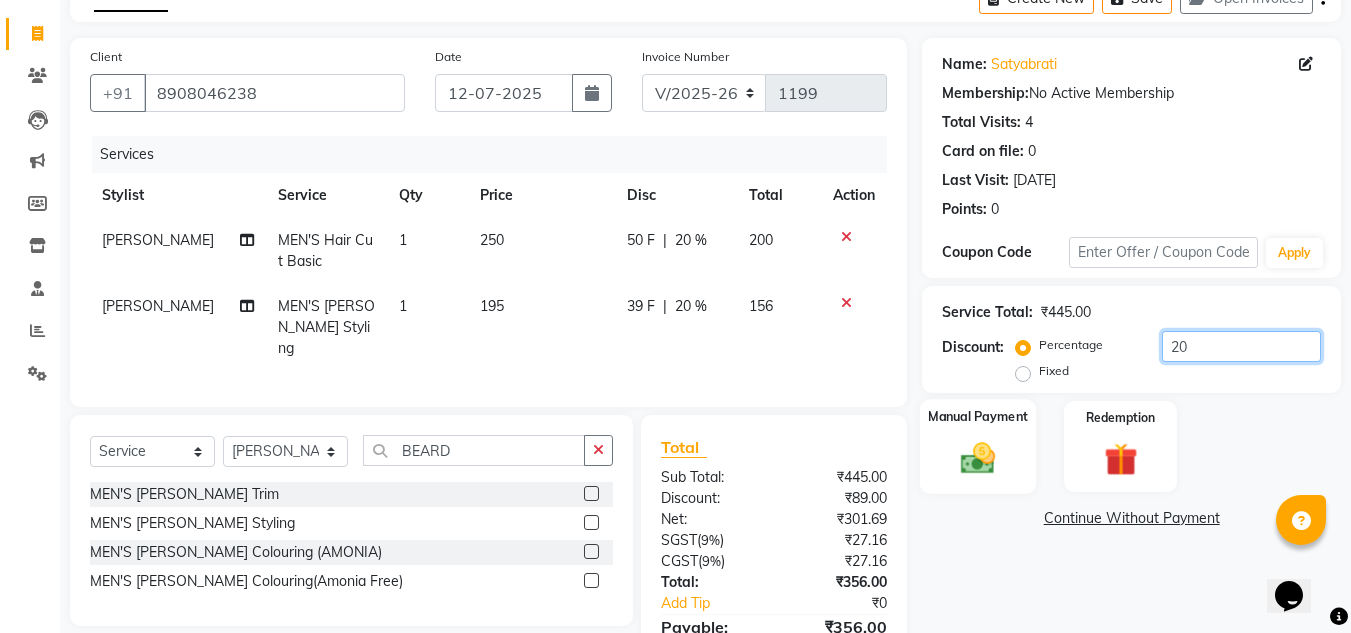 type on "20" 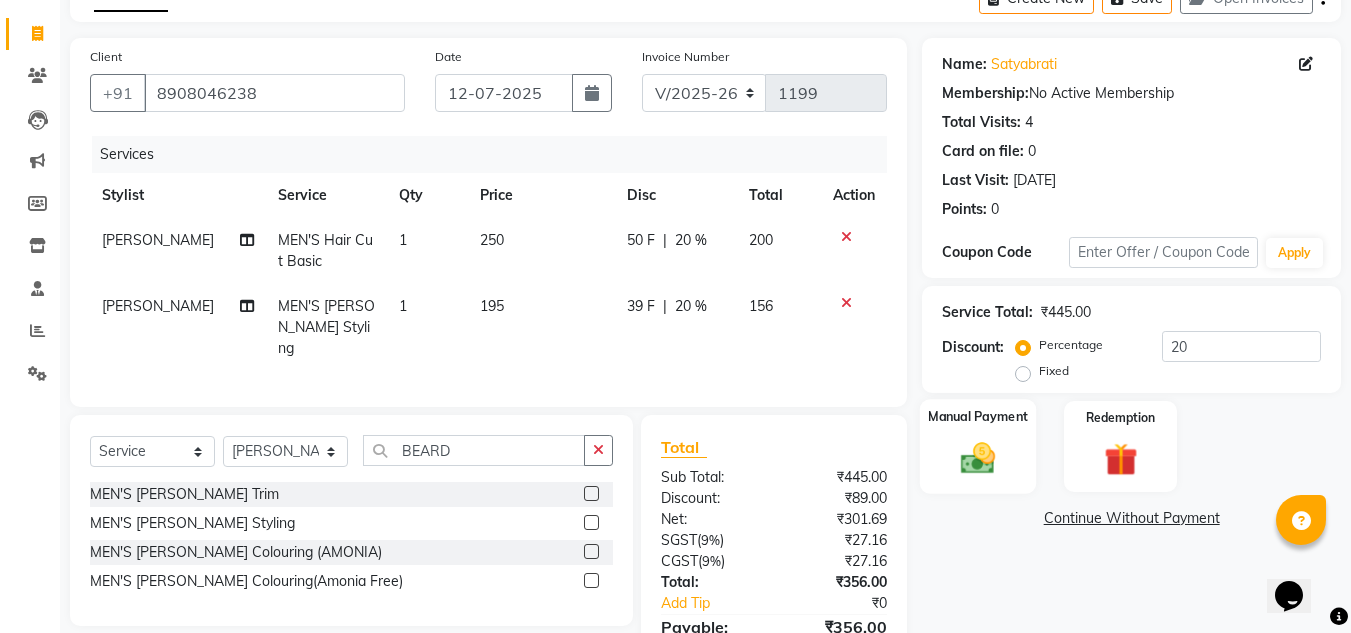 click 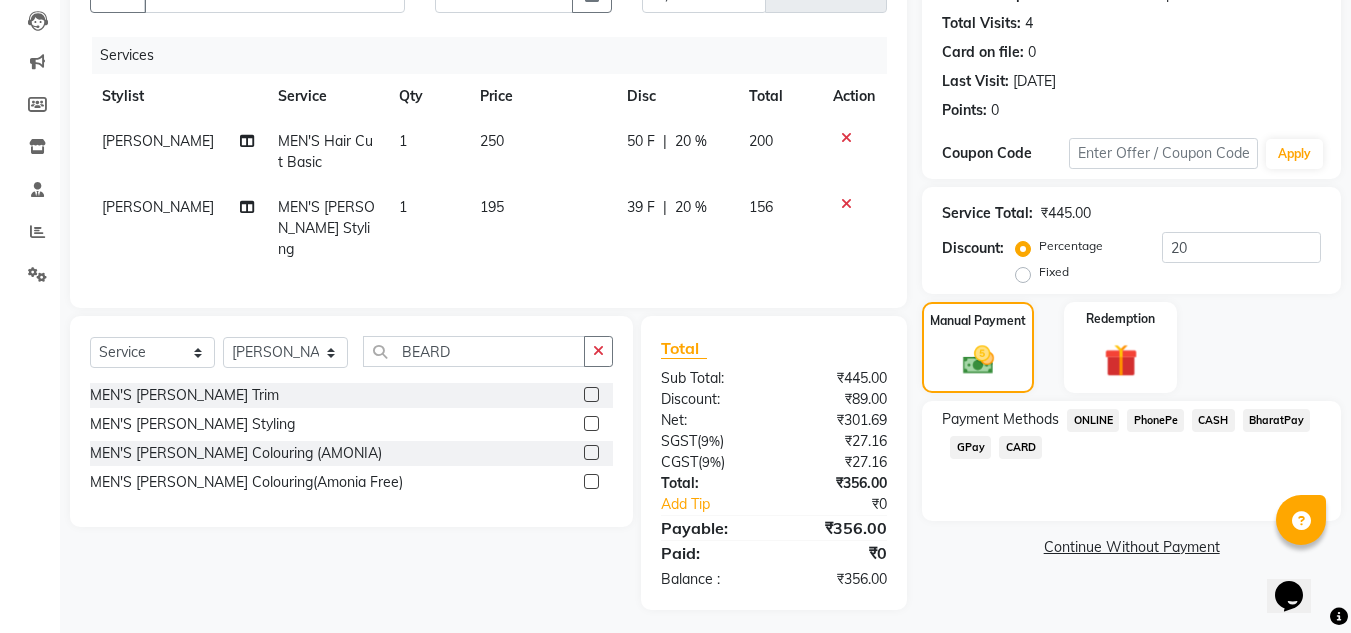 scroll, scrollTop: 212, scrollLeft: 0, axis: vertical 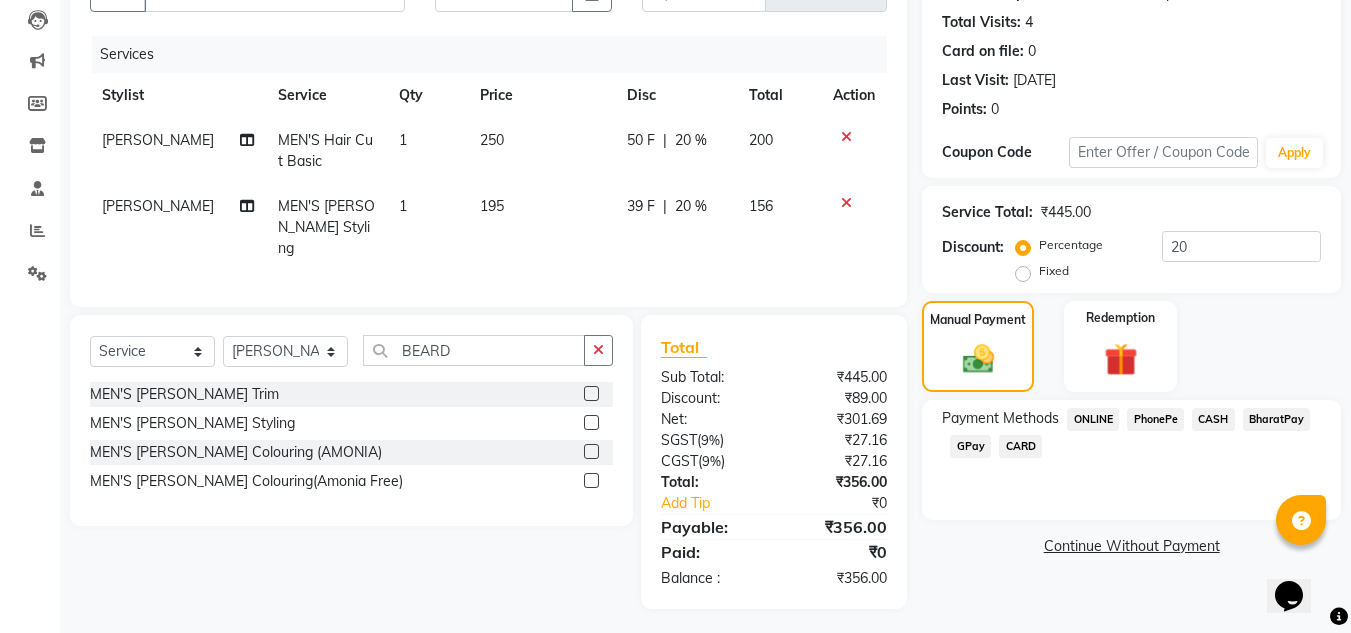click on "PhonePe" 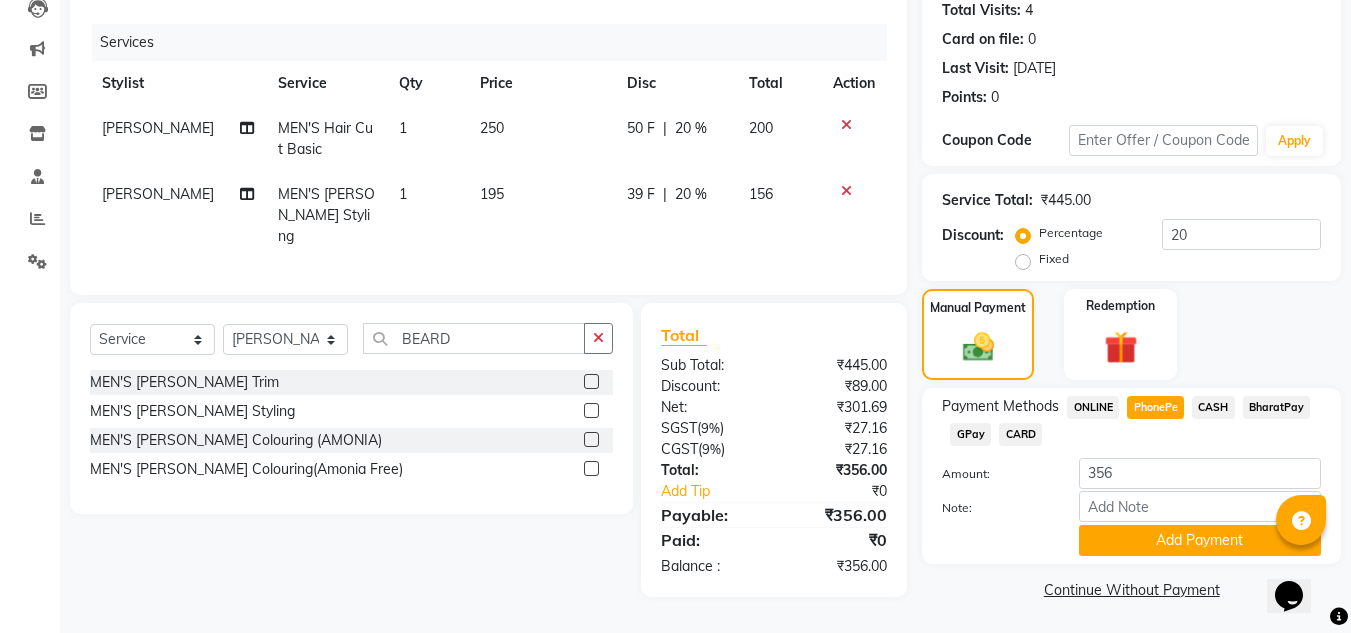 scroll, scrollTop: 226, scrollLeft: 0, axis: vertical 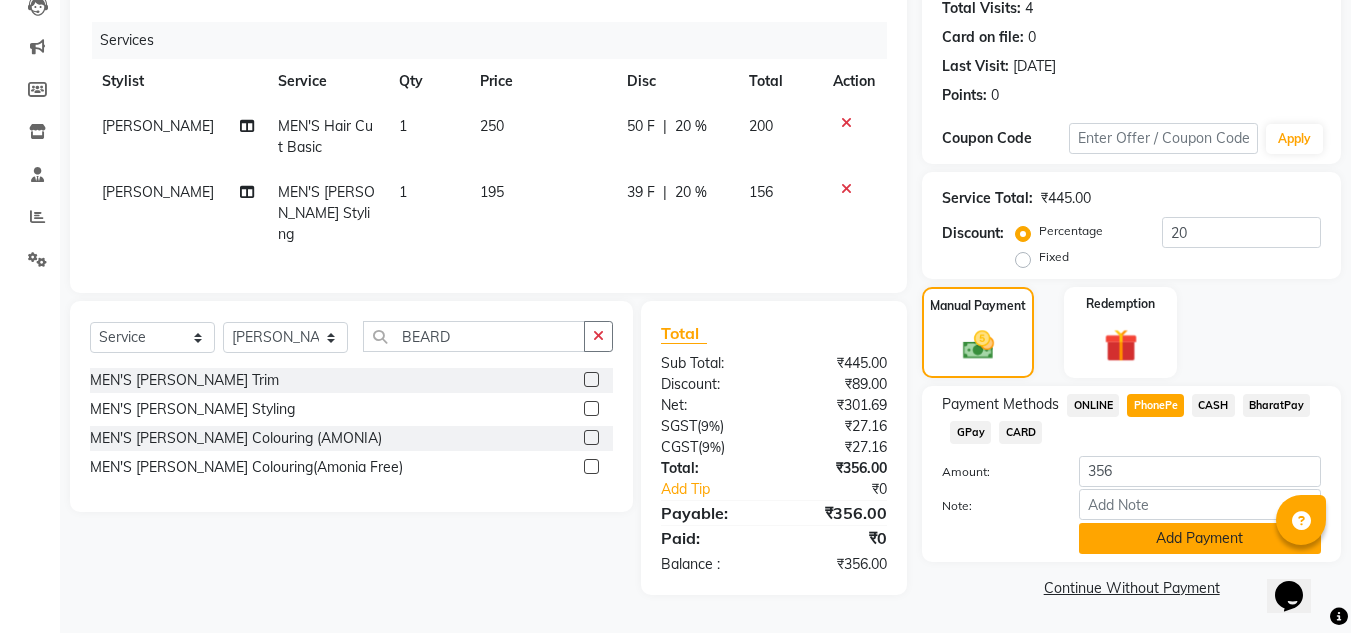 click on "Add Payment" 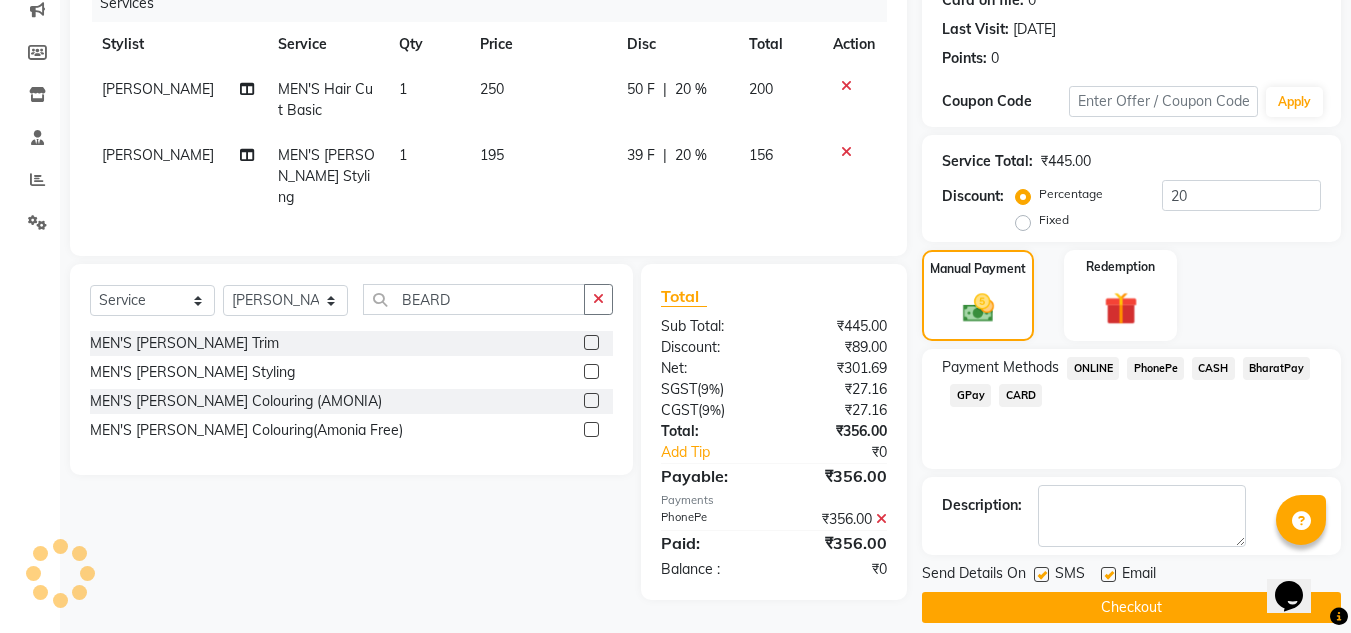 scroll, scrollTop: 283, scrollLeft: 0, axis: vertical 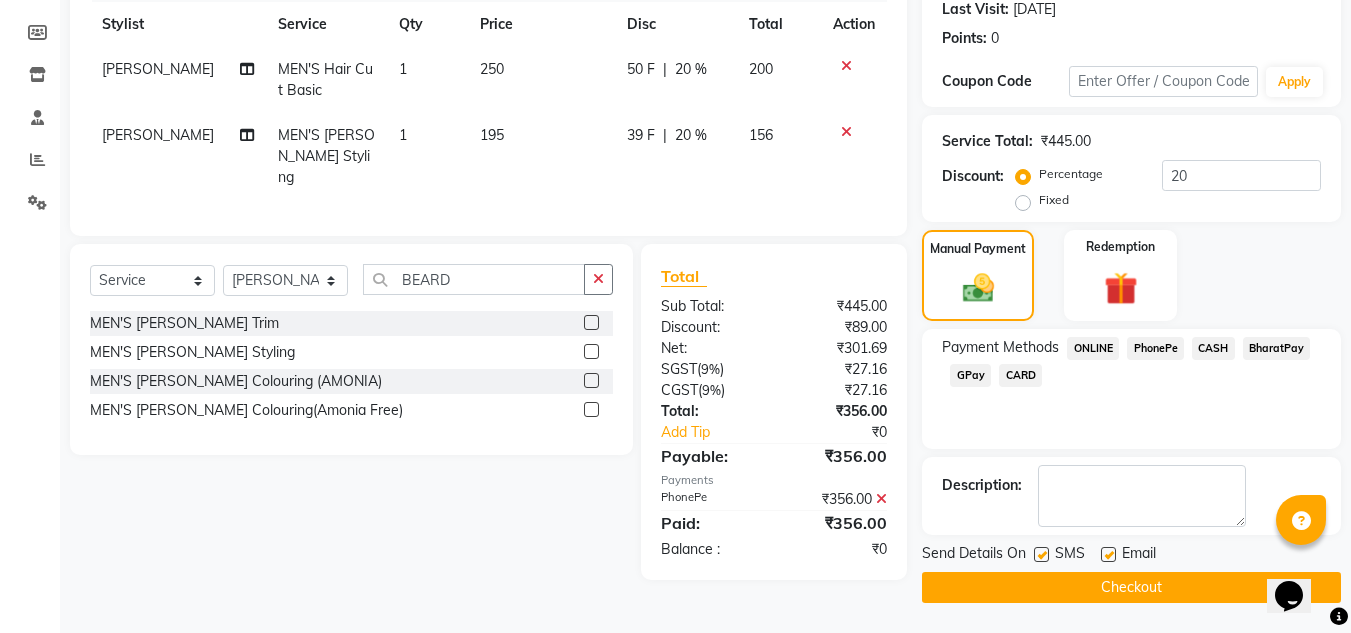 click on "Checkout" 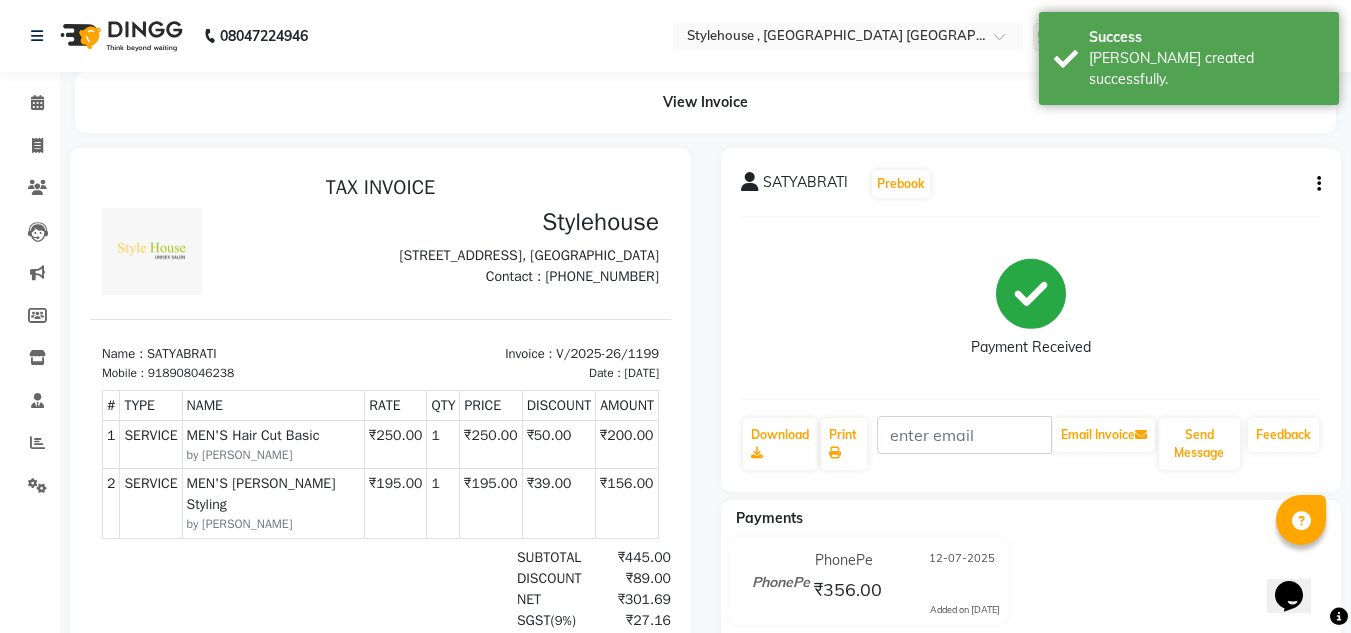 scroll, scrollTop: 0, scrollLeft: 0, axis: both 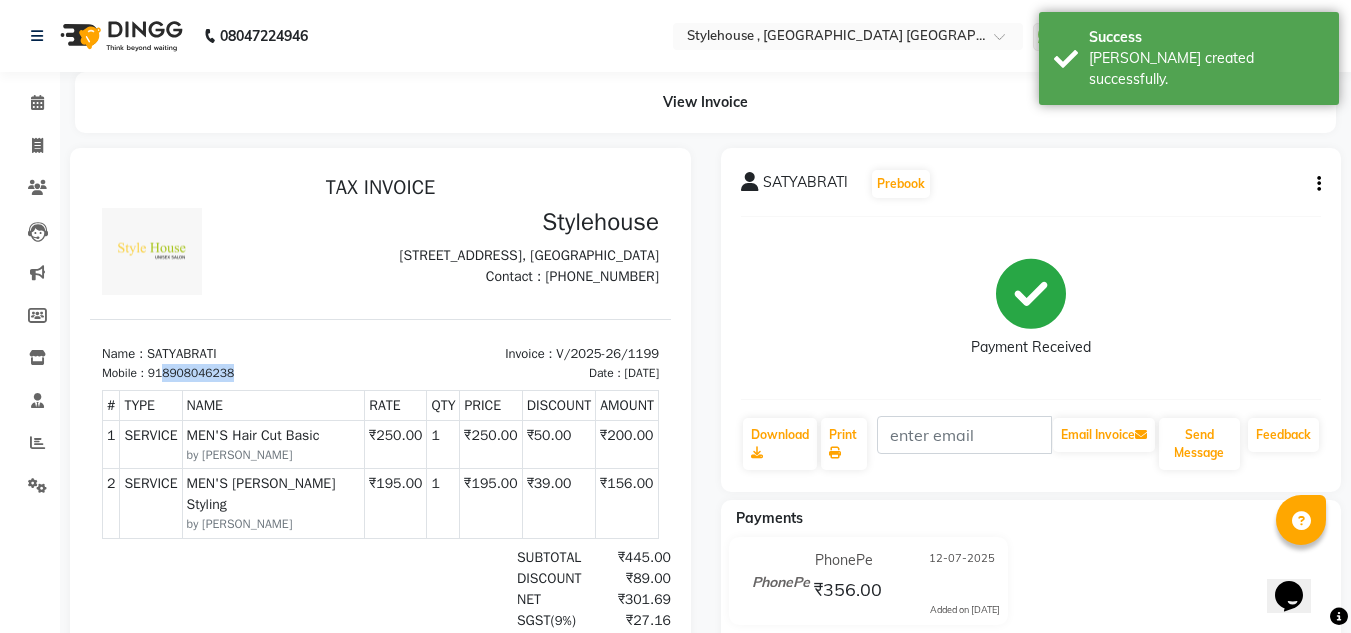 drag, startPoint x: 163, startPoint y: 407, endPoint x: 259, endPoint y: 401, distance: 96.18732 